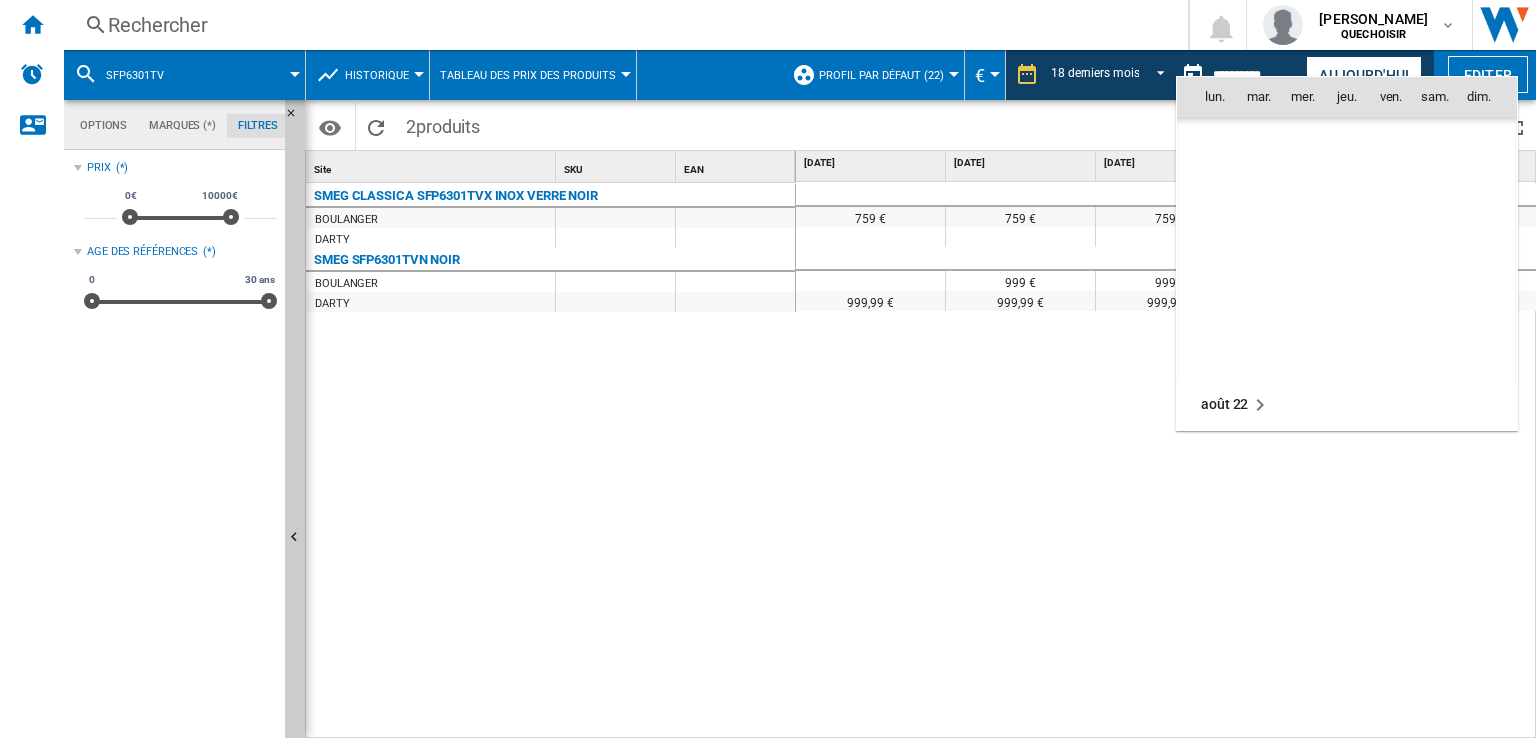 scroll, scrollTop: 0, scrollLeft: 0, axis: both 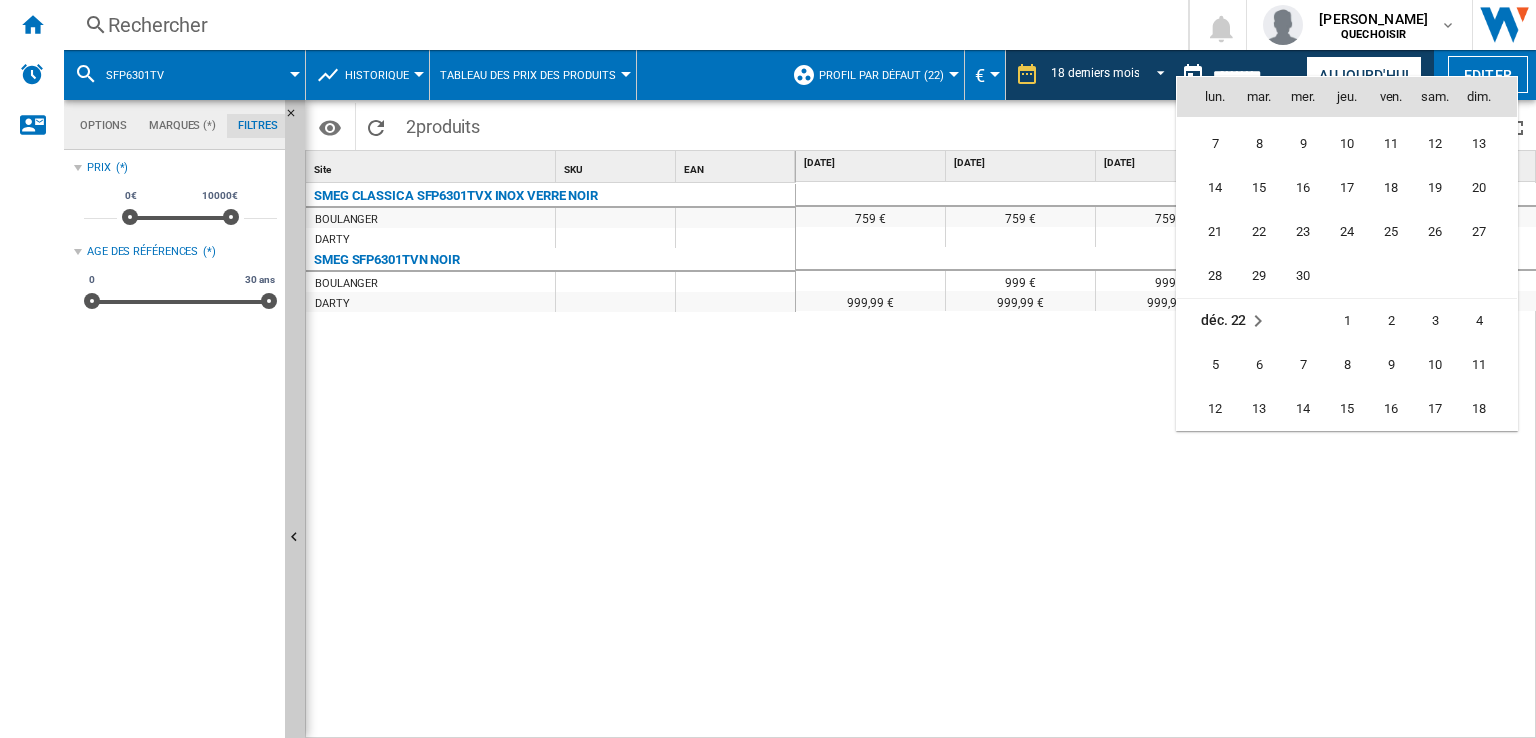 click at bounding box center [768, 369] 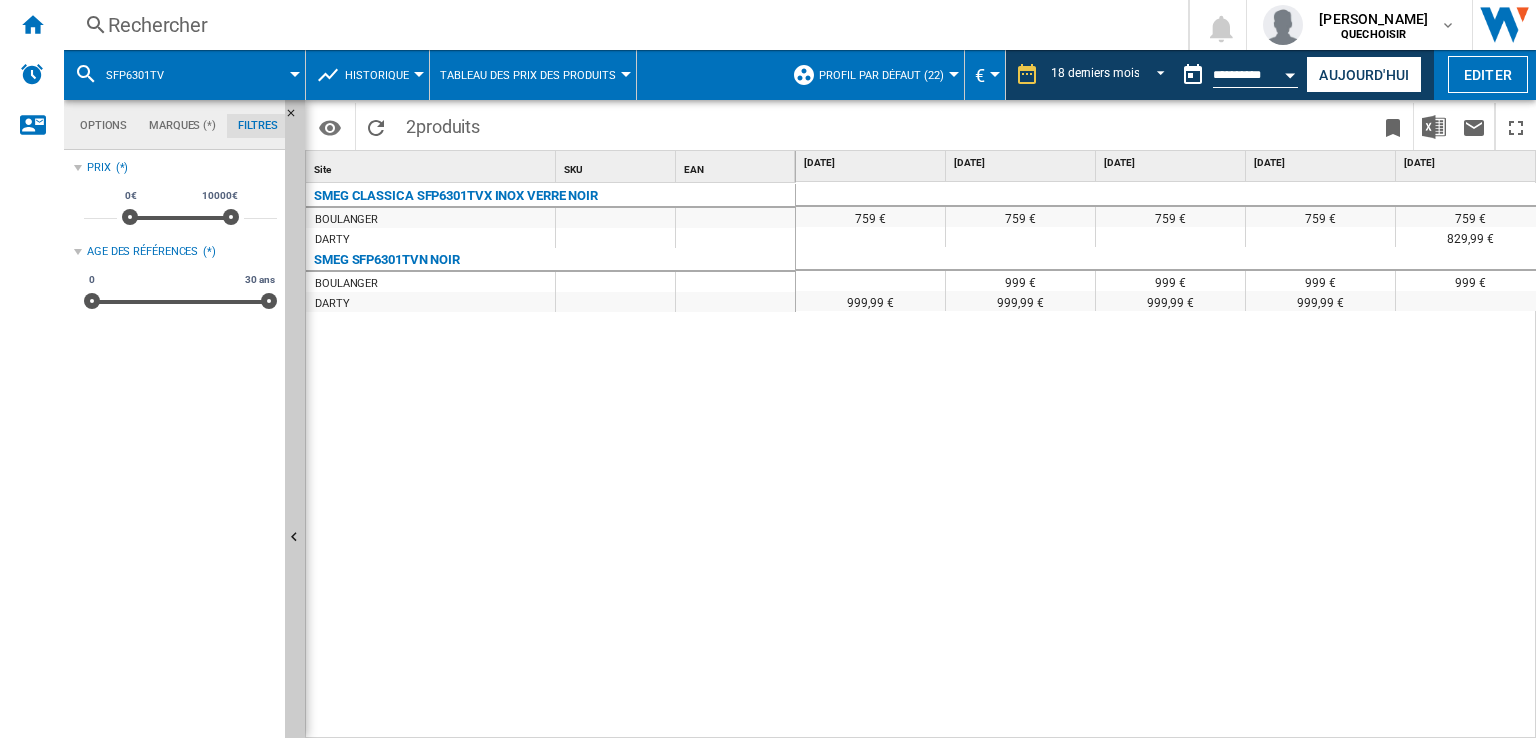 click on "759 €
759 €
759 €
759 €
759 €
759 €
759 €
779 €
779 €
779 €
779 €
779 €
779 €
829,99 €
759 €
759 €
899,99 €
799 €
799 €
799 €
999 €
999 €
999 €
999 €
1 059 €
999 €
999 €
999 €
999 €
999 €
999 €
999,99 €
999,99 €
999,99 €
999,99 €
1 059 €
999 €
999 €
999 €
999 €" at bounding box center (1166, 461) 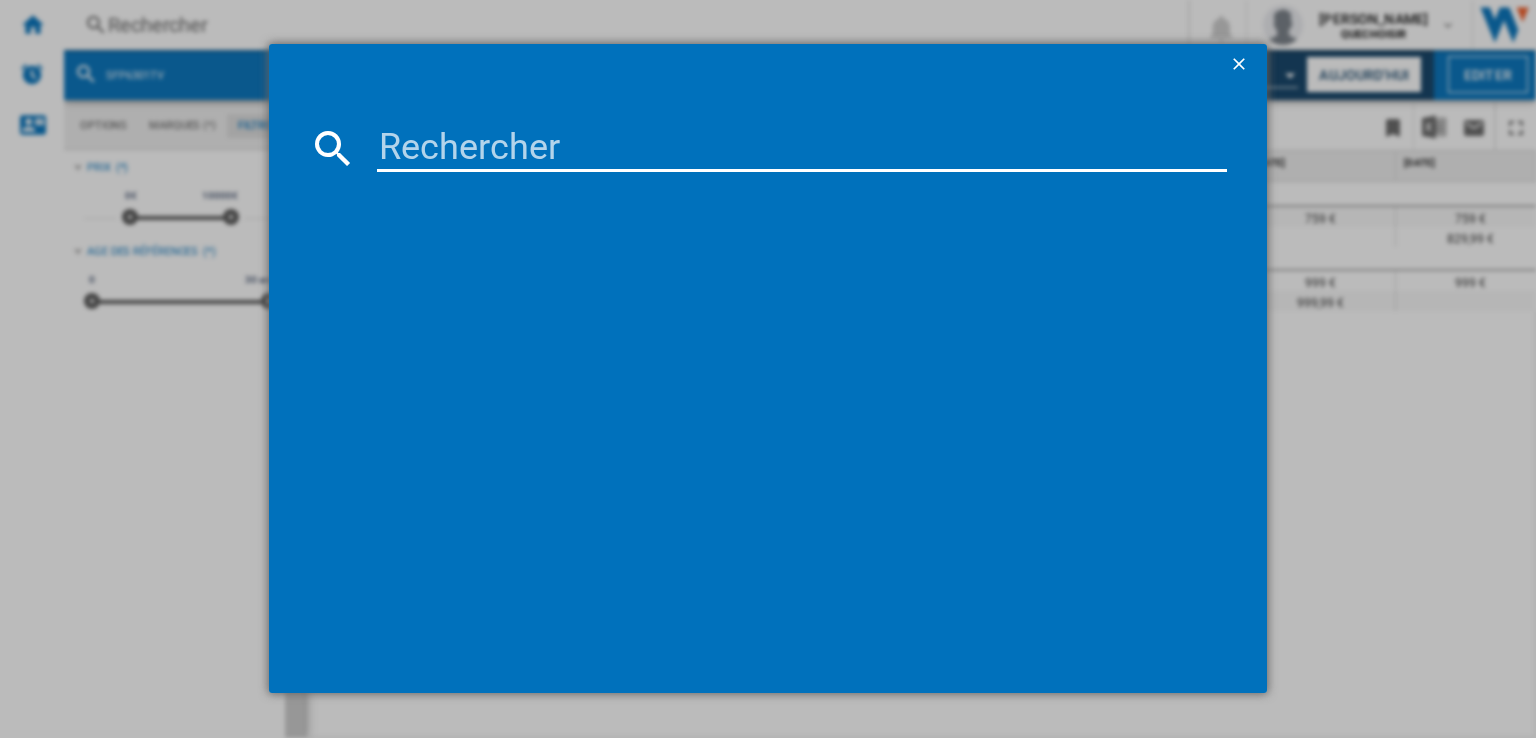 click at bounding box center [1241, 66] 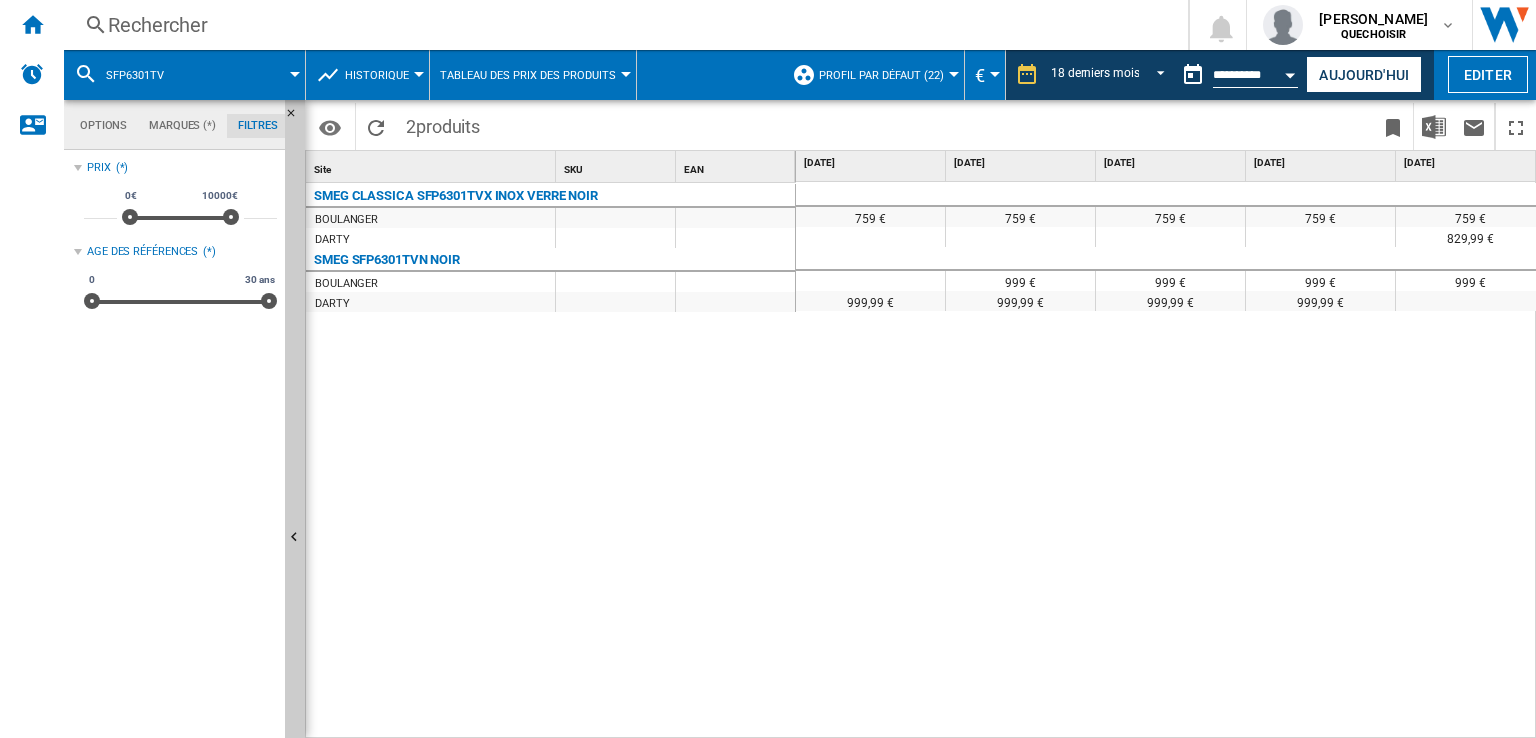 click on "SMEG CLASSICA SFP6301TVX INOX VERRE NOIR
BOULANGER
DARTY
SMEG SFP6301TVN NOIR
BOULANGER
DARTY" at bounding box center (551, 457) 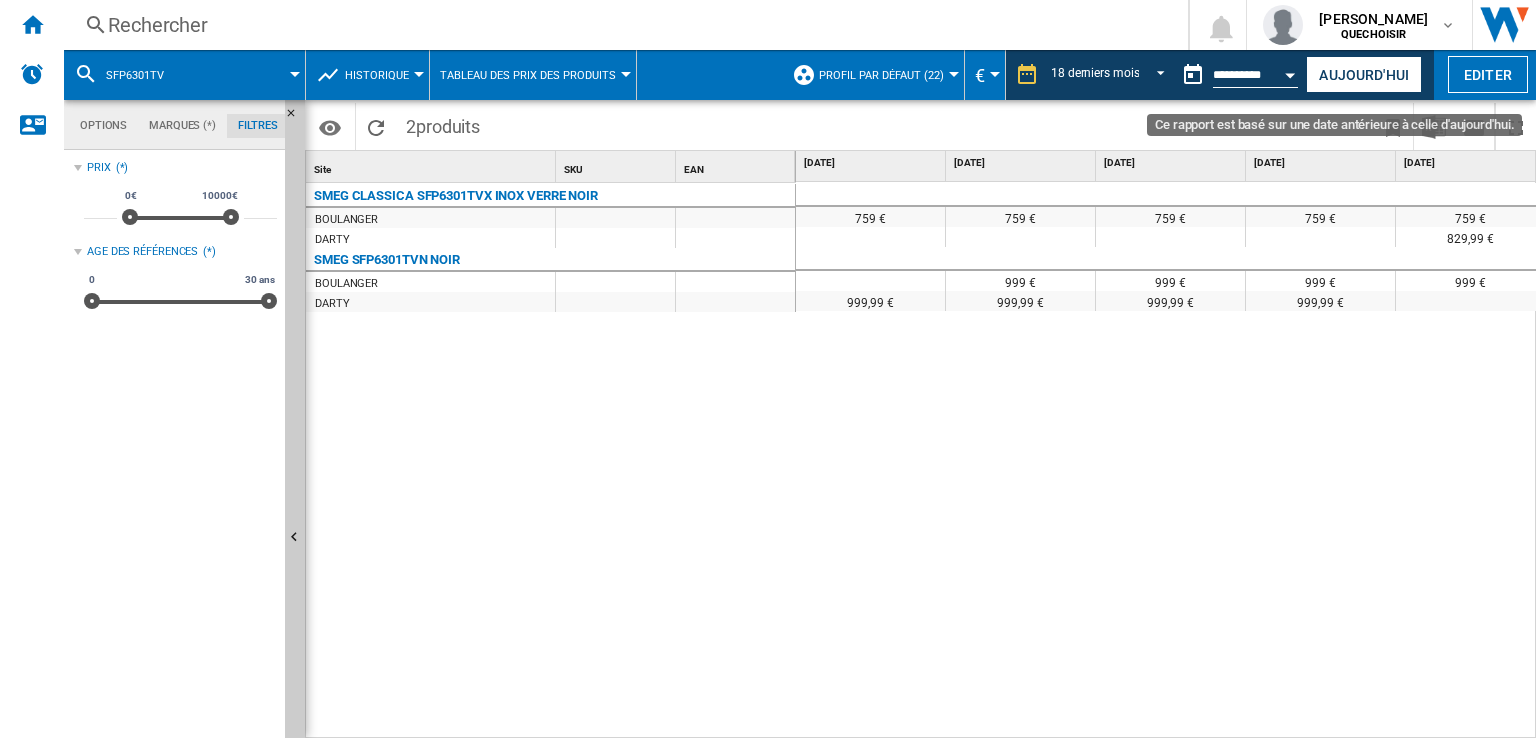 click at bounding box center [1291, 72] 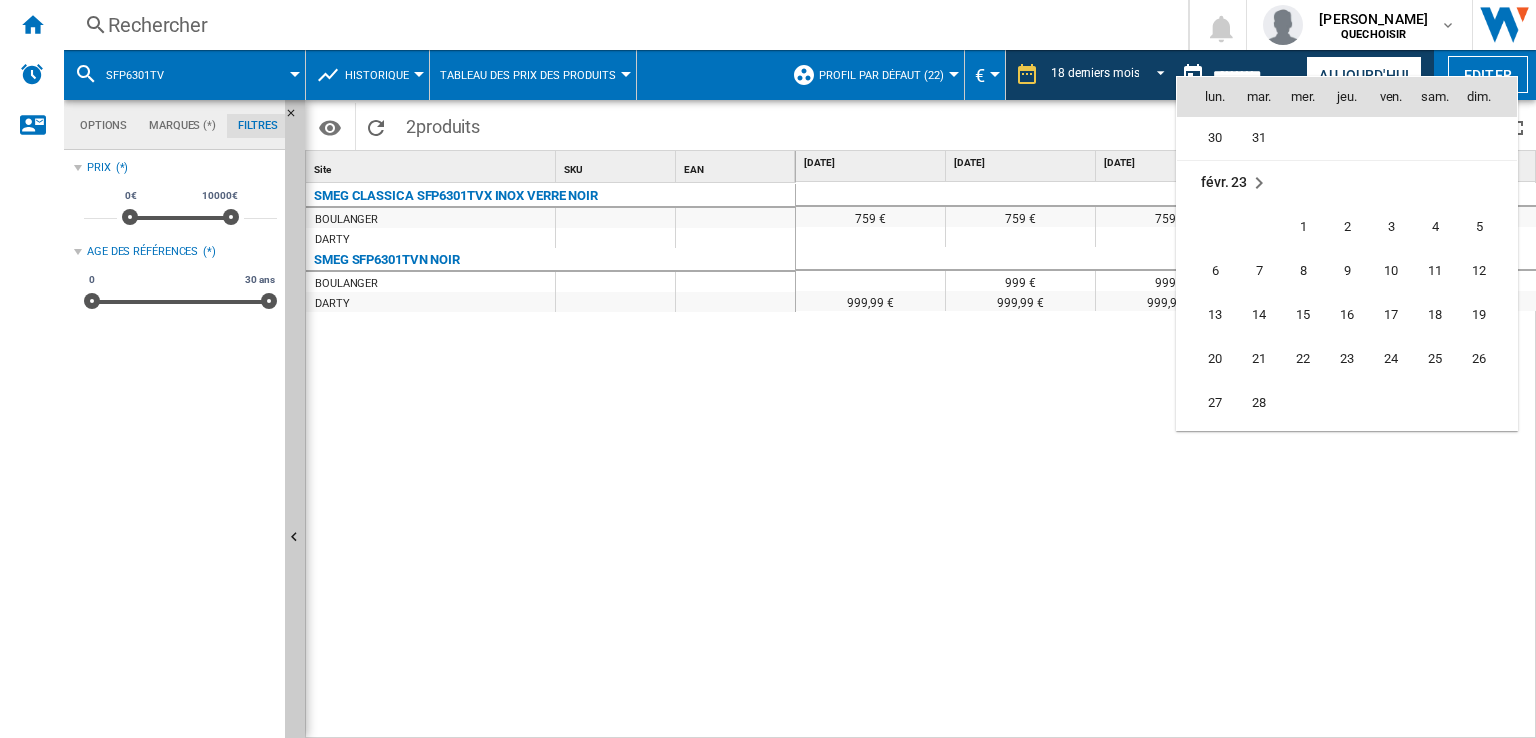 scroll, scrollTop: 1844, scrollLeft: 0, axis: vertical 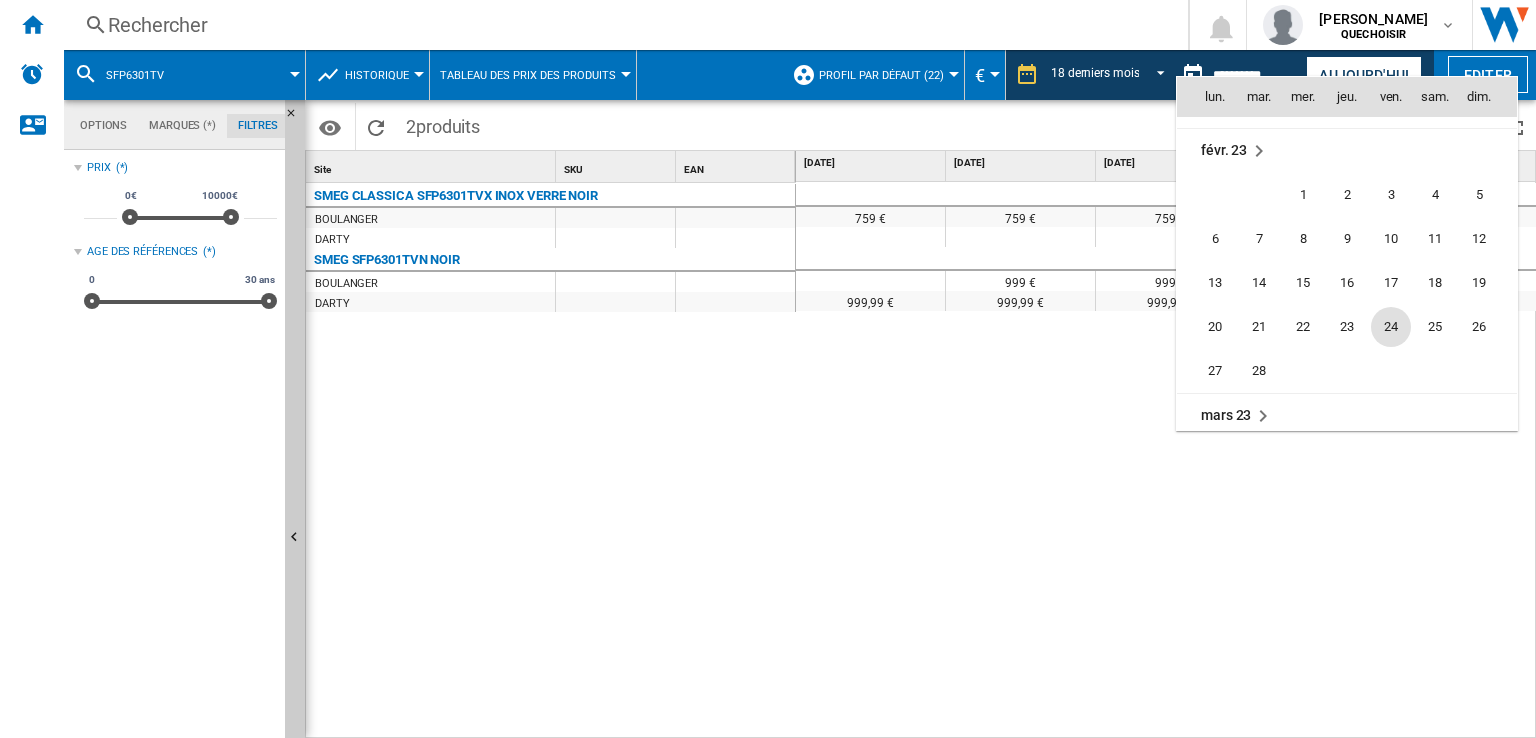 click on "24" at bounding box center (1391, 327) 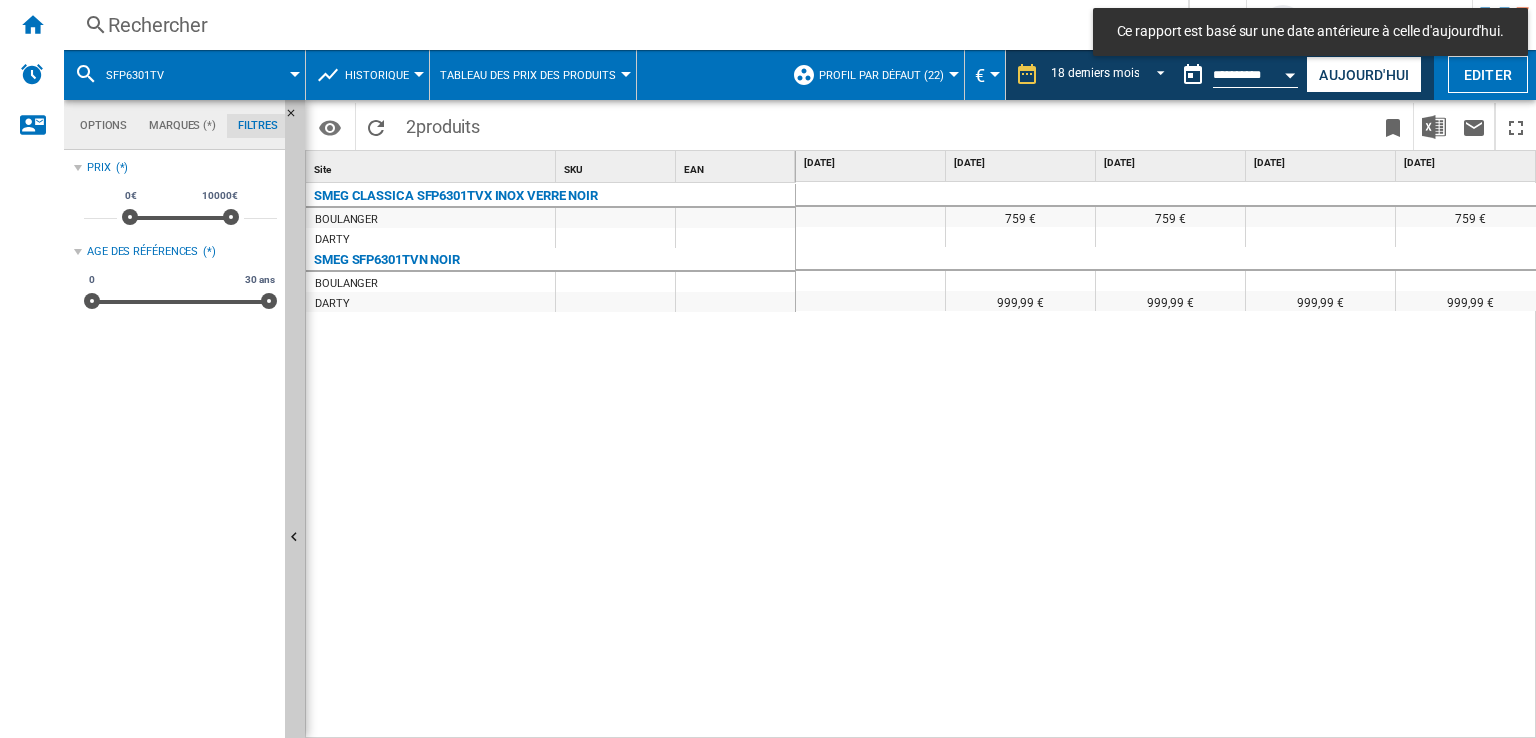 click on "**********" at bounding box center [1255, 78] 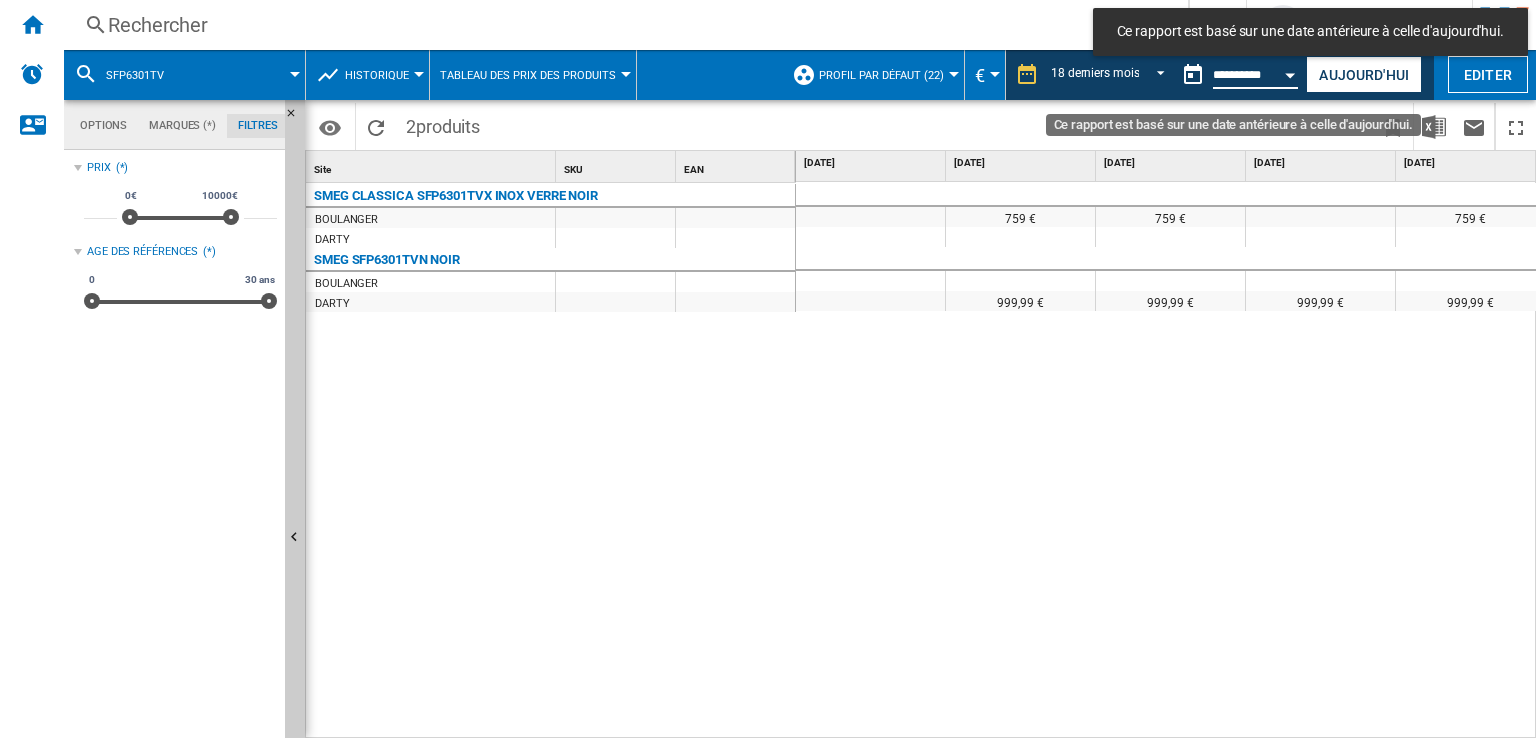 click on "**********" at bounding box center (1255, 77) 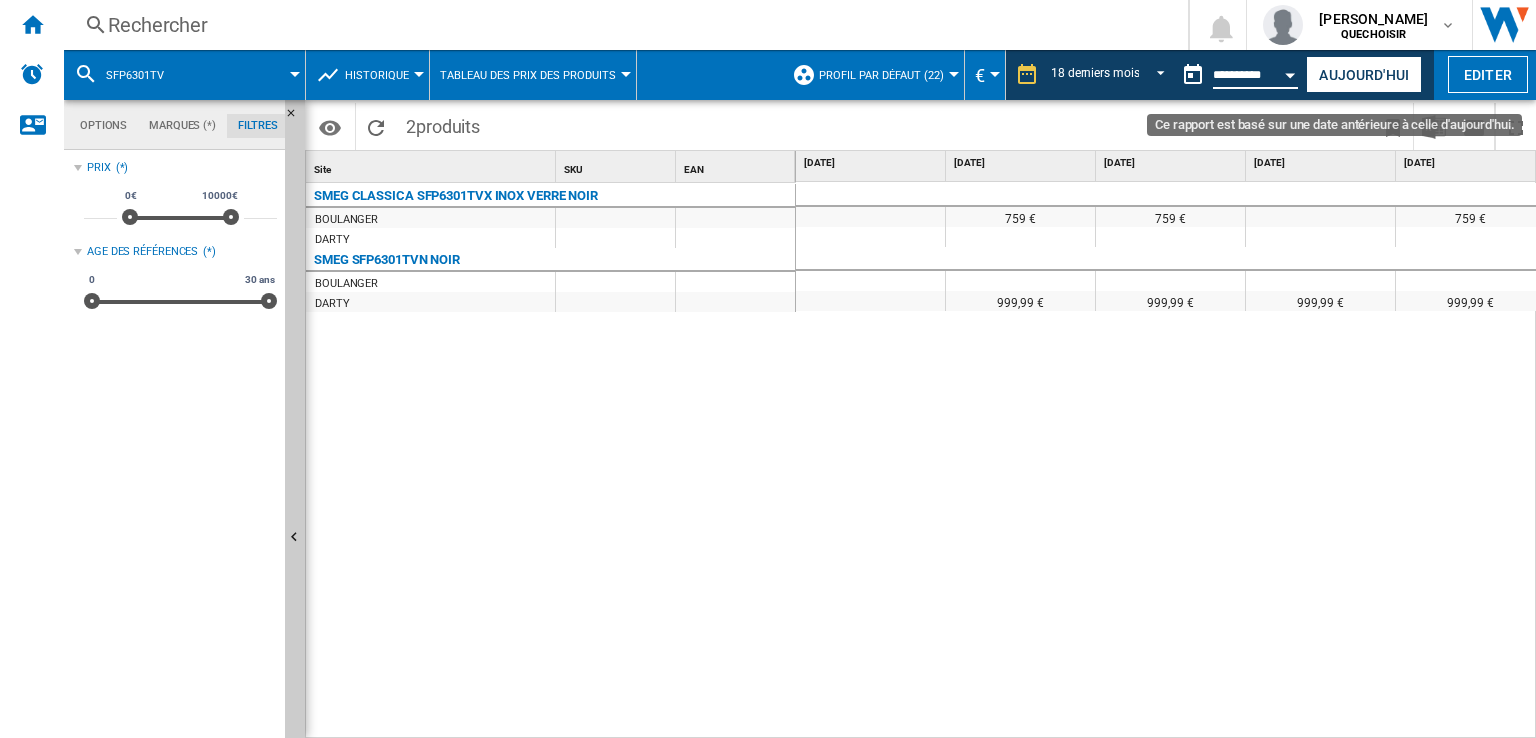click at bounding box center (1291, 72) 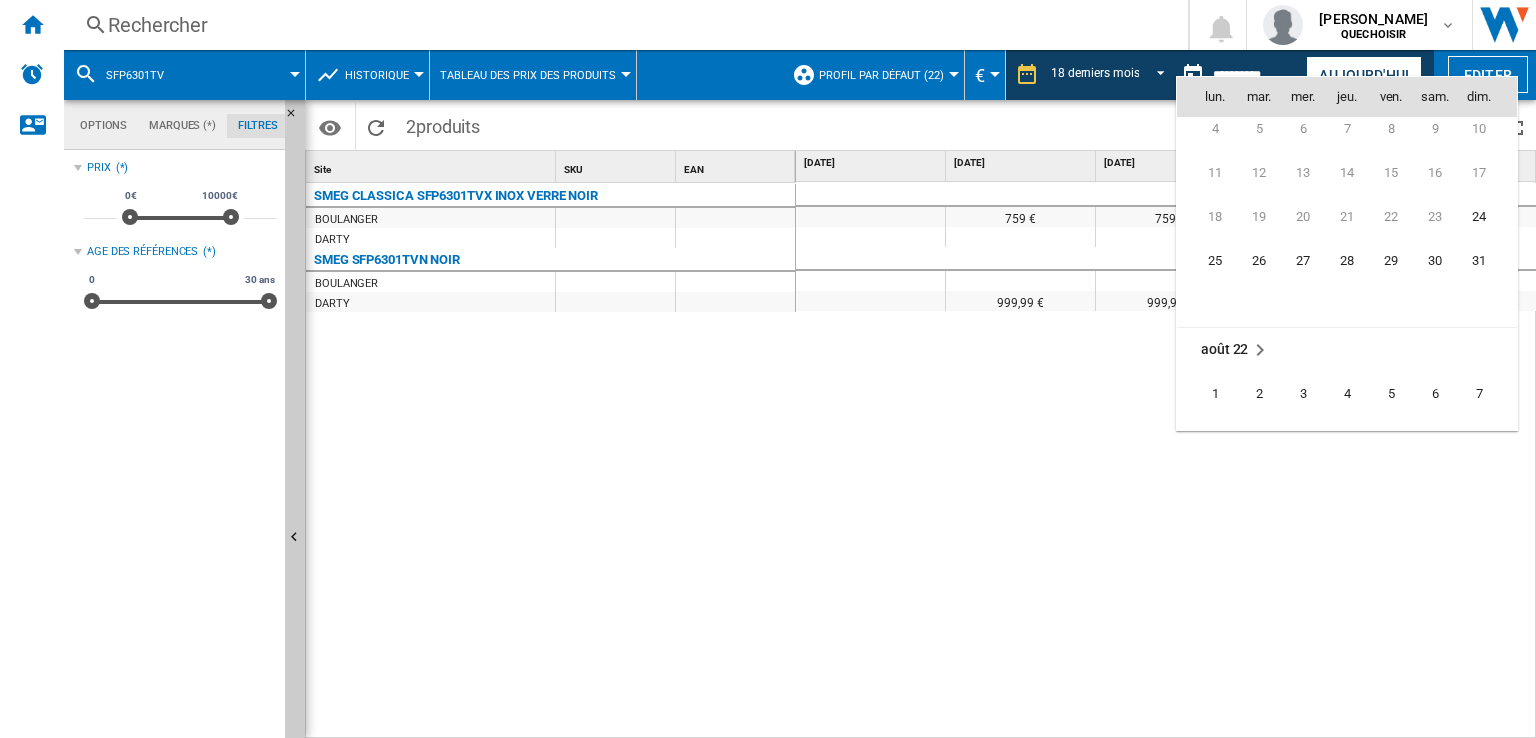 scroll, scrollTop: 0, scrollLeft: 0, axis: both 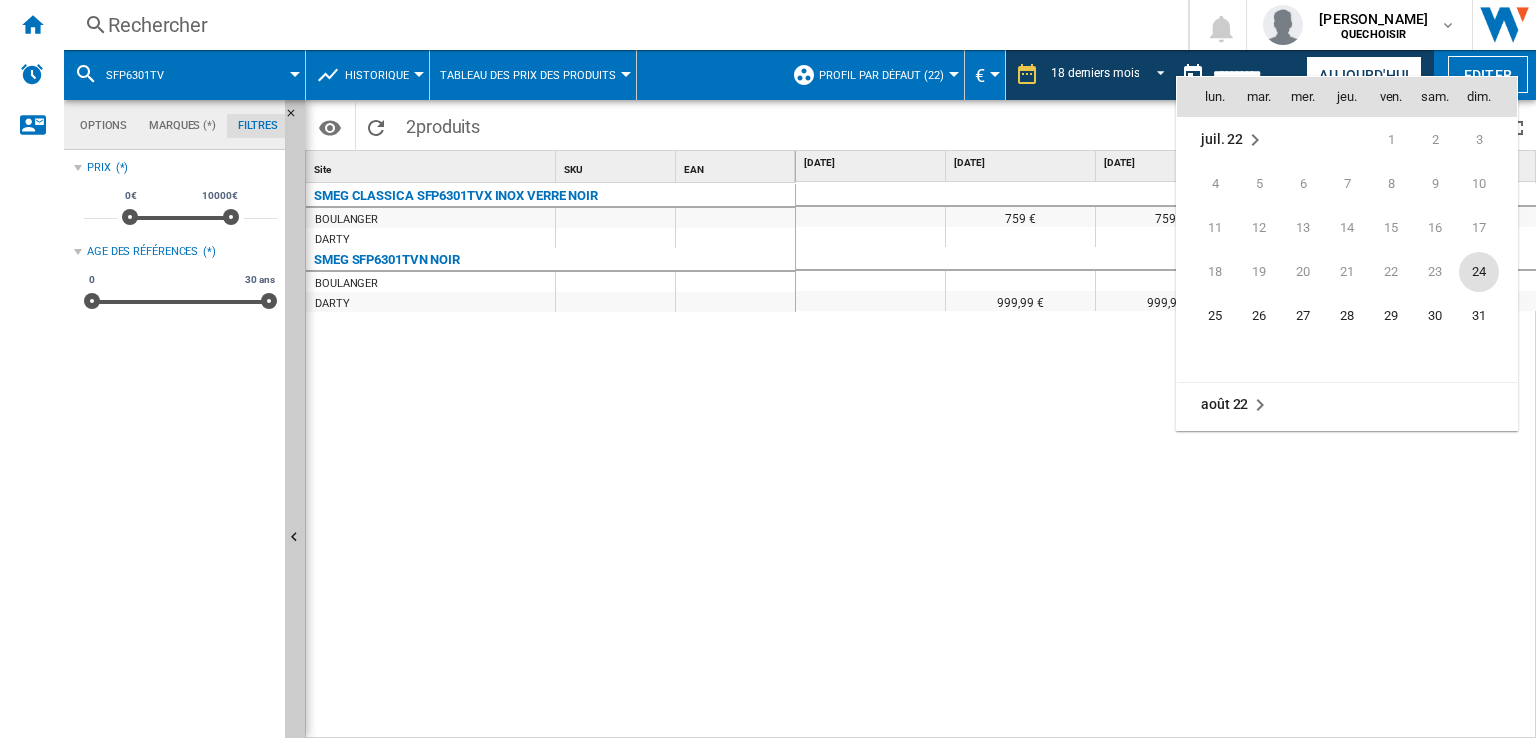 click on "24" at bounding box center (1479, 272) 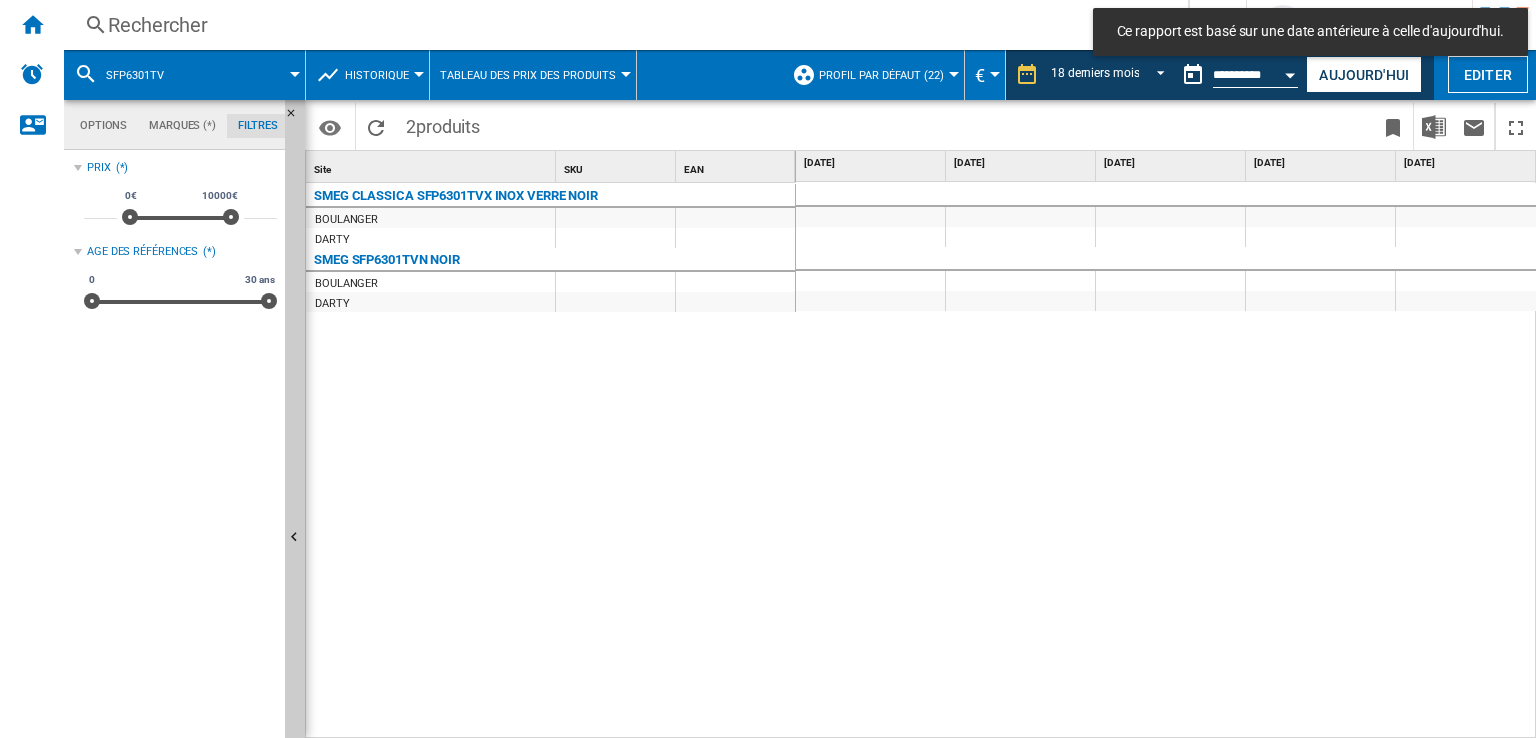 scroll, scrollTop: 0, scrollLeft: 896, axis: horizontal 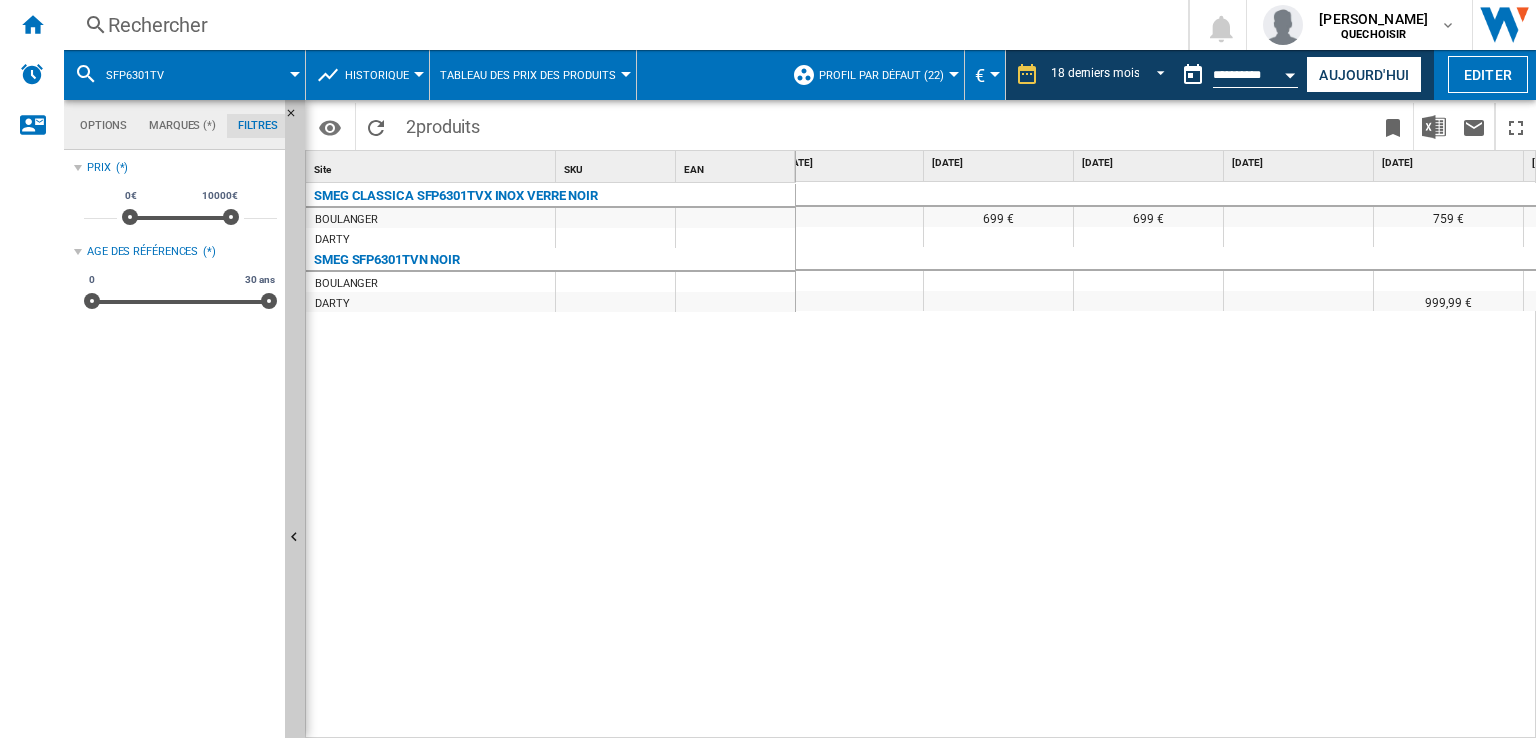 click on "Rechercher" at bounding box center [622, 25] 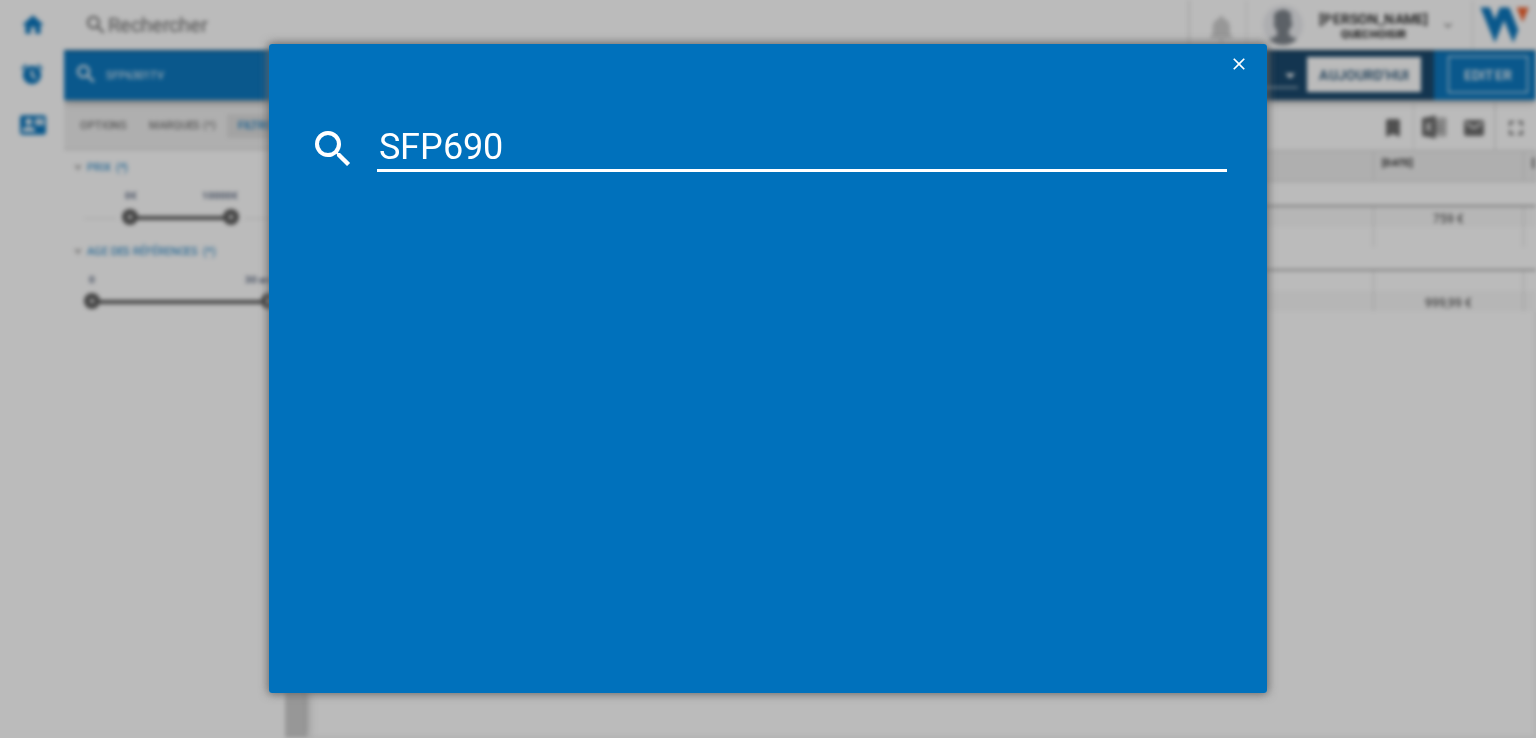 type on "SFP6900" 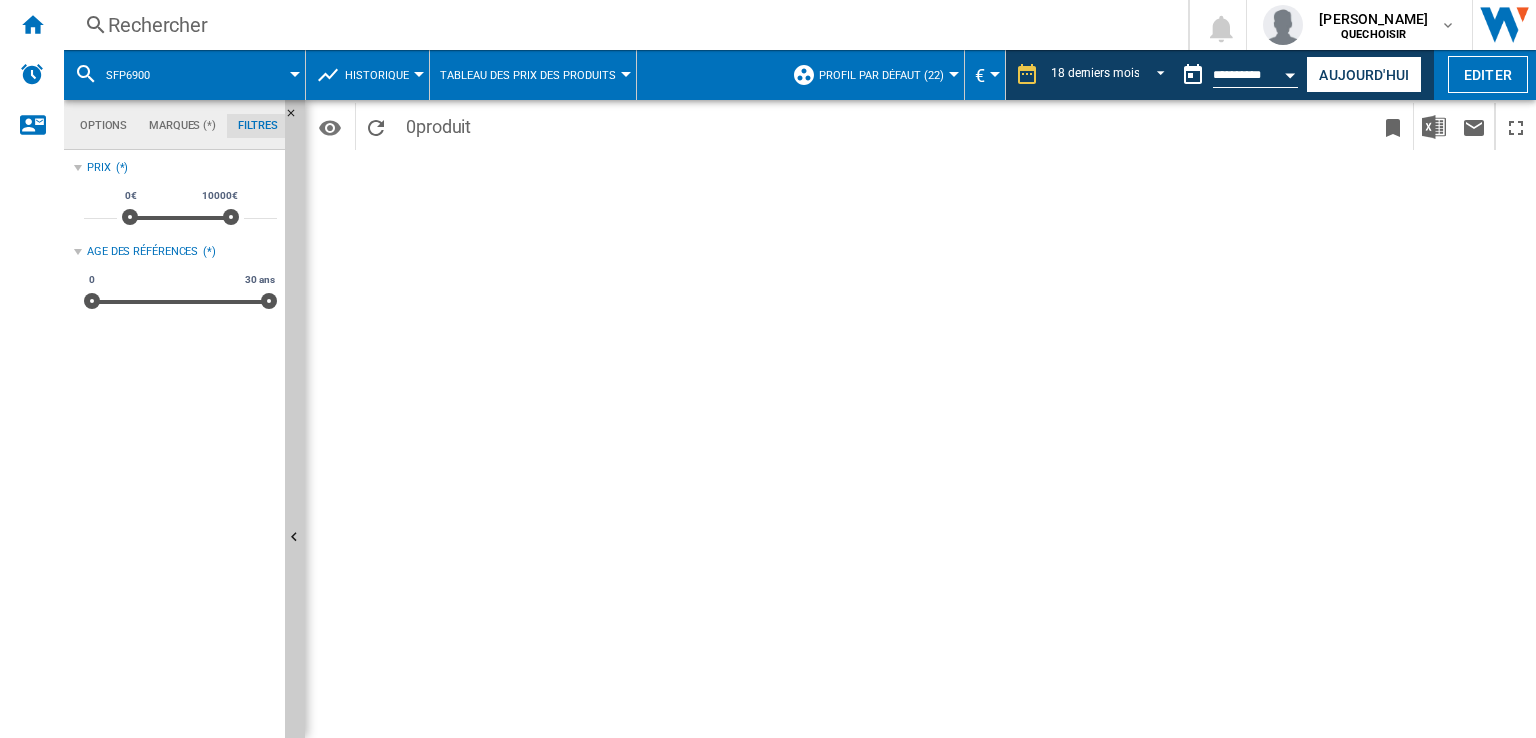 click on "Rechercher" at bounding box center [622, 25] 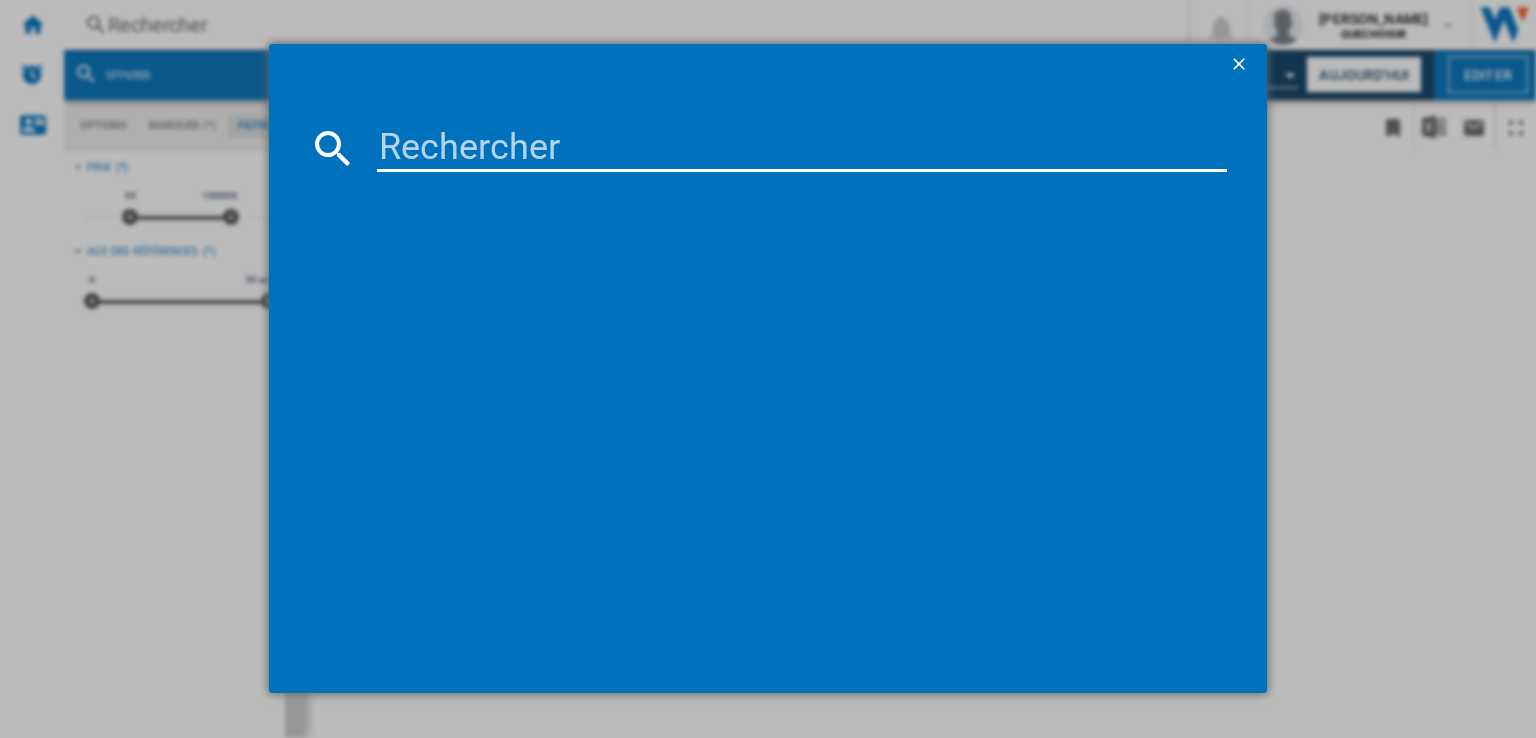 click at bounding box center [1241, 66] 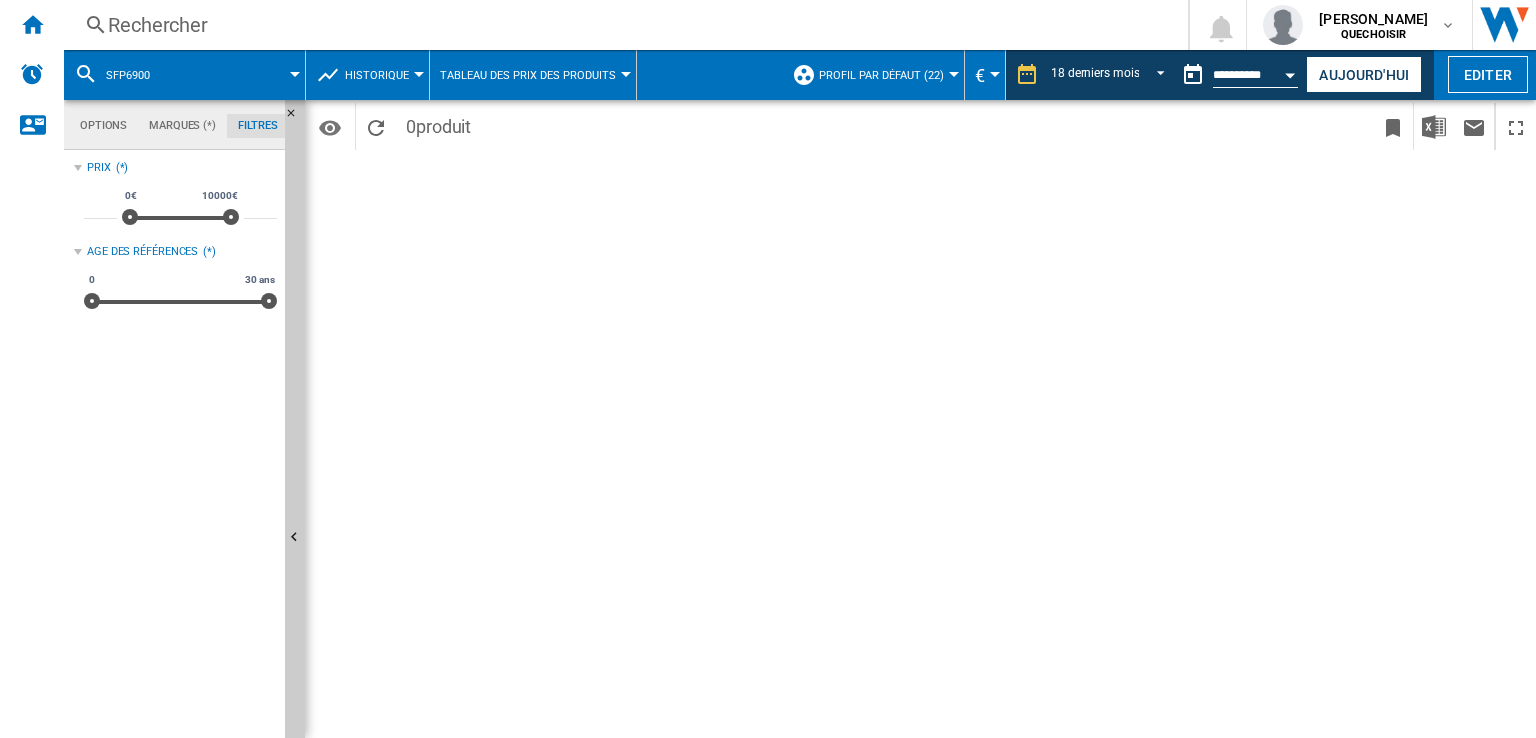 click on "Rechercher" at bounding box center [622, 25] 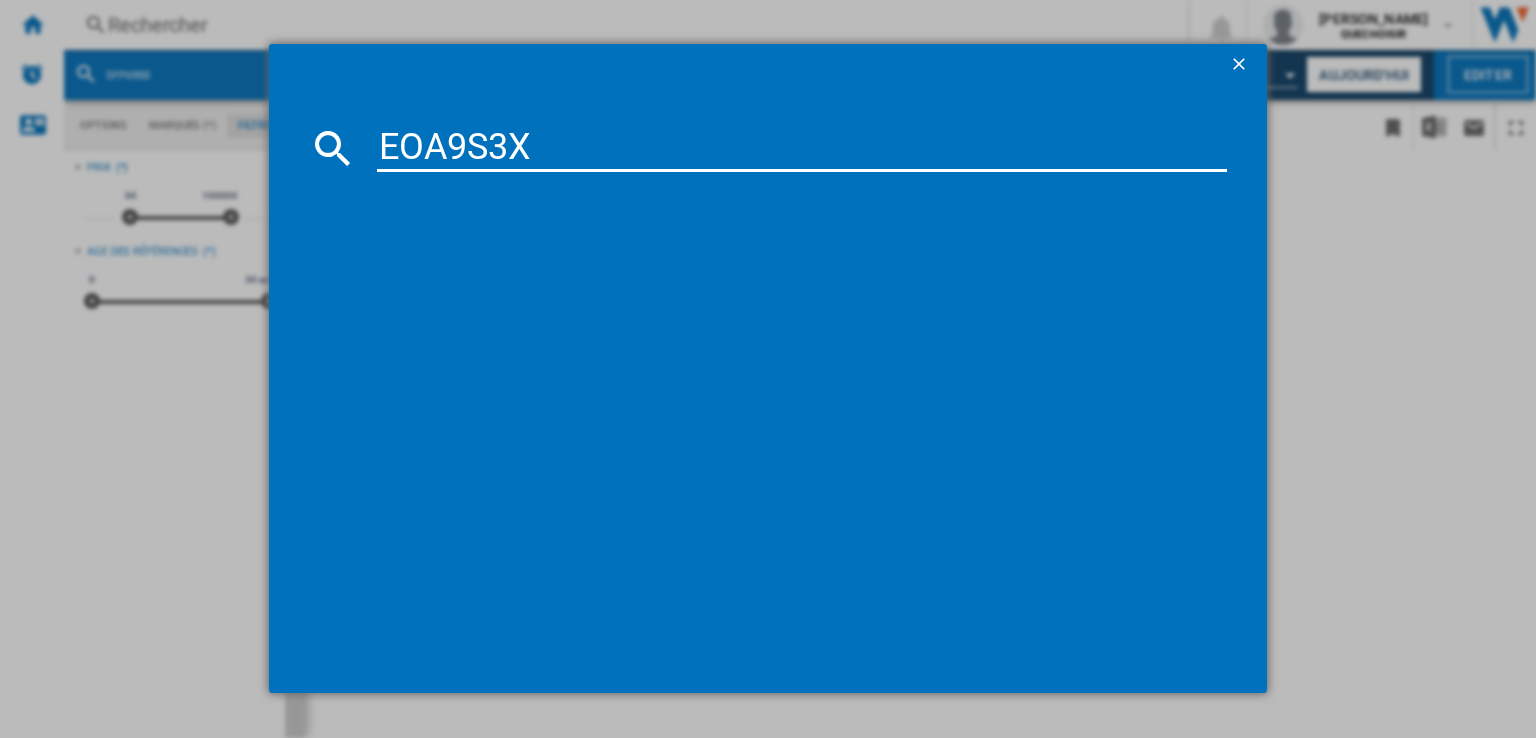 type on "EOA9S3" 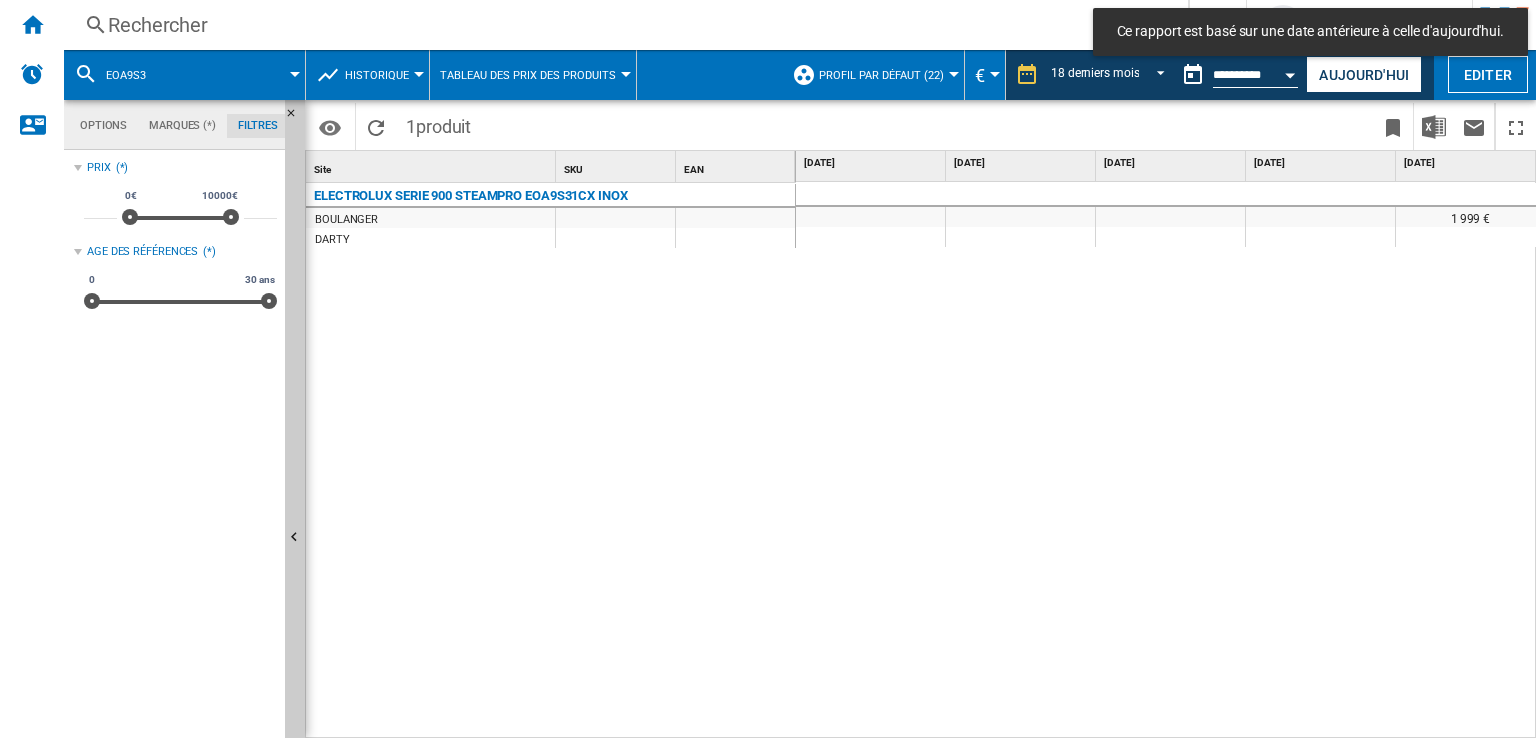 scroll, scrollTop: 0, scrollLeft: 92, axis: horizontal 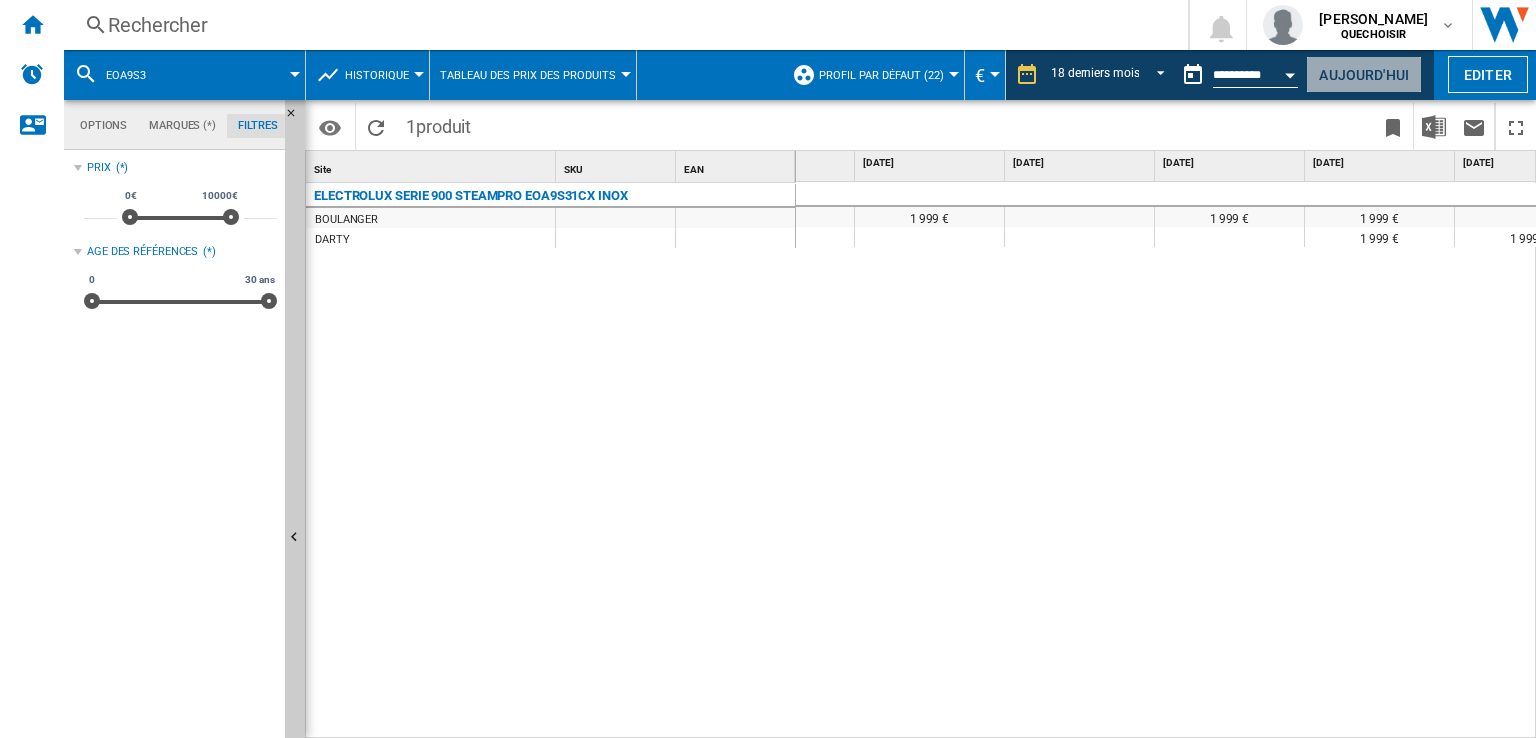 click on "Aujourd'hui" at bounding box center [1364, 74] 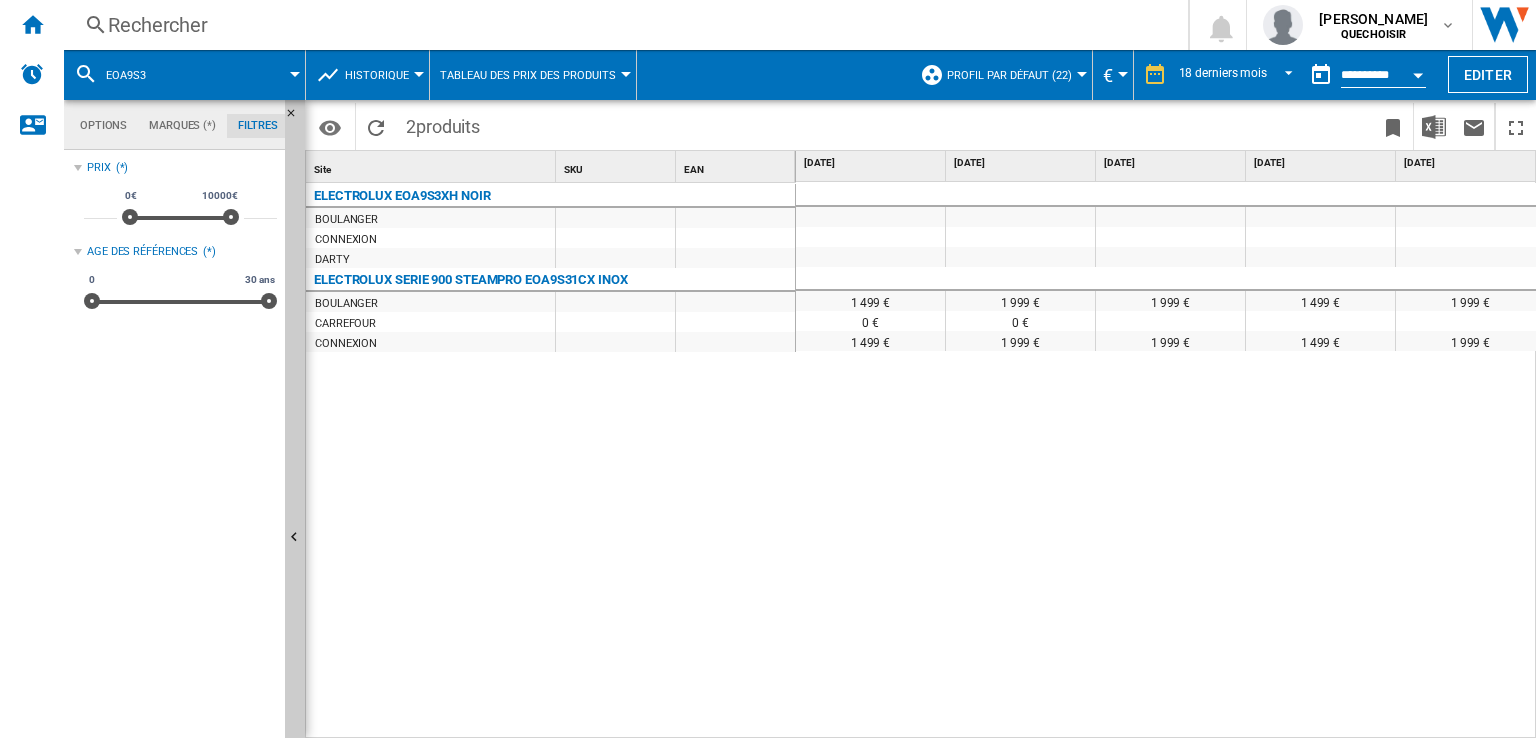 click on "ELECTROLUX EOA9S3XH NOIR
BOULANGER
CONNEXION
DARTY
ELECTROLUX SERIE 900 STEAMPRO EOA9S31CX INOX
BOULANGER
CARREFOUR
CONNEXION" at bounding box center (551, 457) 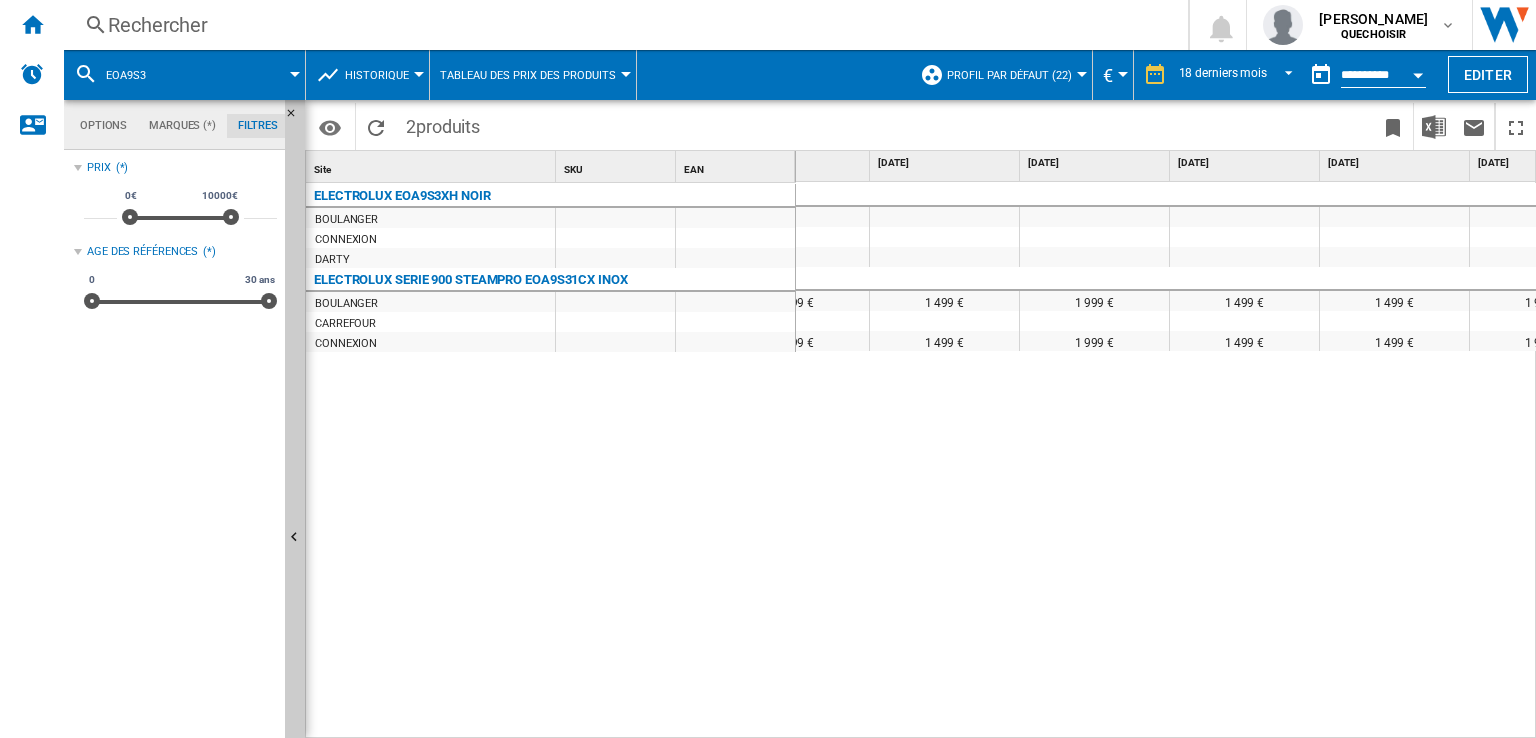 scroll, scrollTop: 0, scrollLeft: 562, axis: horizontal 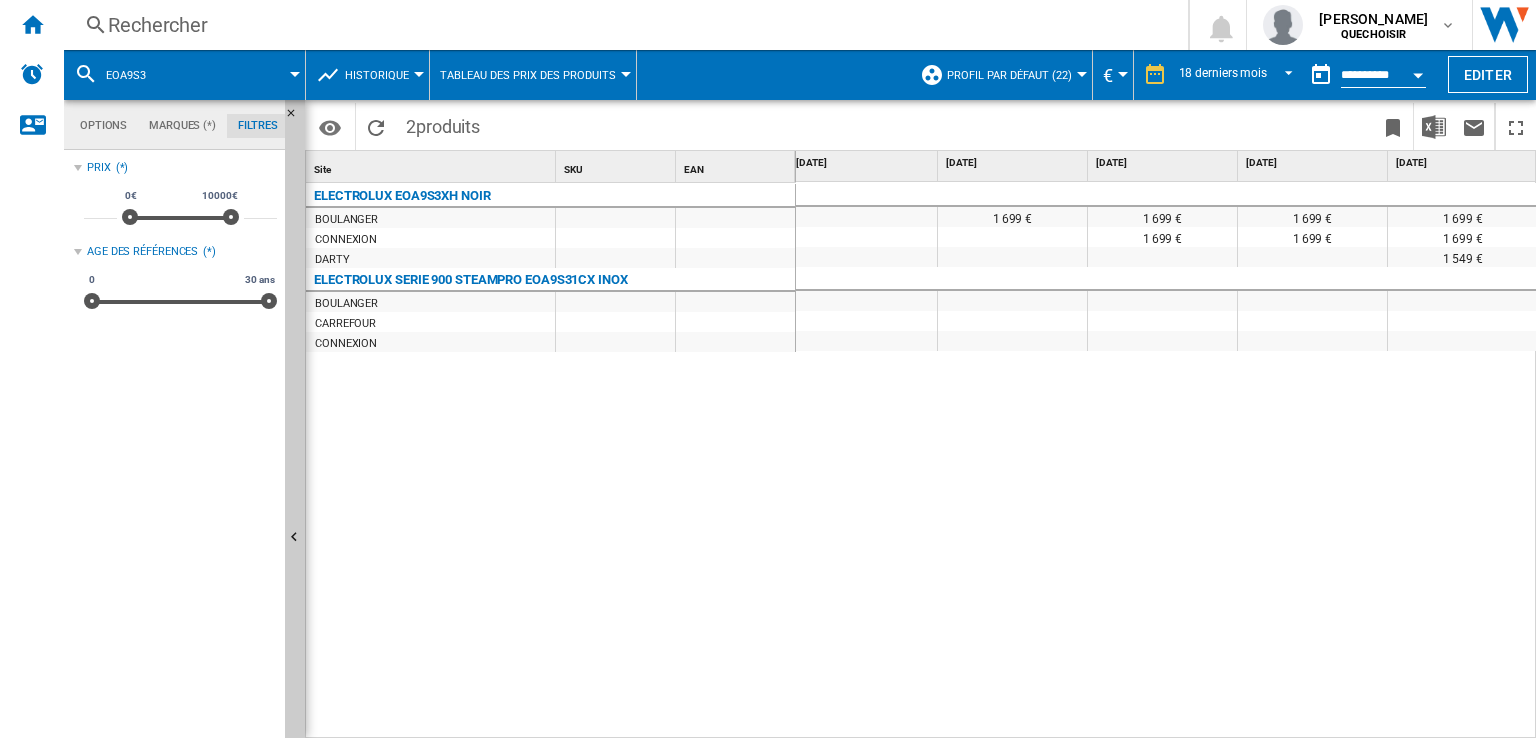 click on "1 549 €" at bounding box center [1463, 257] 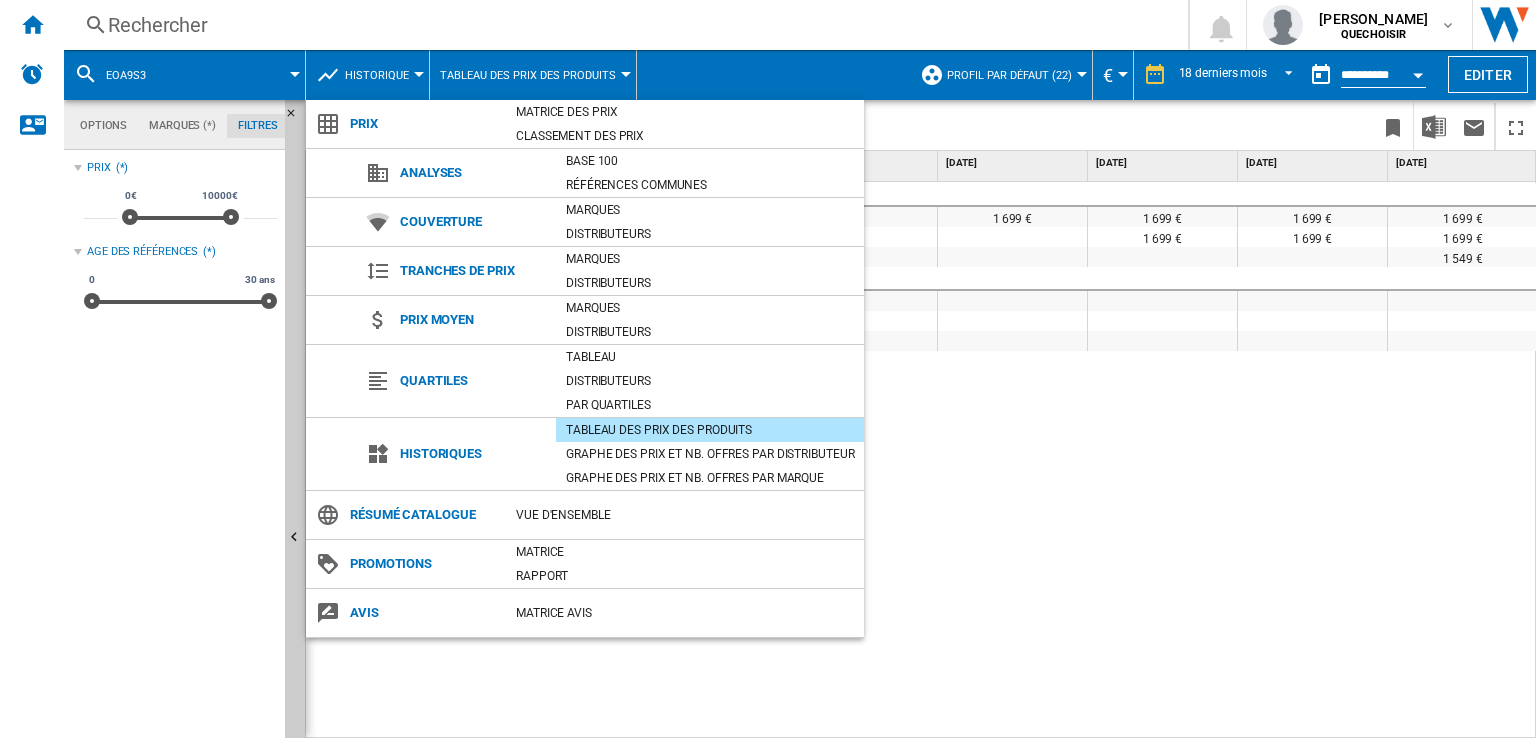 click at bounding box center [768, 369] 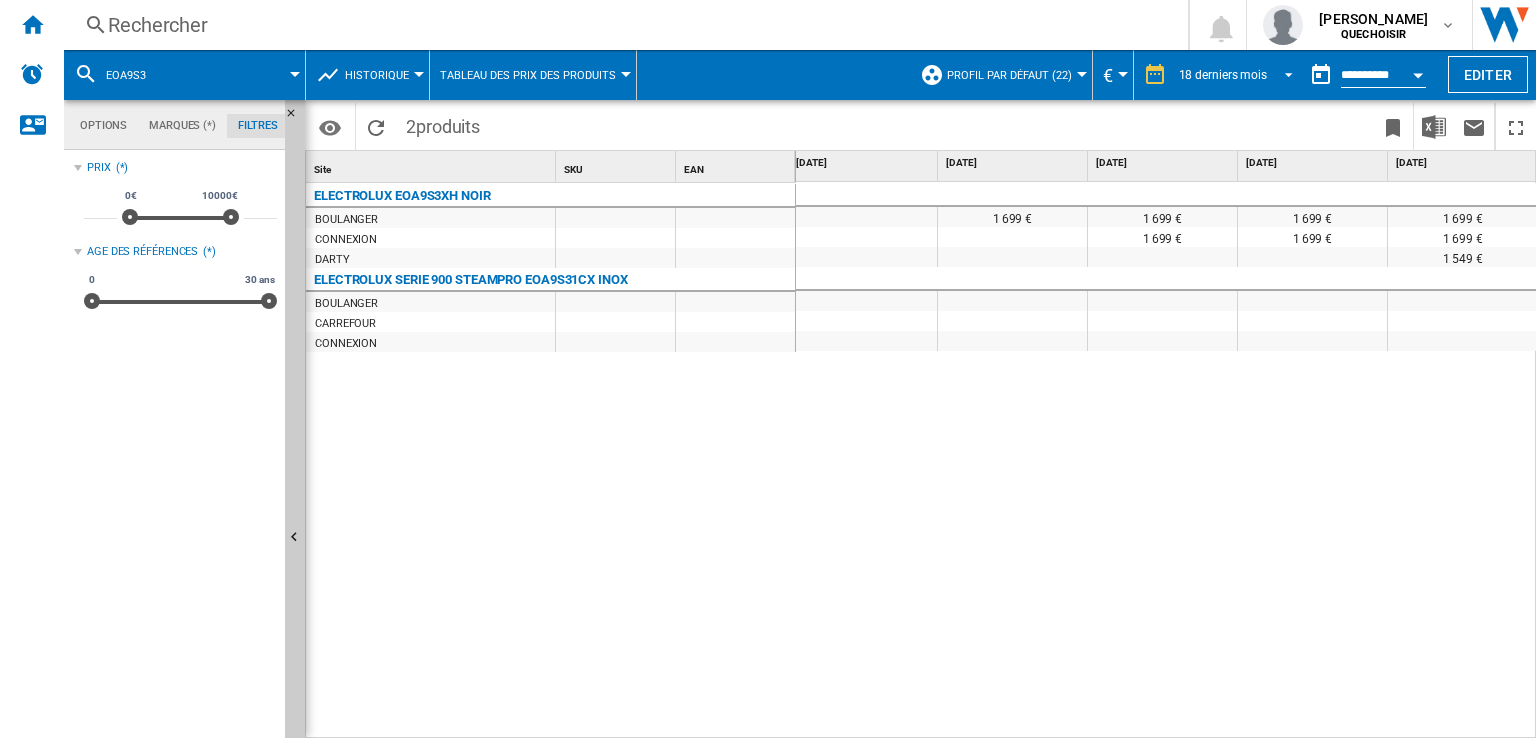 click on "18 derniers mois" at bounding box center [1223, 75] 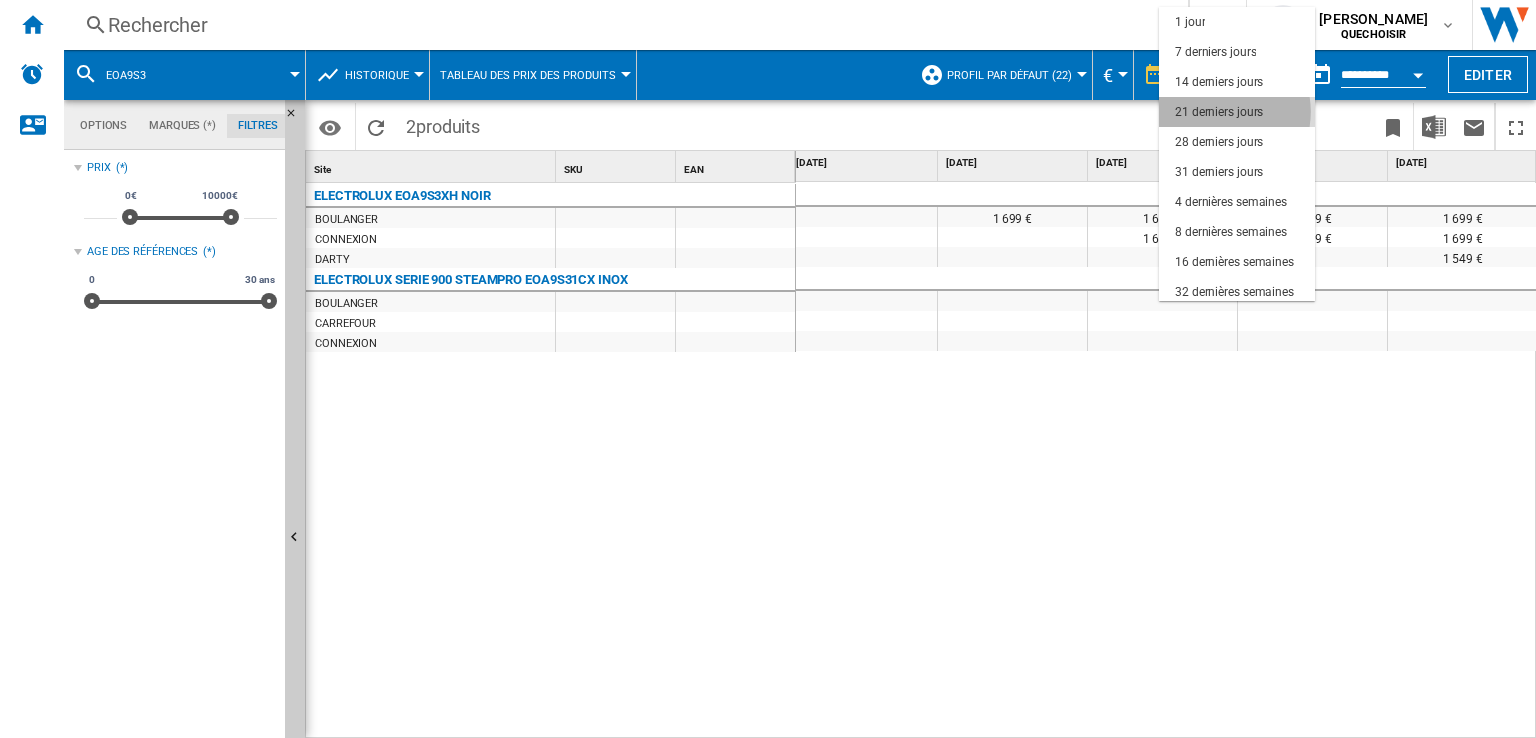 click on "21 derniers jours" at bounding box center (1219, 112) 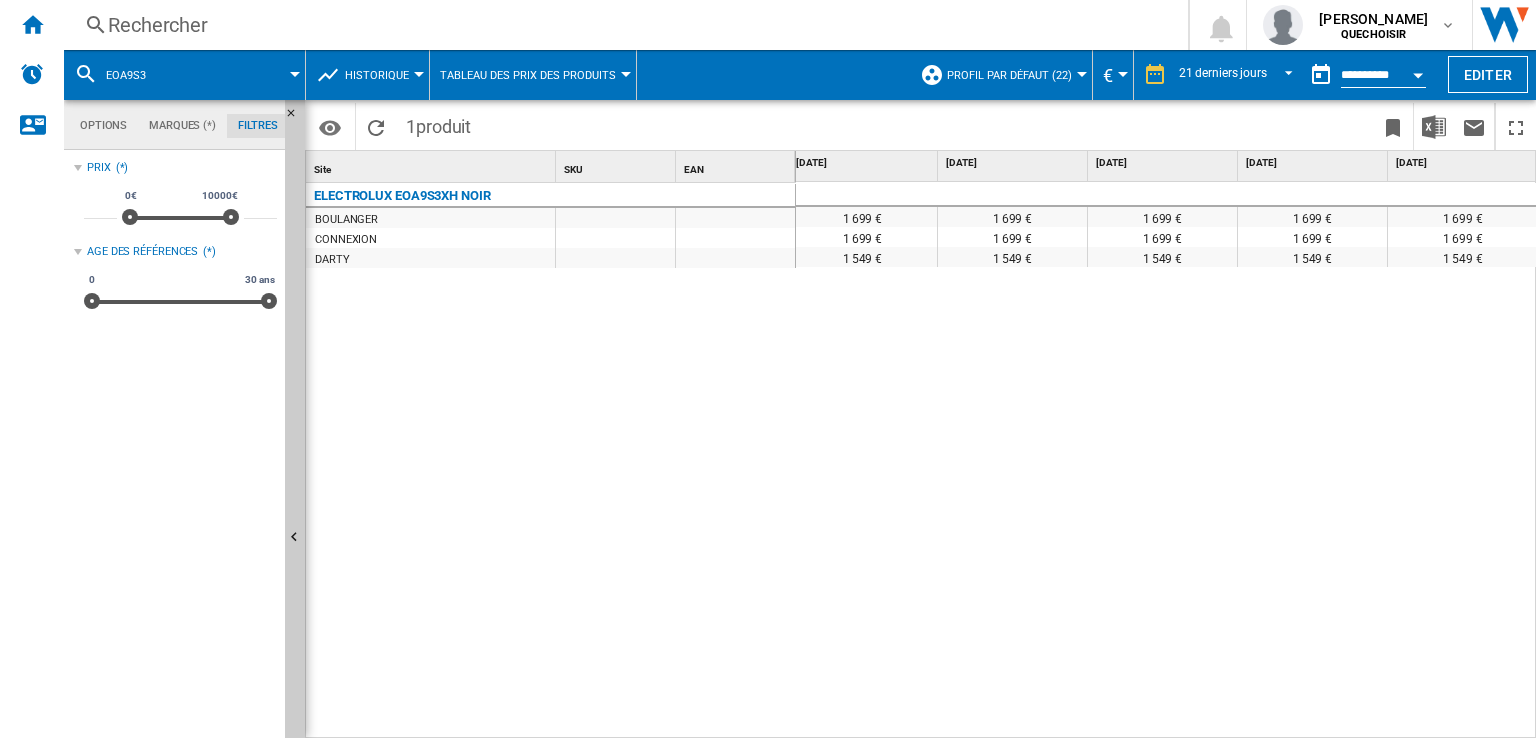 click on "Rechercher" at bounding box center (622, 25) 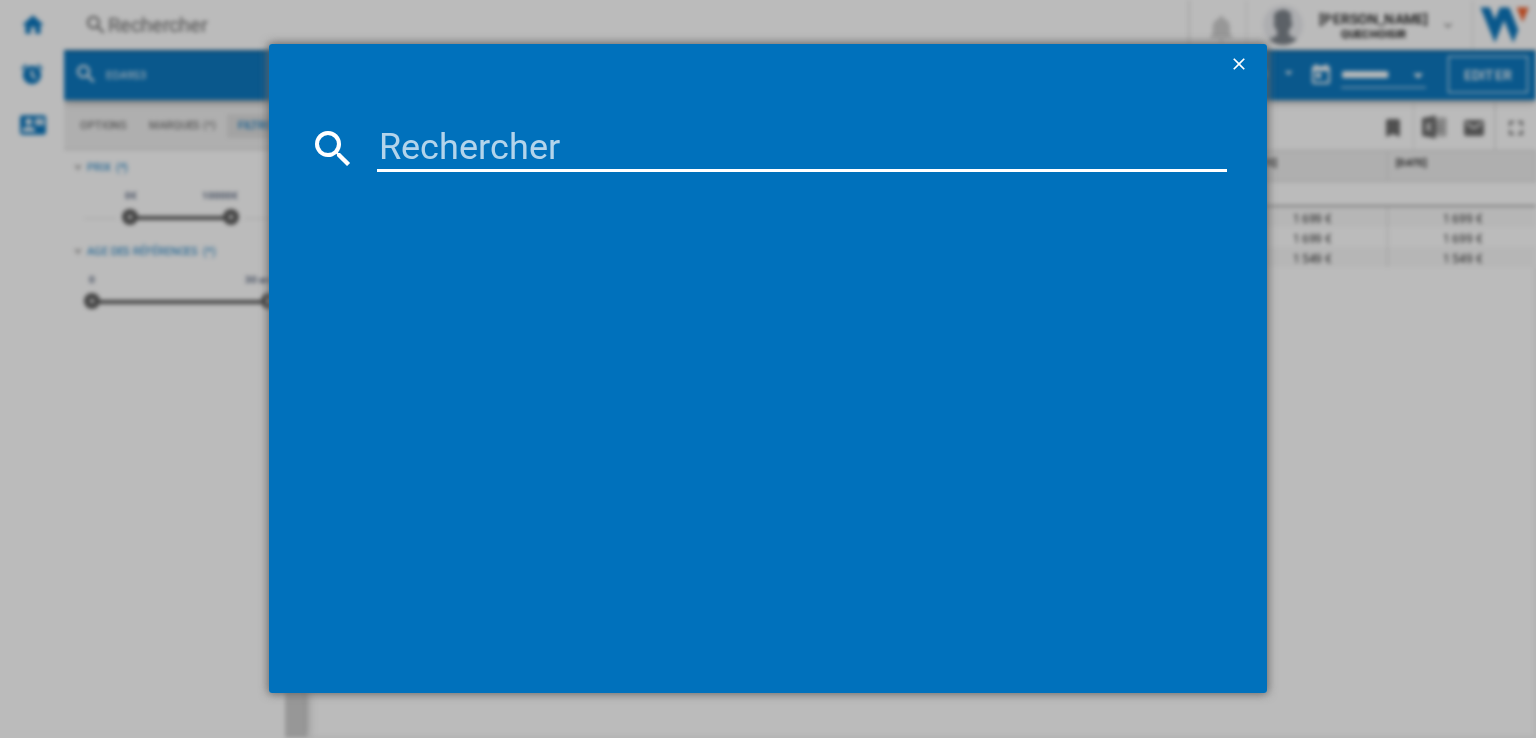 click at bounding box center (1241, 66) 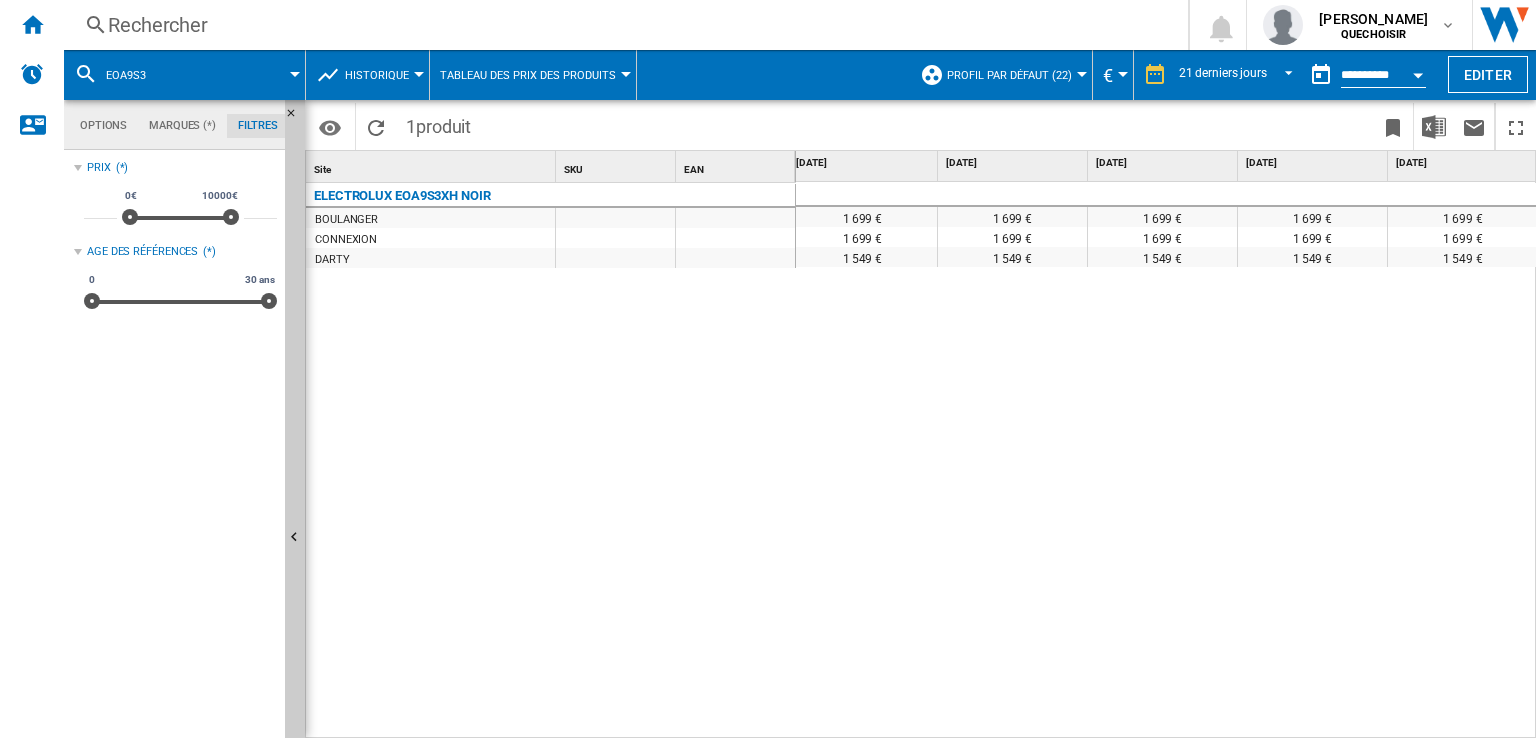 click on "Rechercher" at bounding box center (622, 25) 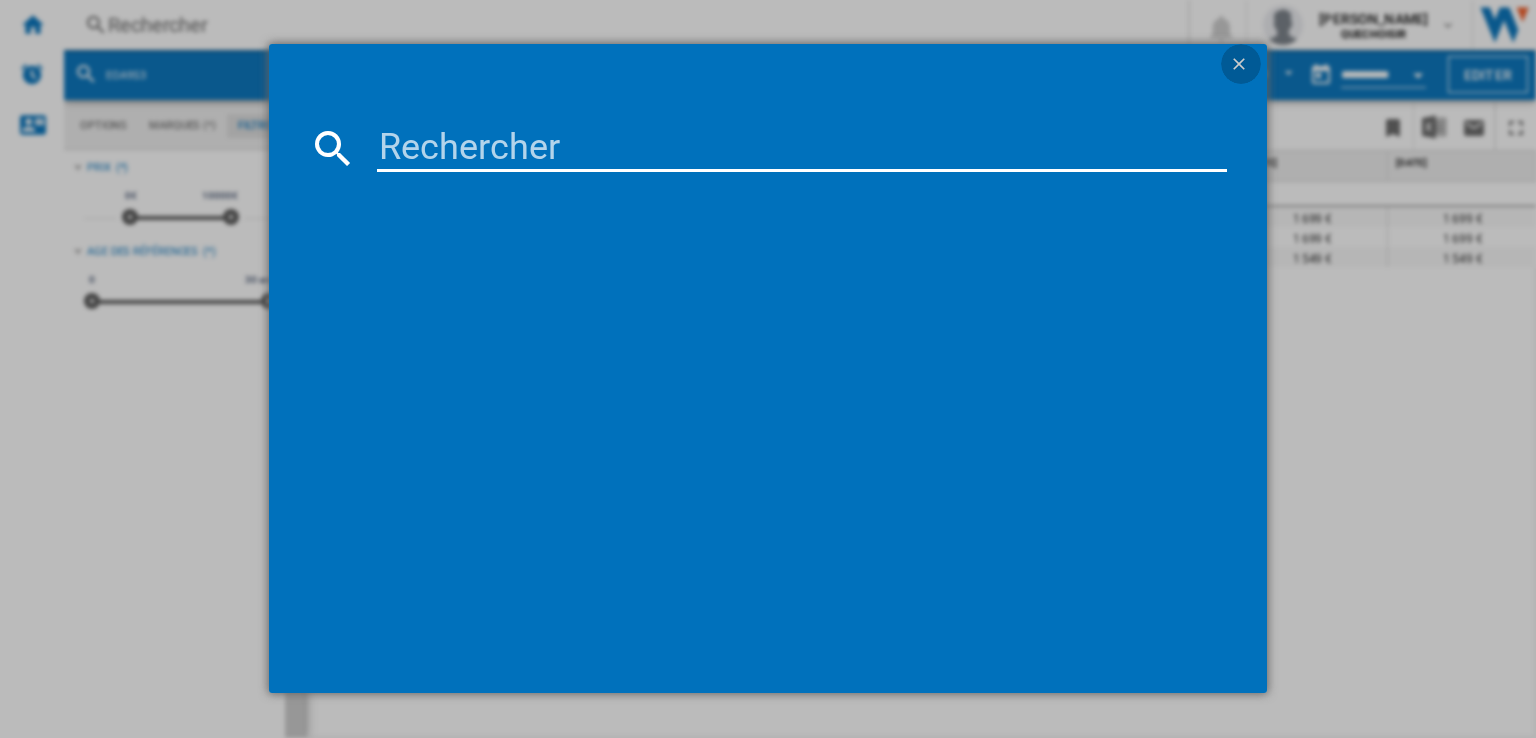 click at bounding box center (1241, 66) 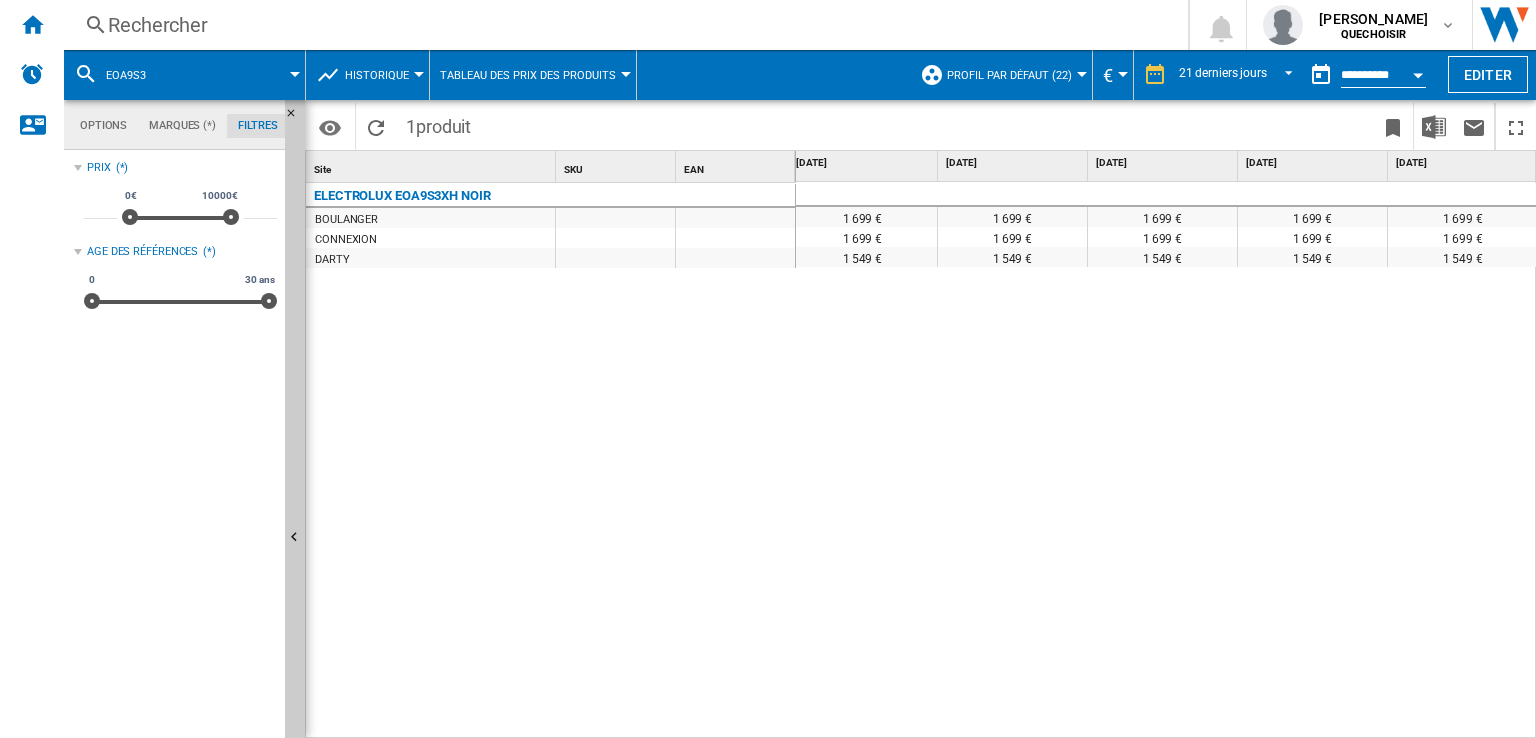click on "Rechercher" at bounding box center (622, 25) 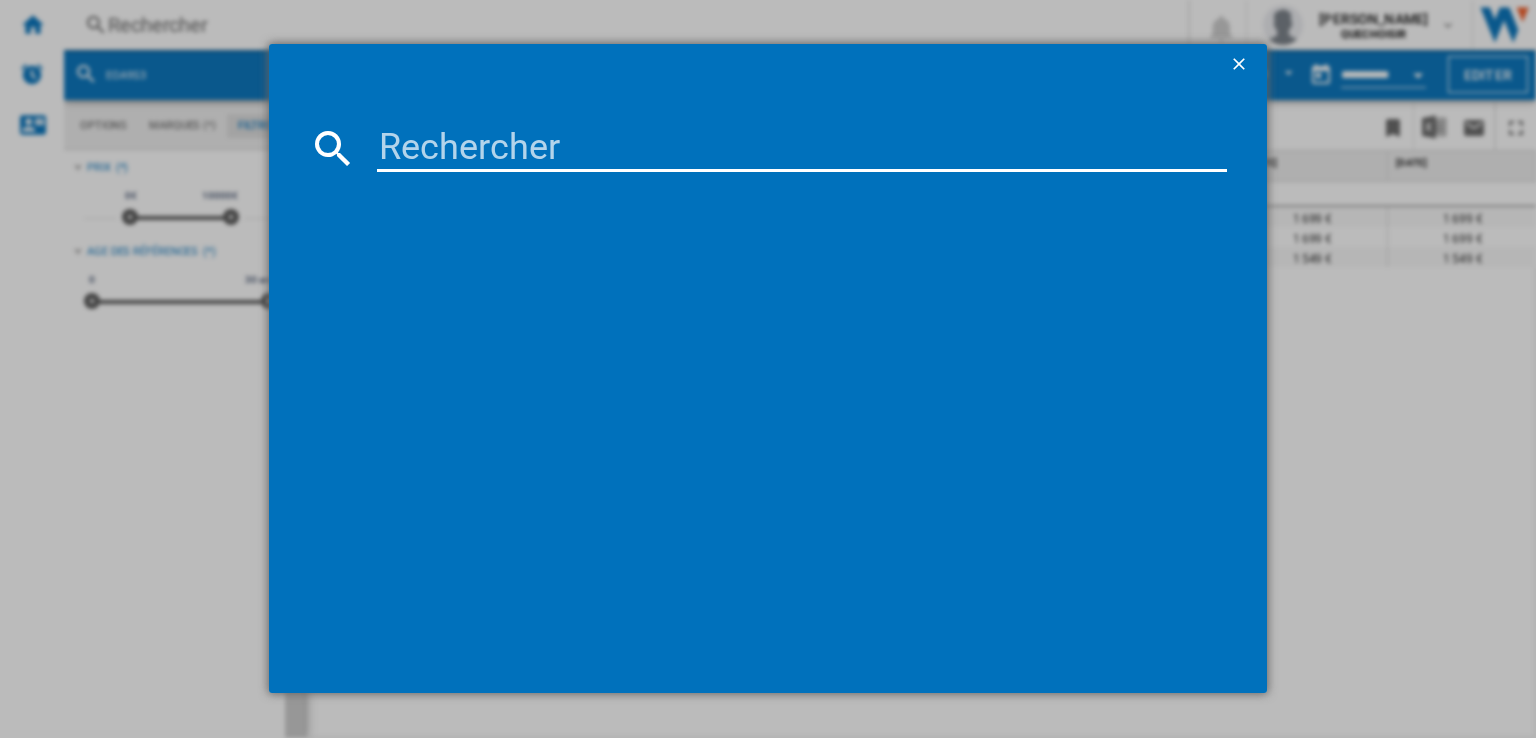 type on "EOF6P46" 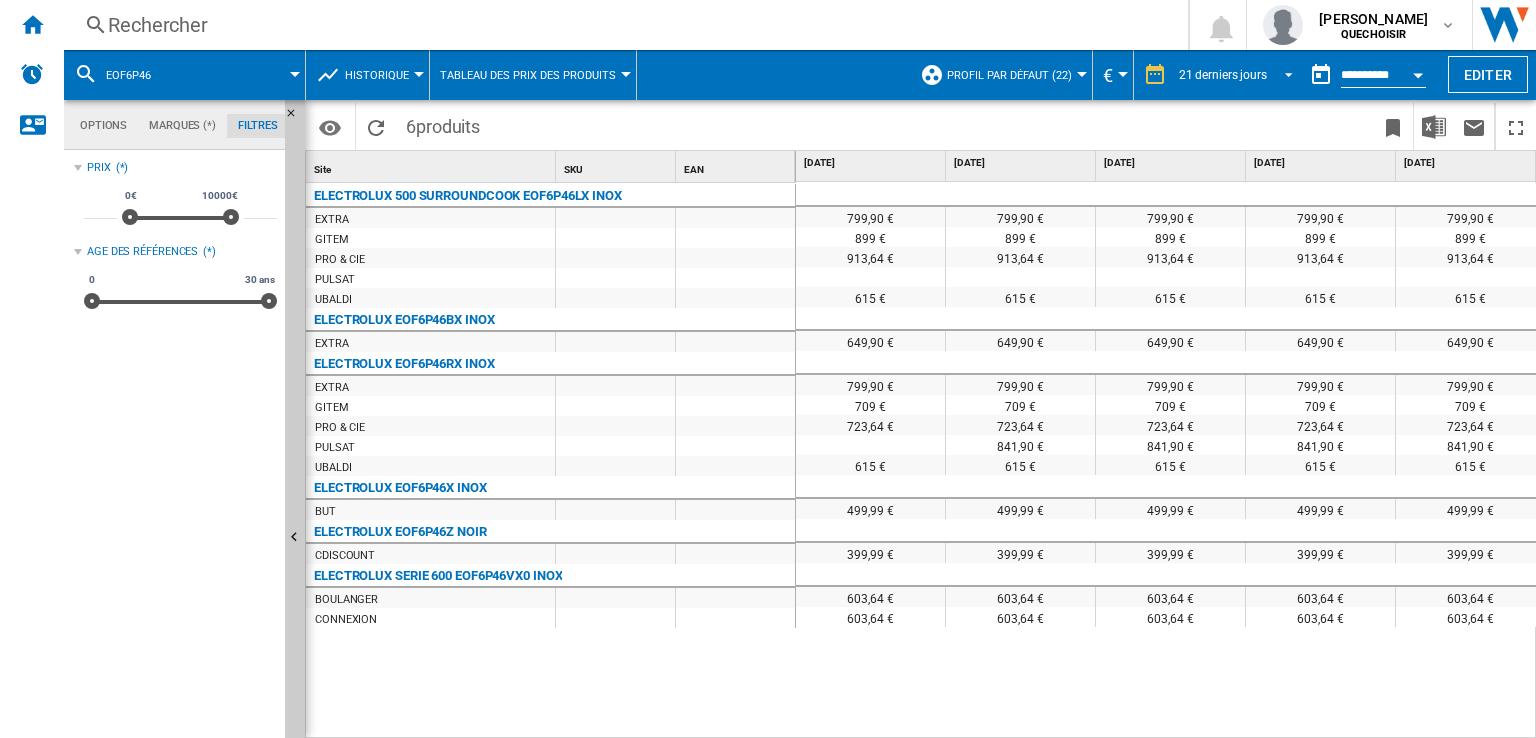 click on "21 derniers jours" at bounding box center (1223, 75) 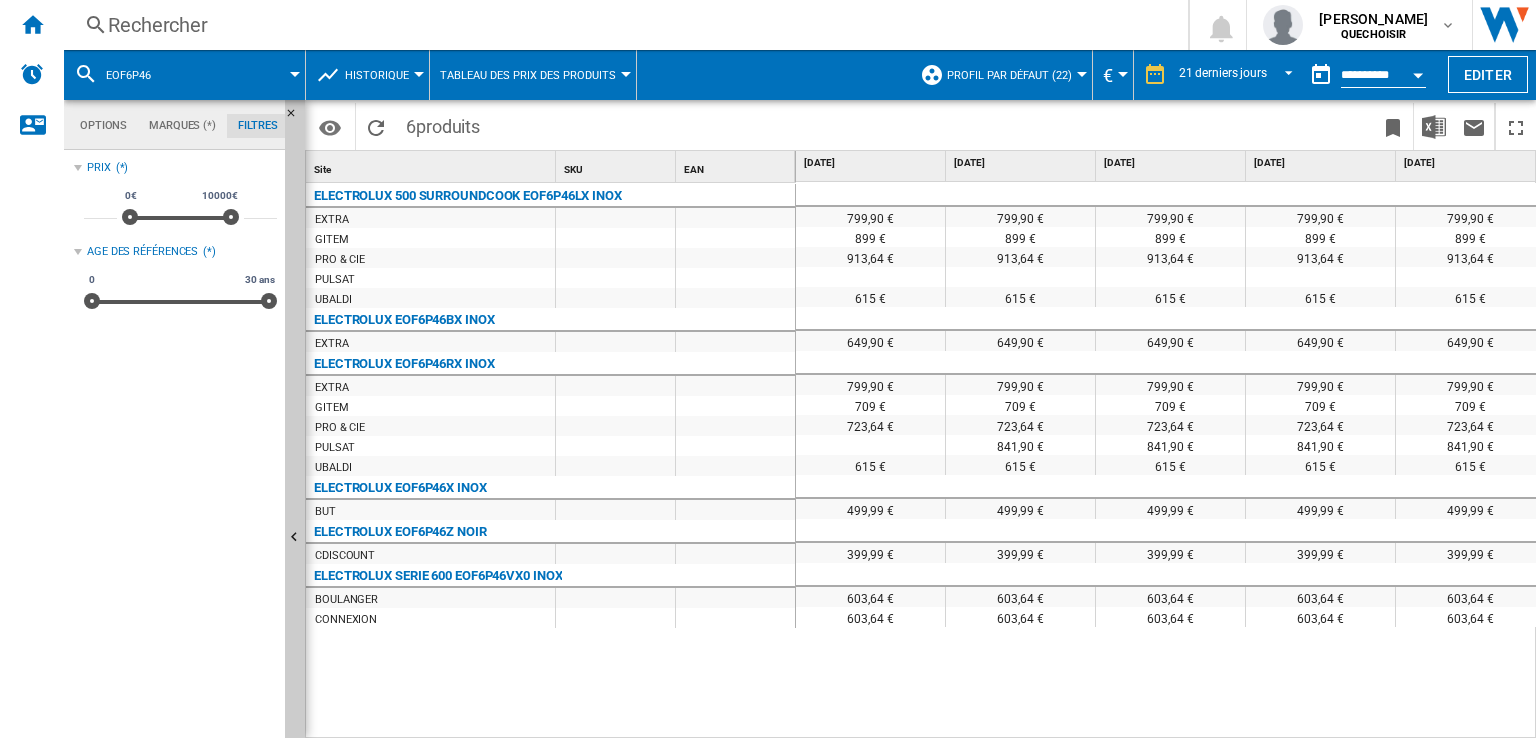 scroll, scrollTop: 89, scrollLeft: 0, axis: vertical 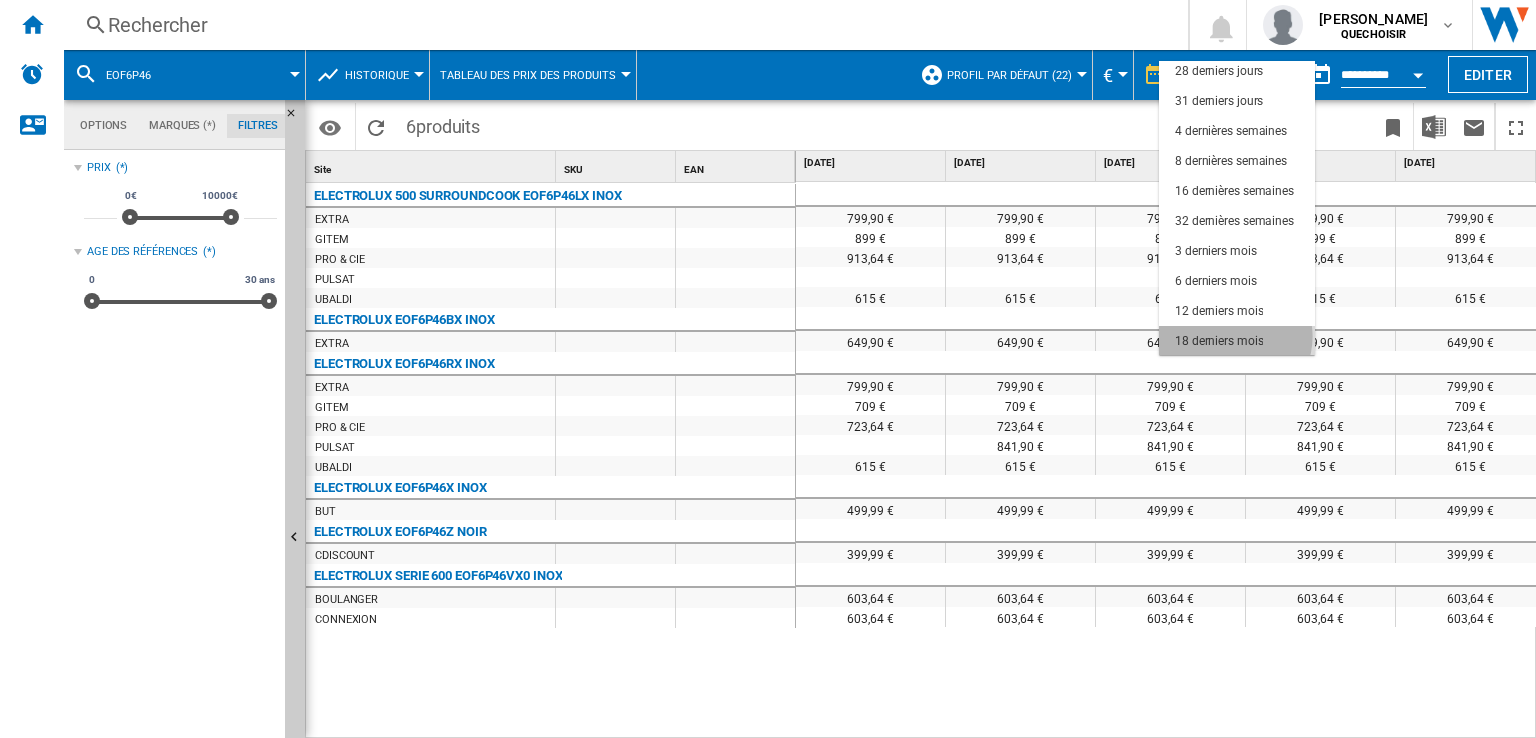 click on "18 derniers mois" at bounding box center [1219, 341] 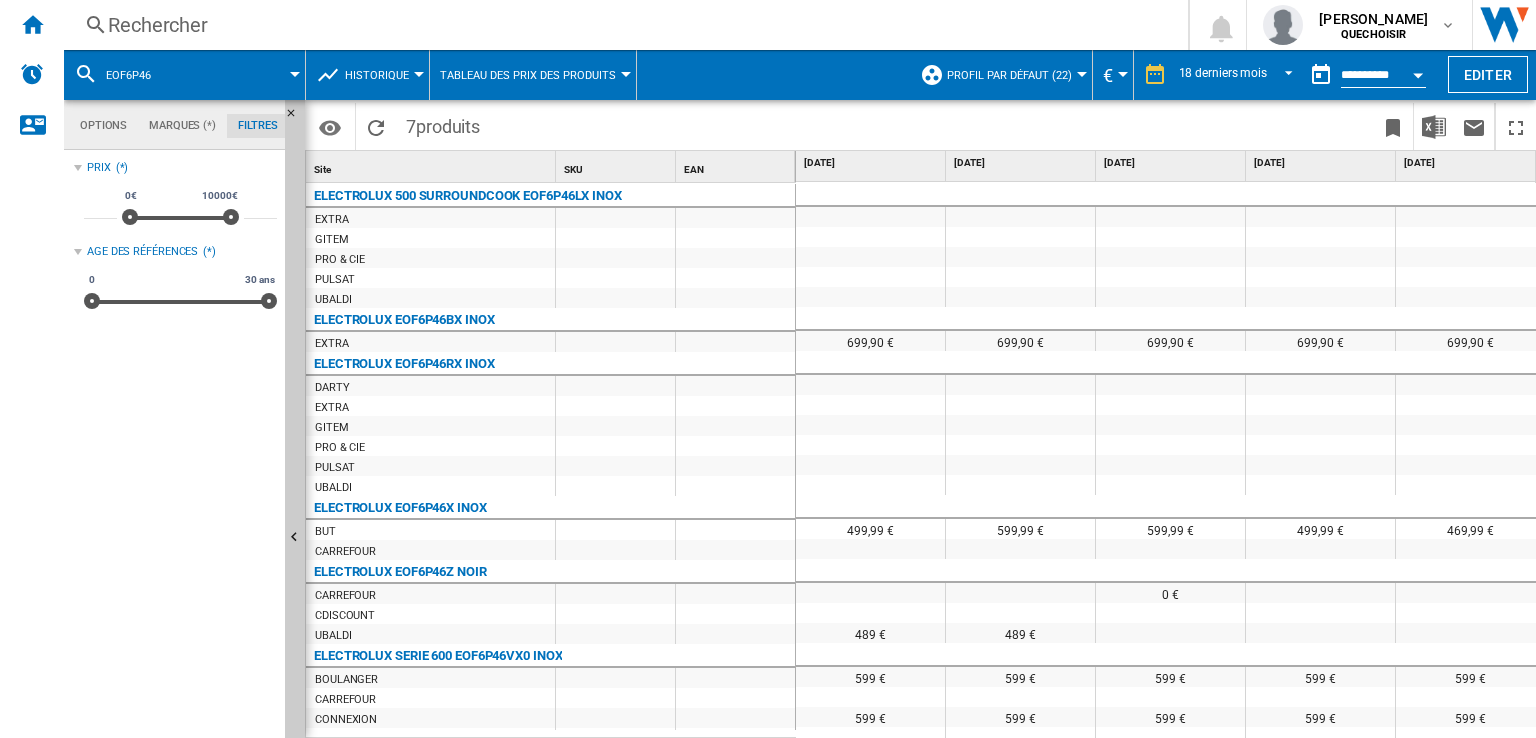 scroll, scrollTop: 0, scrollLeft: 165, axis: horizontal 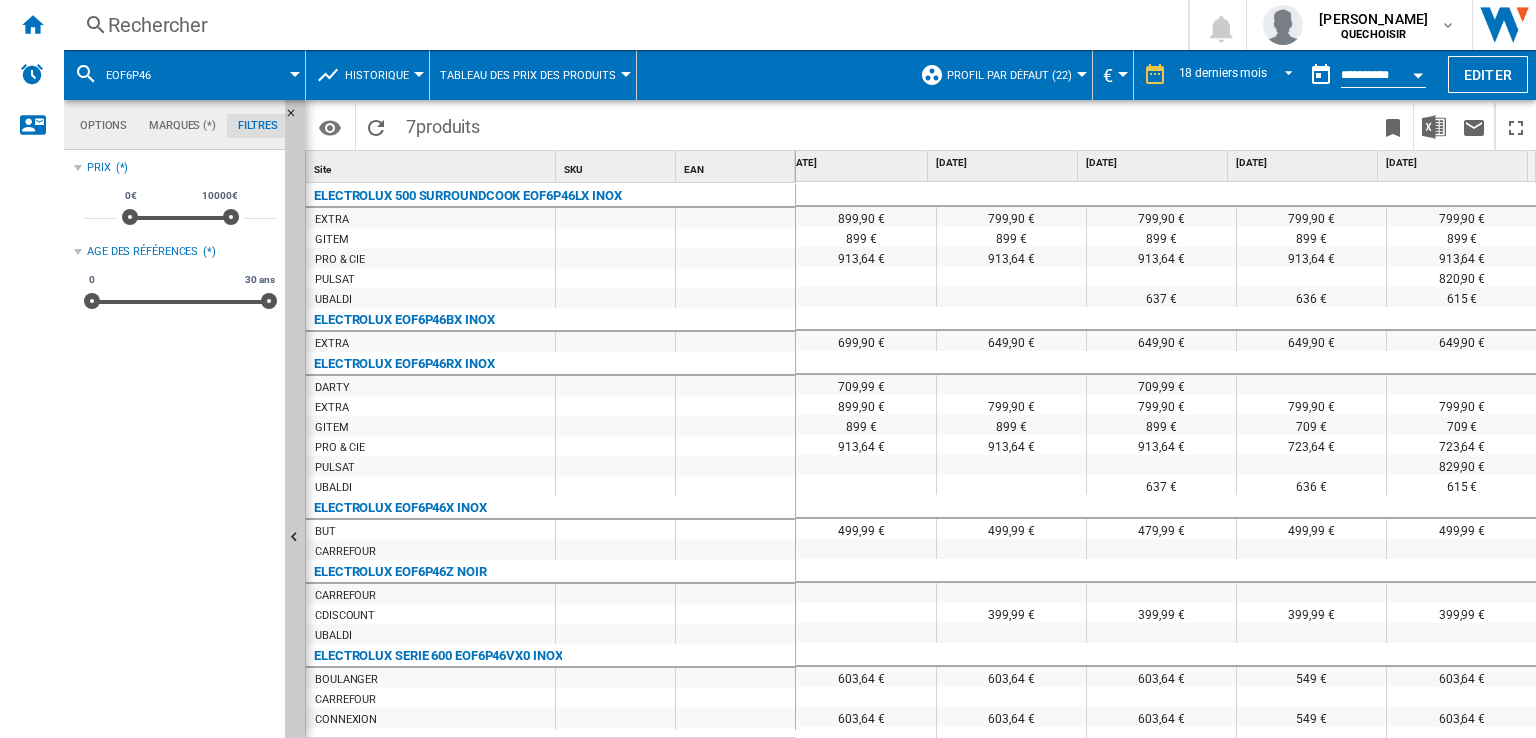 click on "Historique" at bounding box center [377, 75] 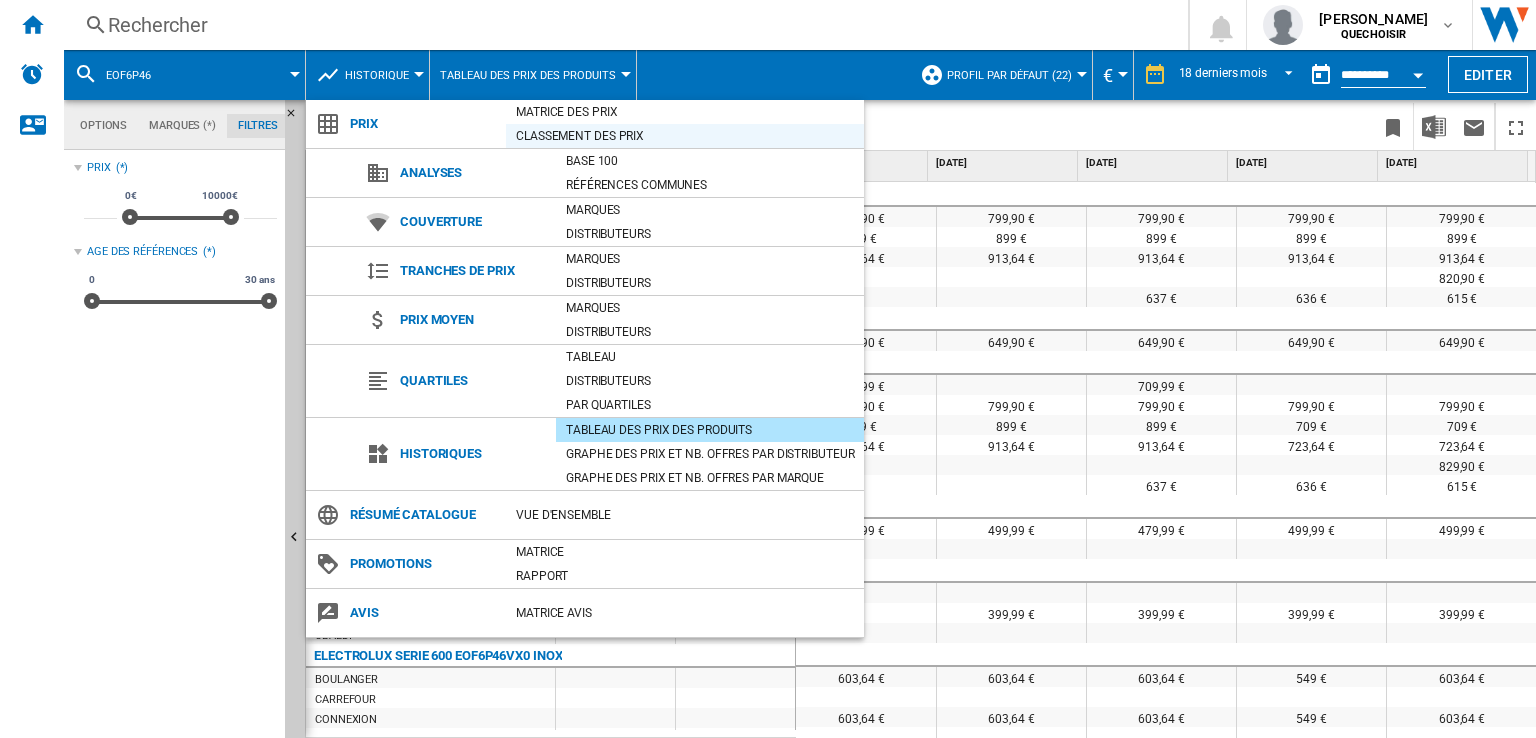 click on "Classement des prix" at bounding box center [685, 136] 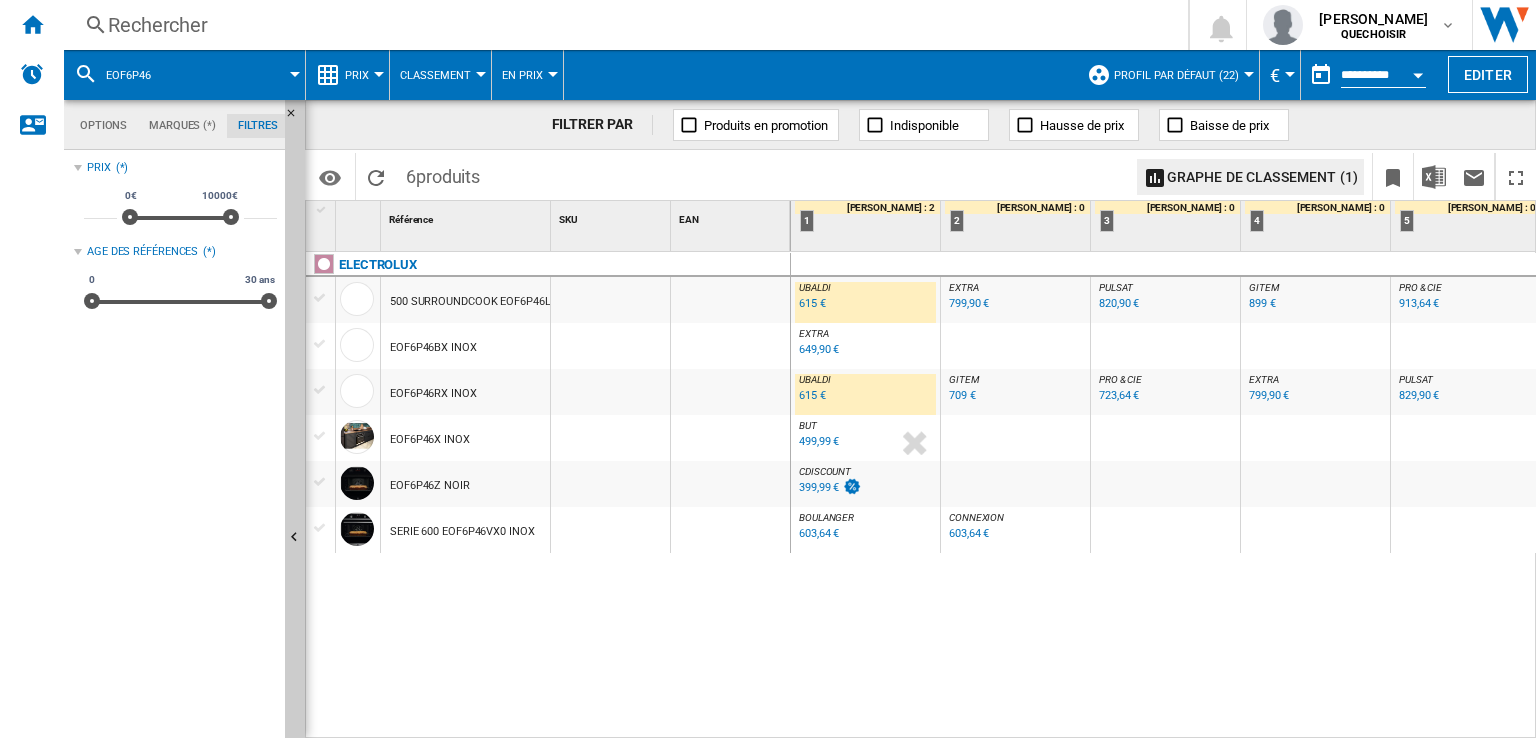 click on "ELECTROLUX
500 SURROUNDCOOK EOF6P46LX INOX
EOF6P46BX INOX
EOF6P46RX INOX
EOF6P46X INOX
EOF6P46Z NOIR
SERIE 600 EOF6P46VX0 INOX" at bounding box center (548, 491) 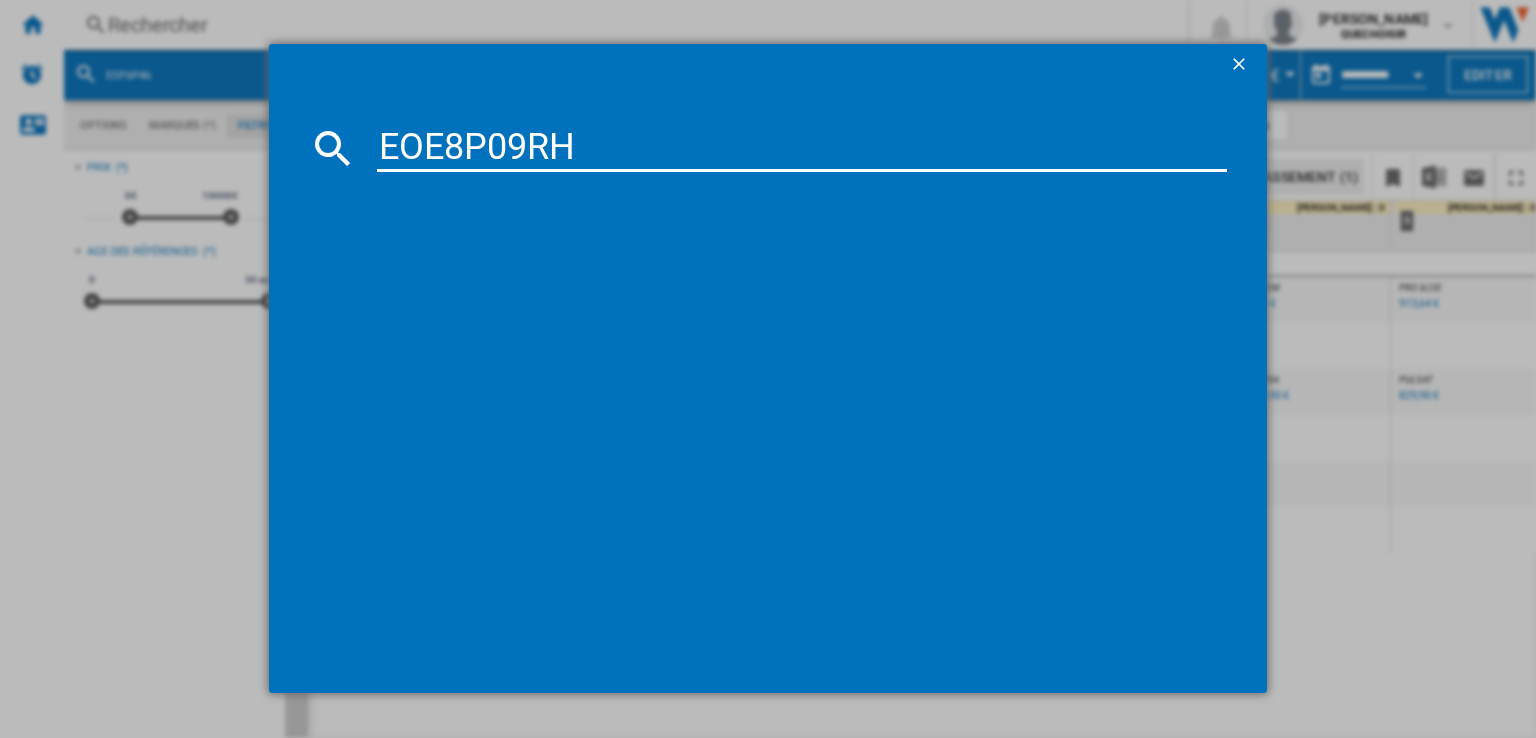type on "EOE8P09RH" 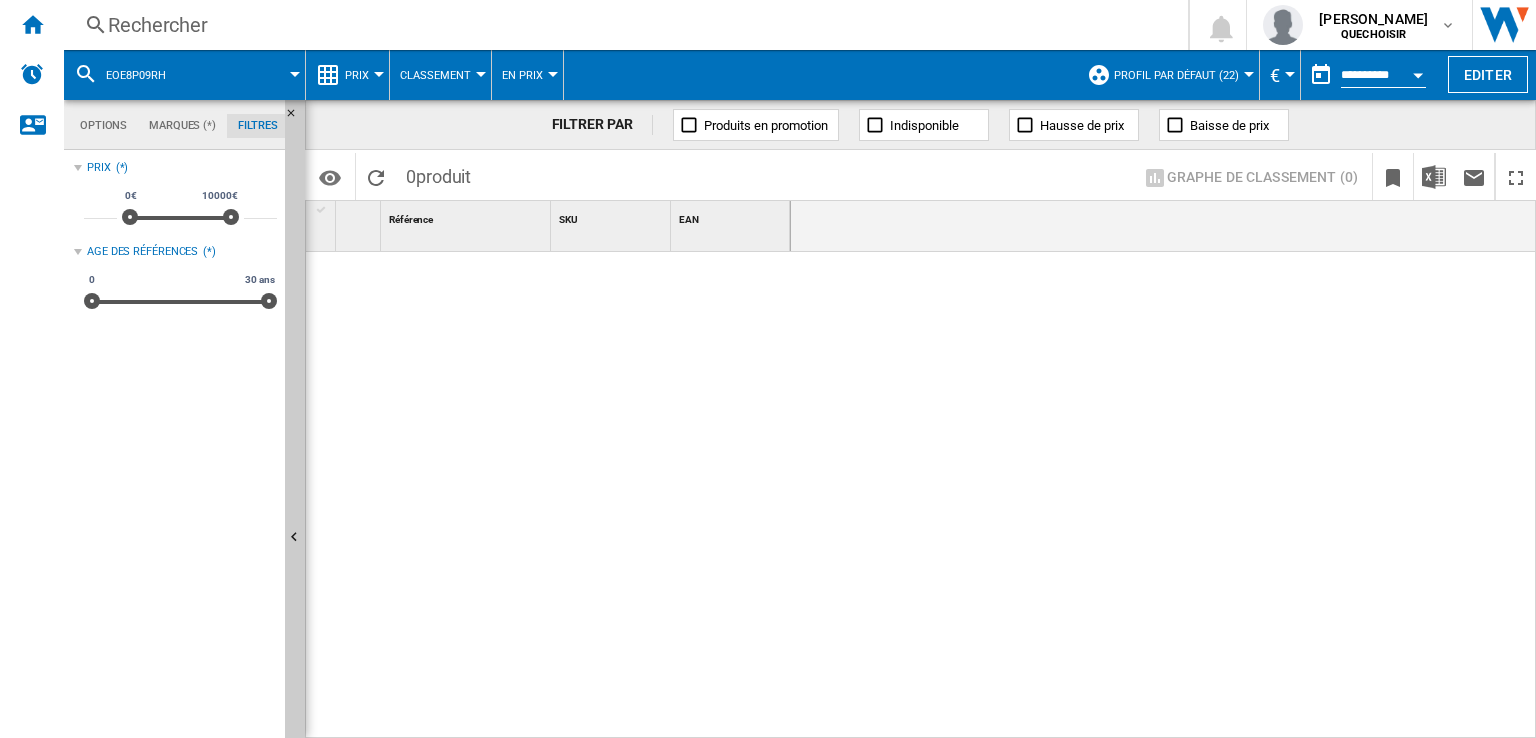 click on "Rechercher" at bounding box center [622, 25] 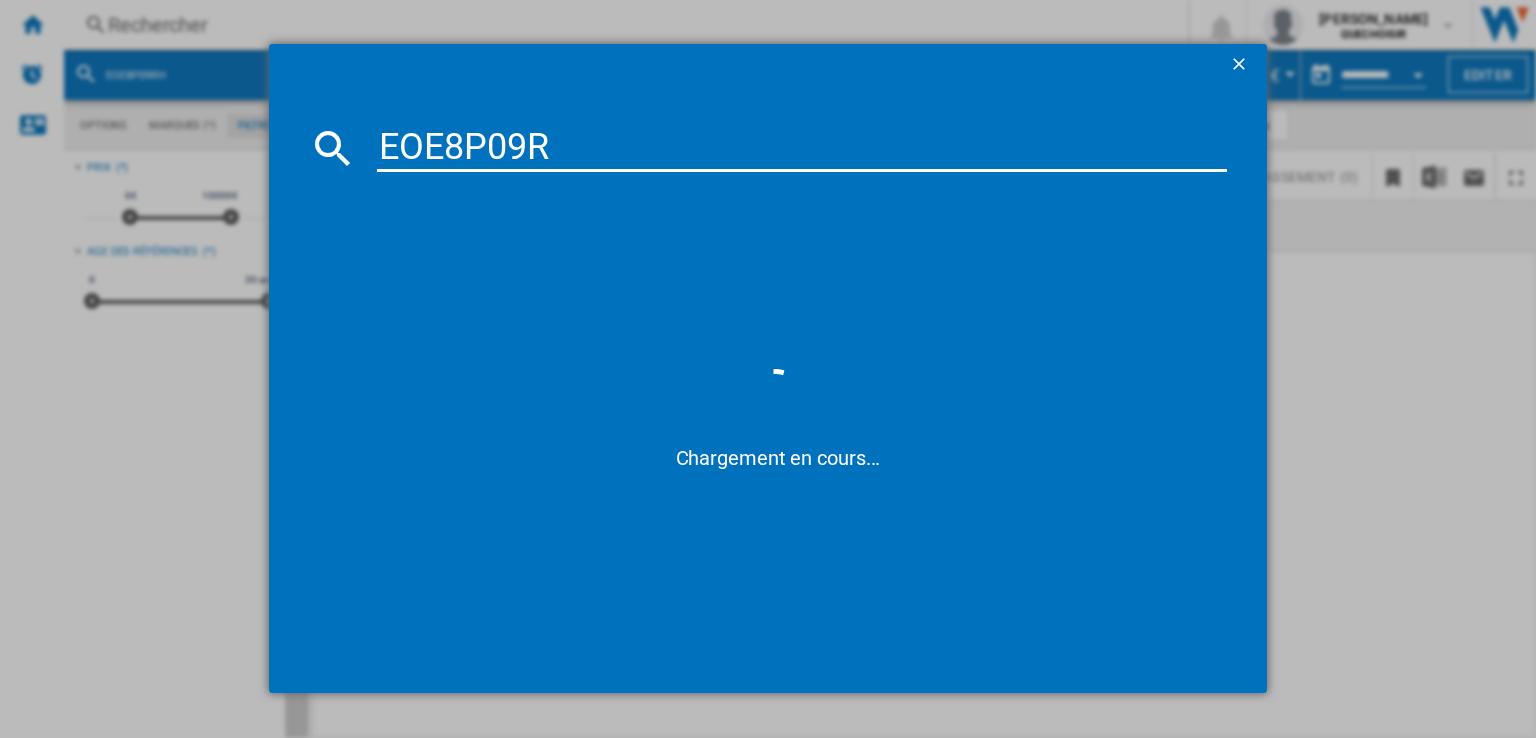 type on "EOE8P09" 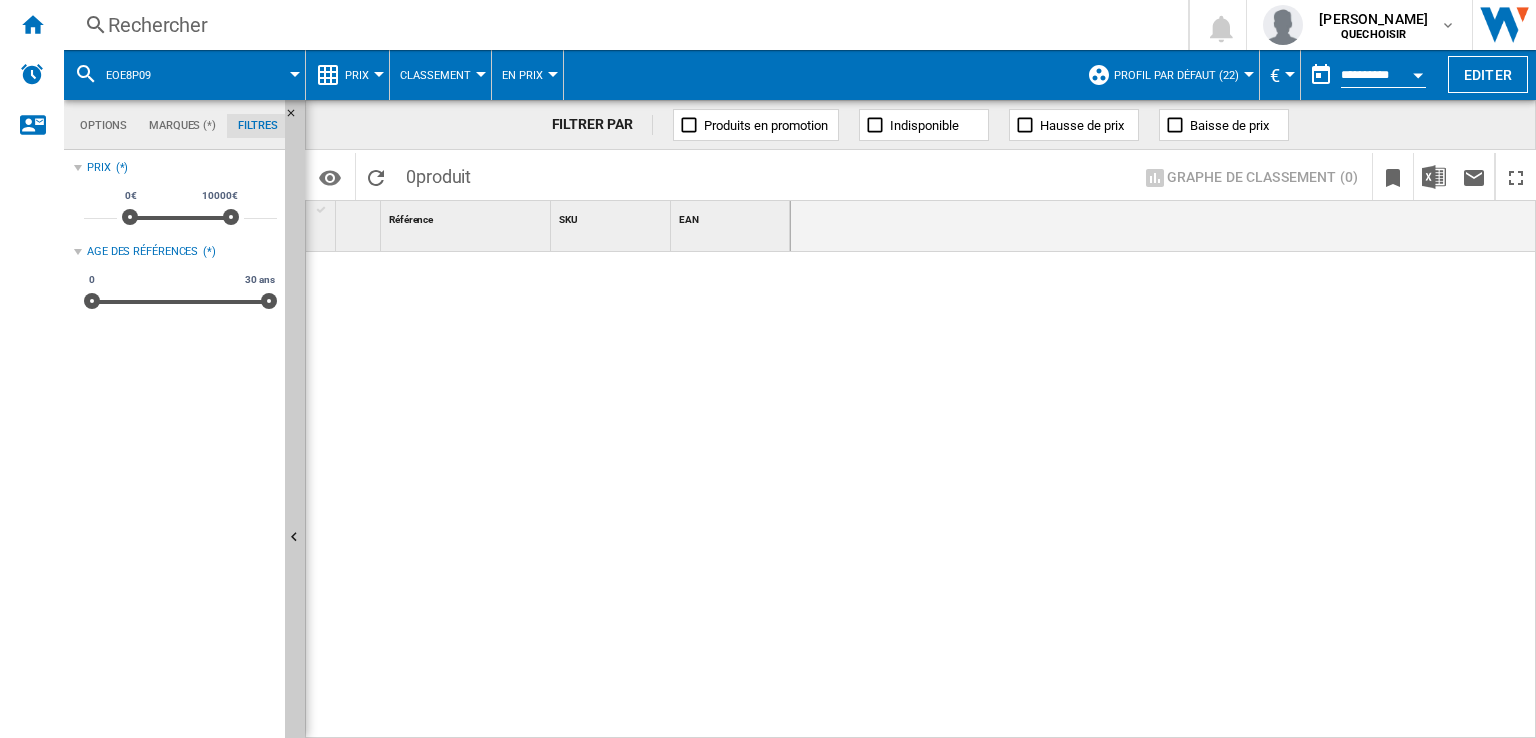 click on "Rechercher" at bounding box center (622, 25) 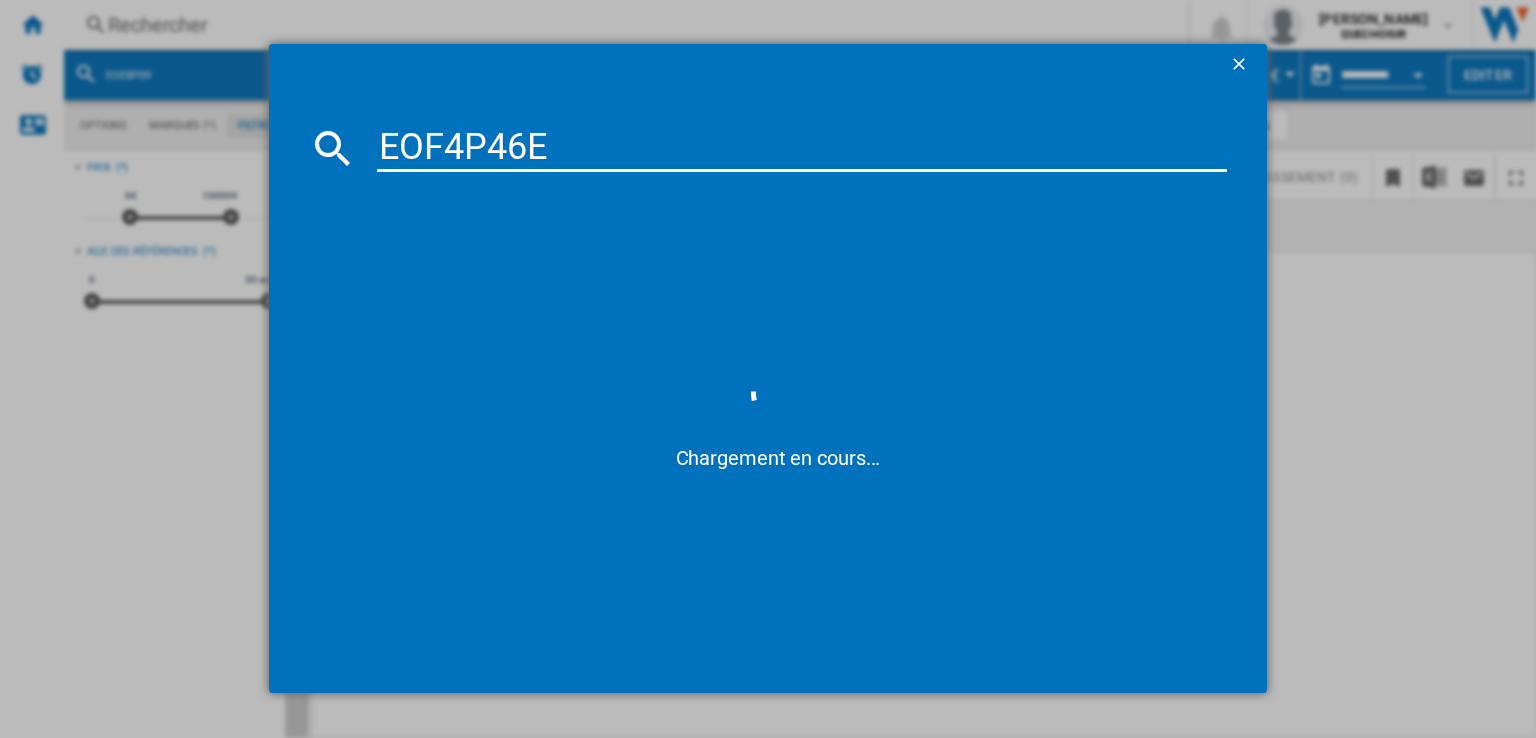 type on "EOF4P46" 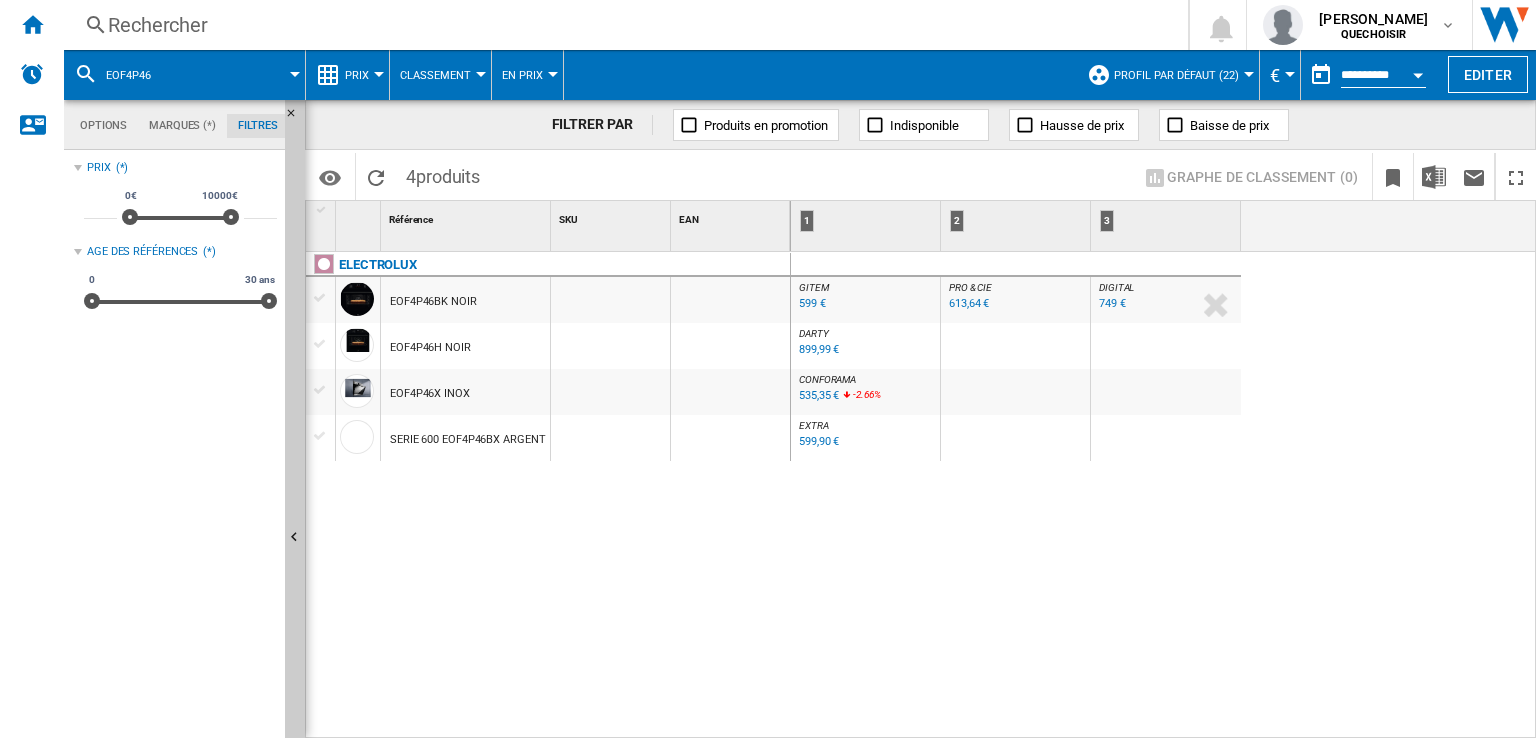 click on "DARTY" at bounding box center [814, 333] 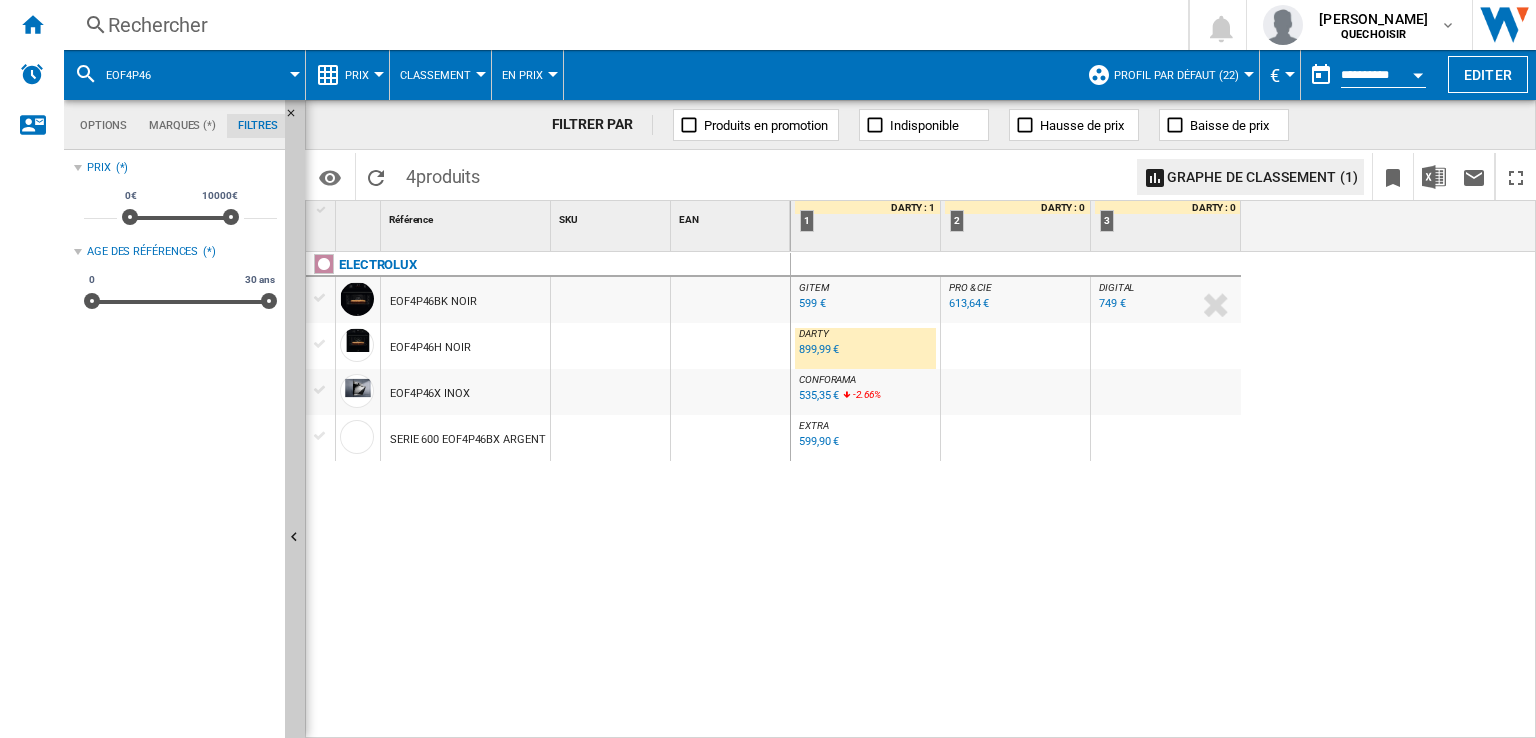 click on "EOF4P46H NOIR" at bounding box center (430, 348) 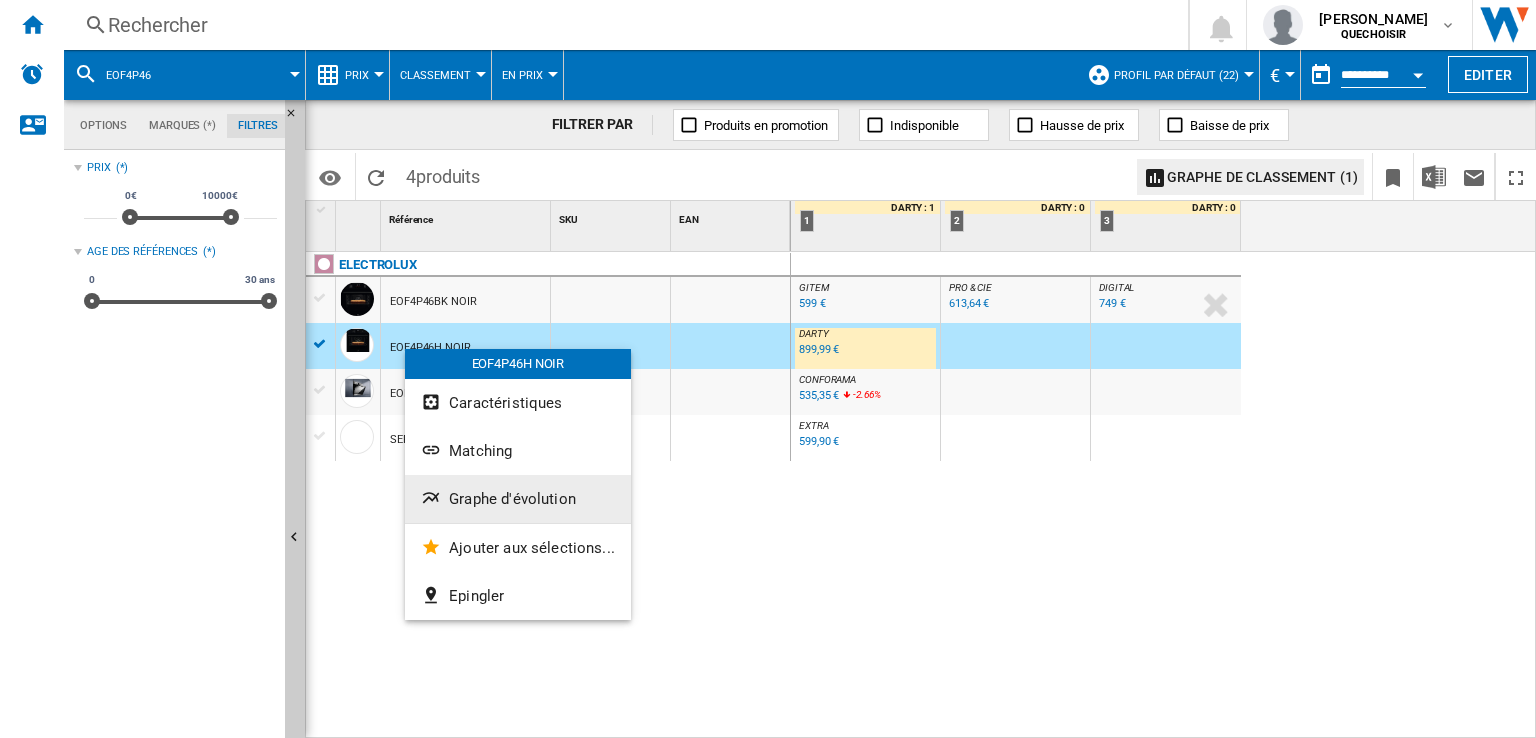 click on "Graphe d'évolution" at bounding box center [512, 499] 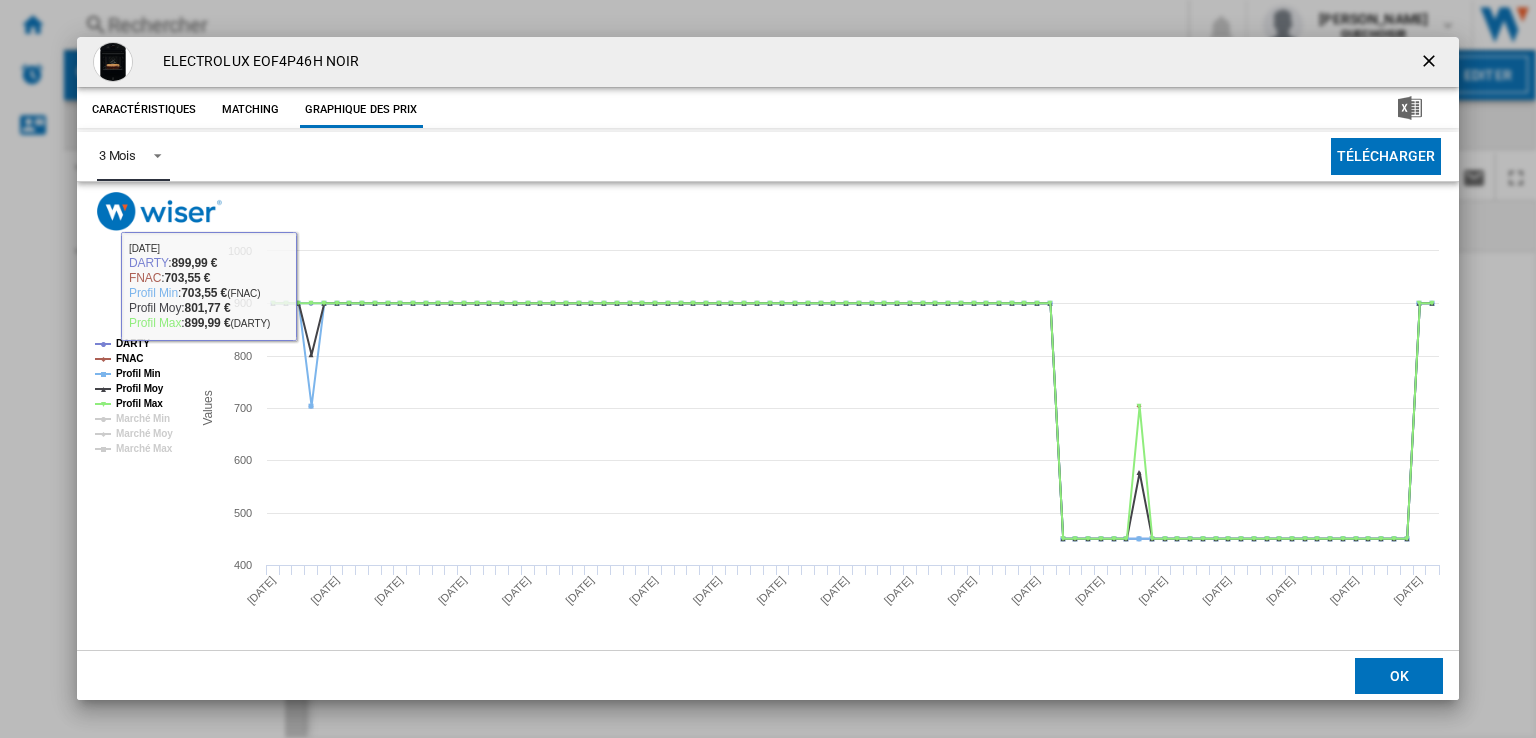 click on "3 Mois" at bounding box center [117, 155] 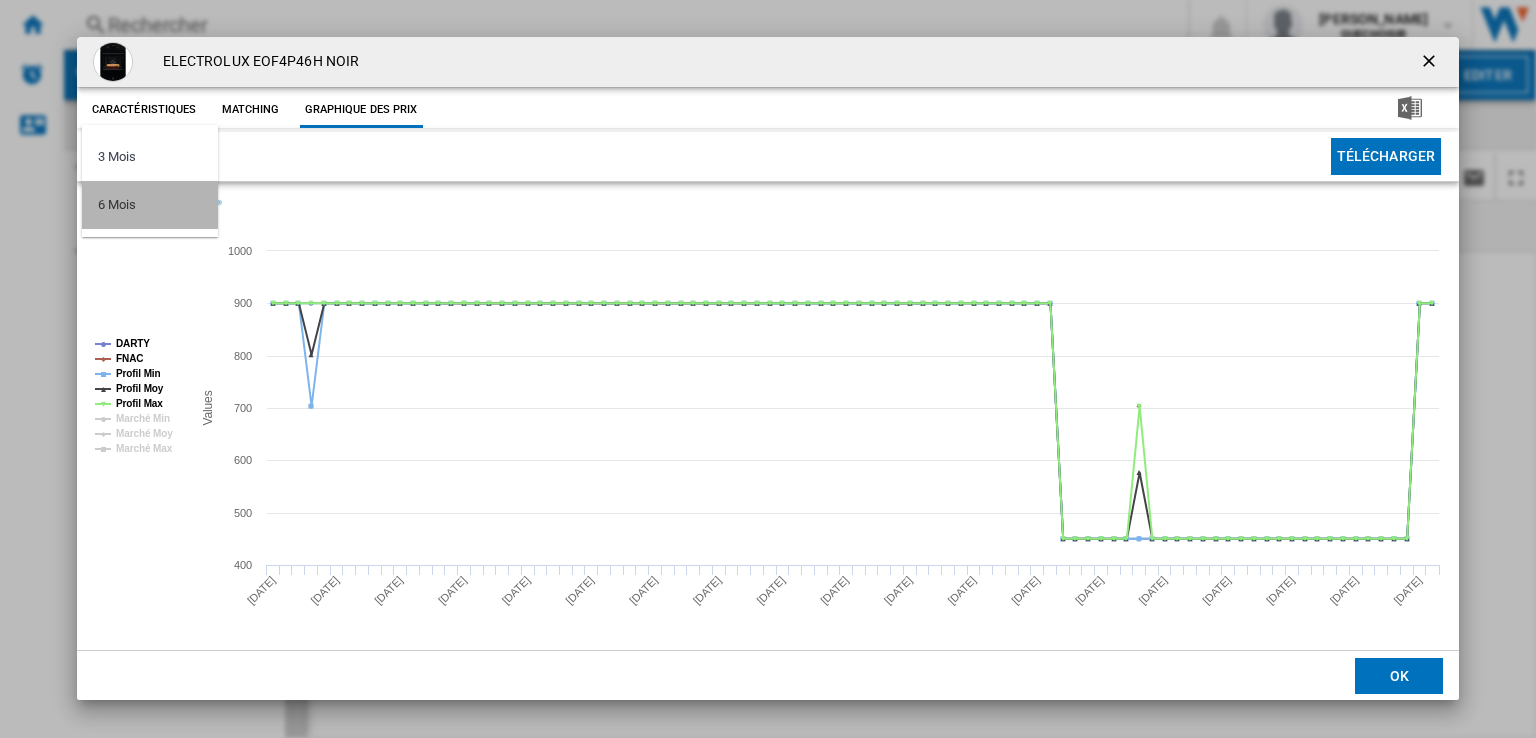 click on "6 Mois" at bounding box center (150, 205) 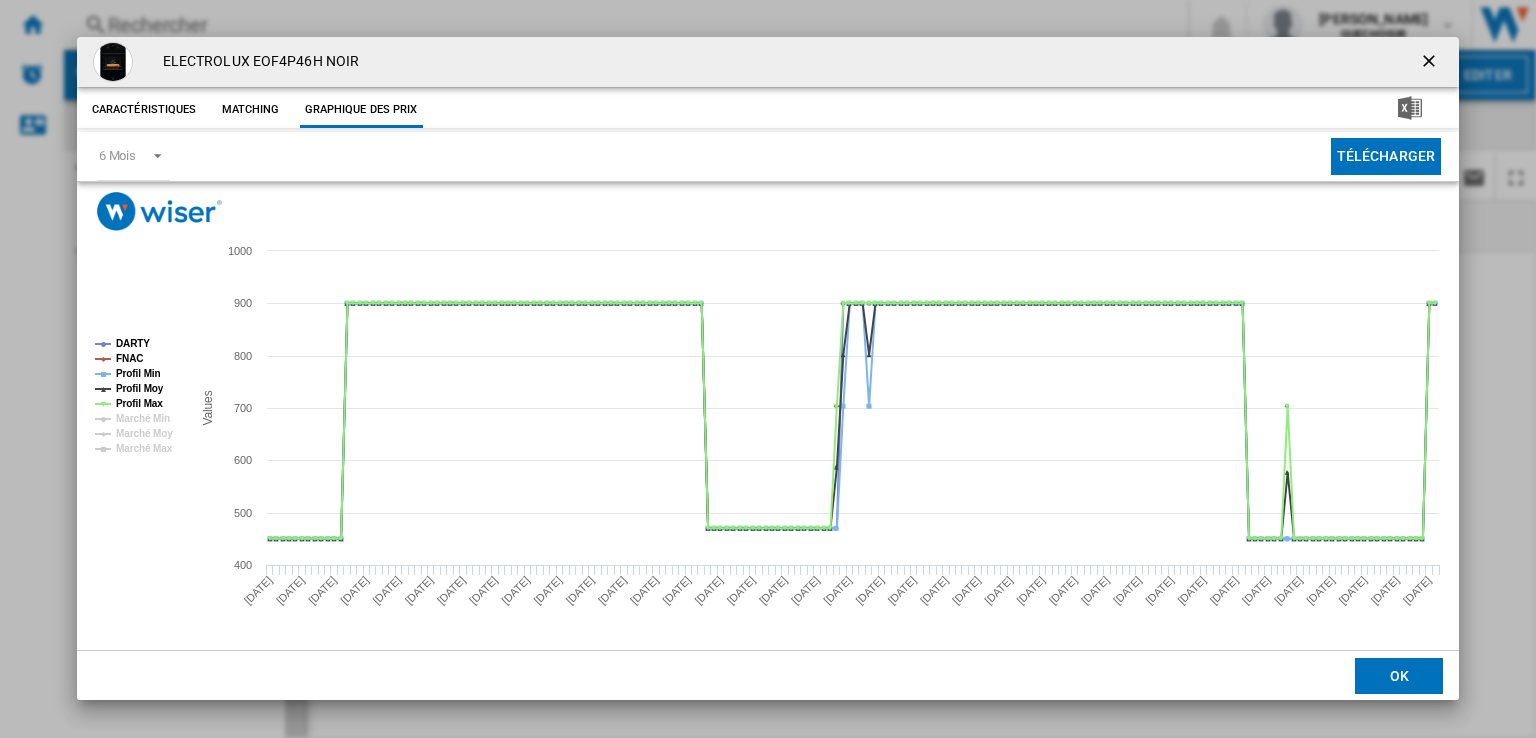 click at bounding box center (1431, 63) 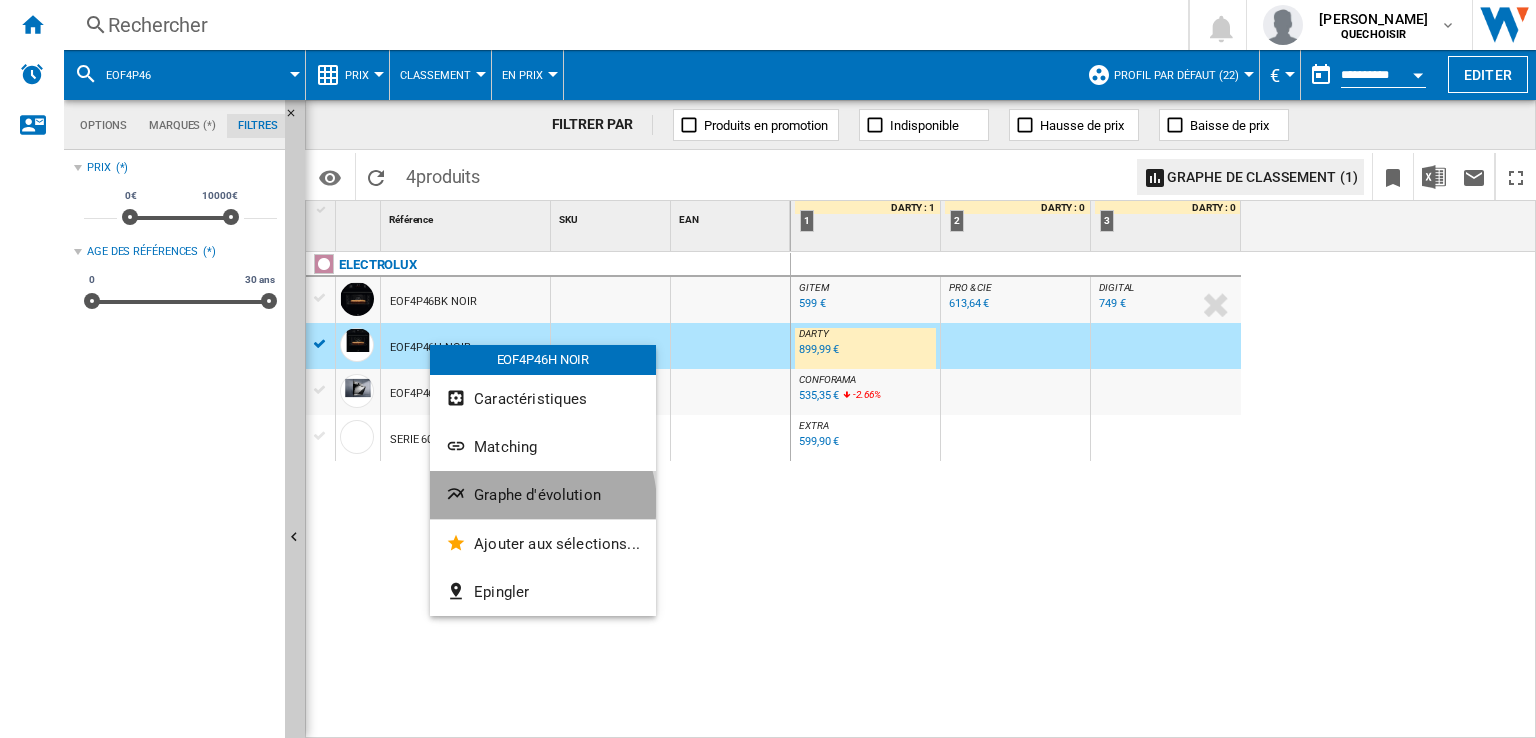 click on "Graphe d'évolution" at bounding box center (537, 495) 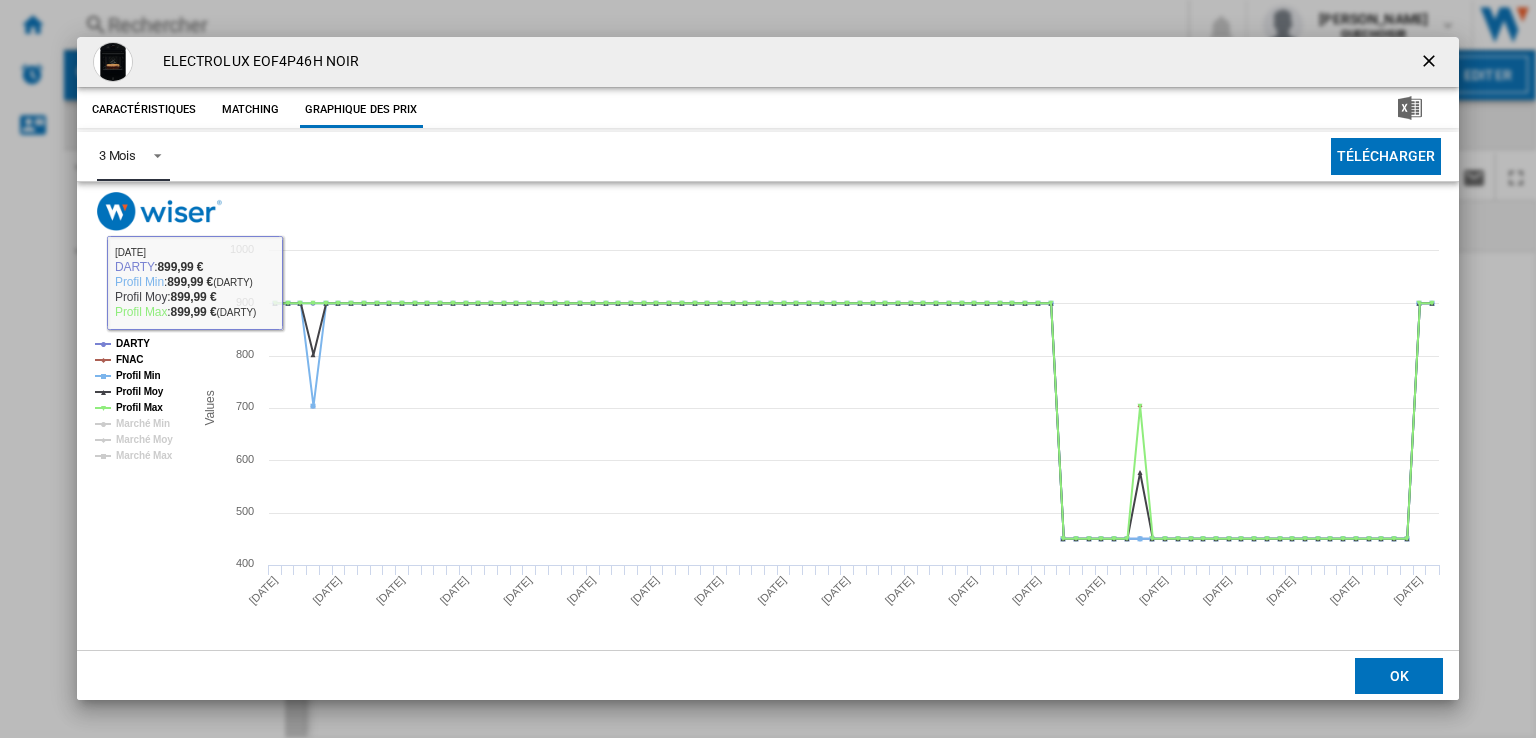 click at bounding box center [152, 154] 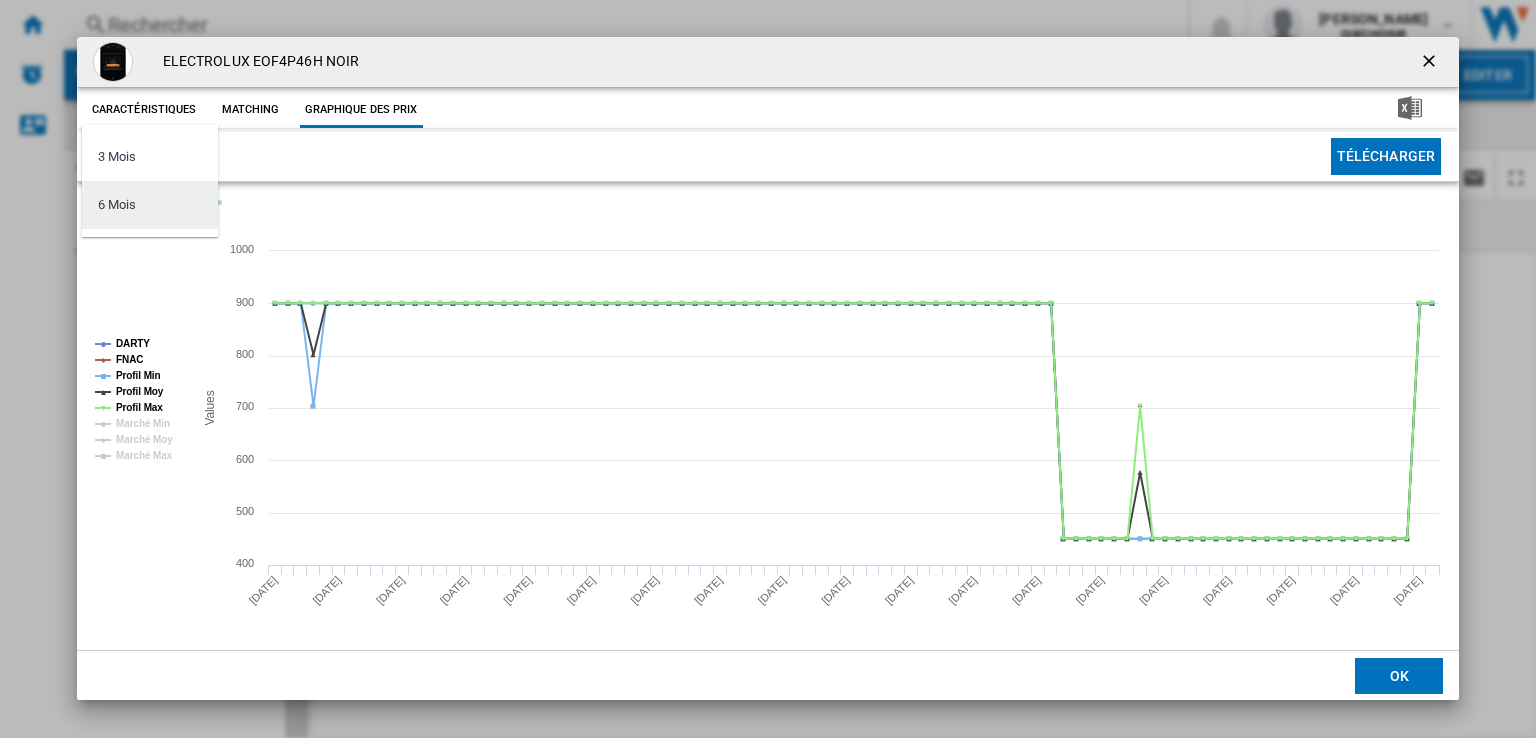 click on "6 Mois" at bounding box center (150, 205) 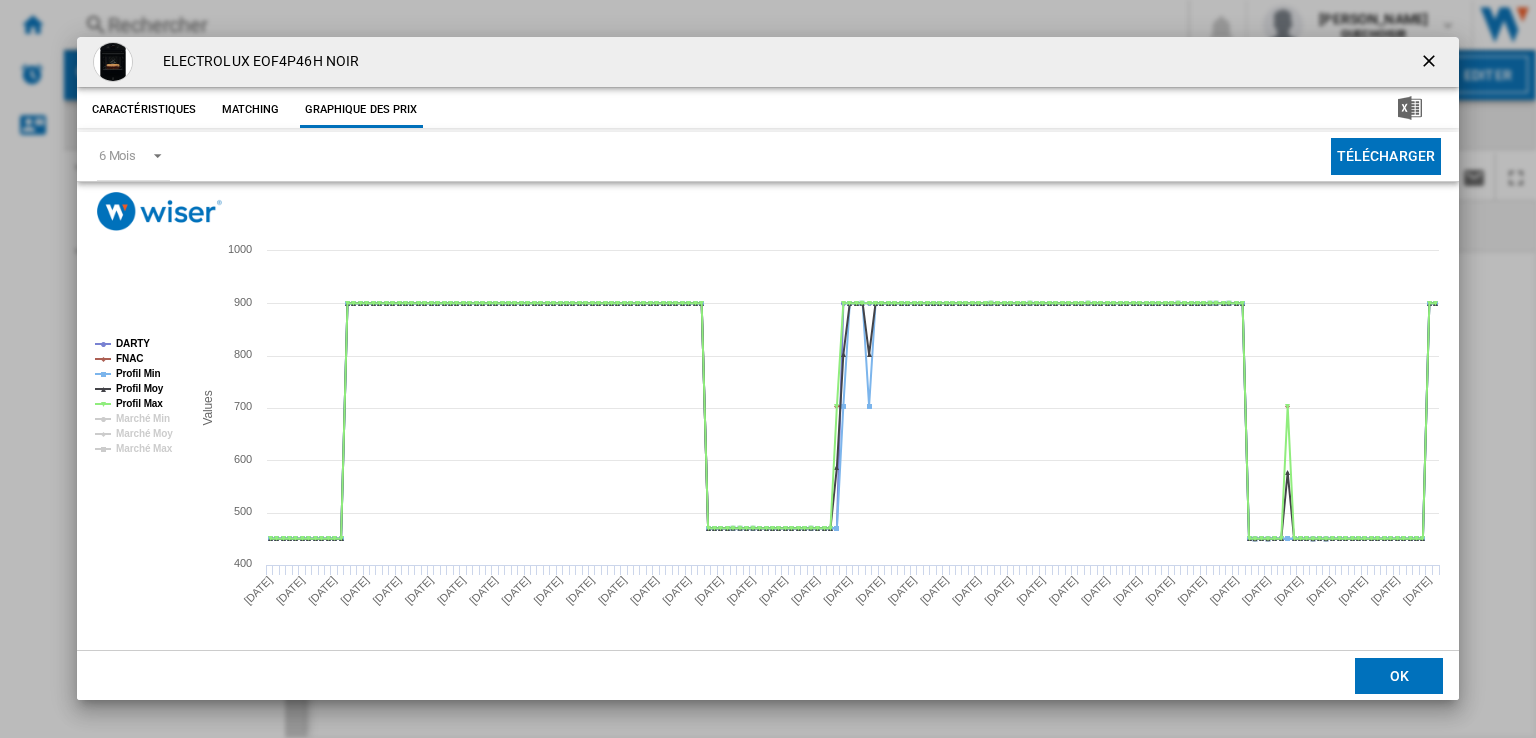 click at bounding box center [1431, 63] 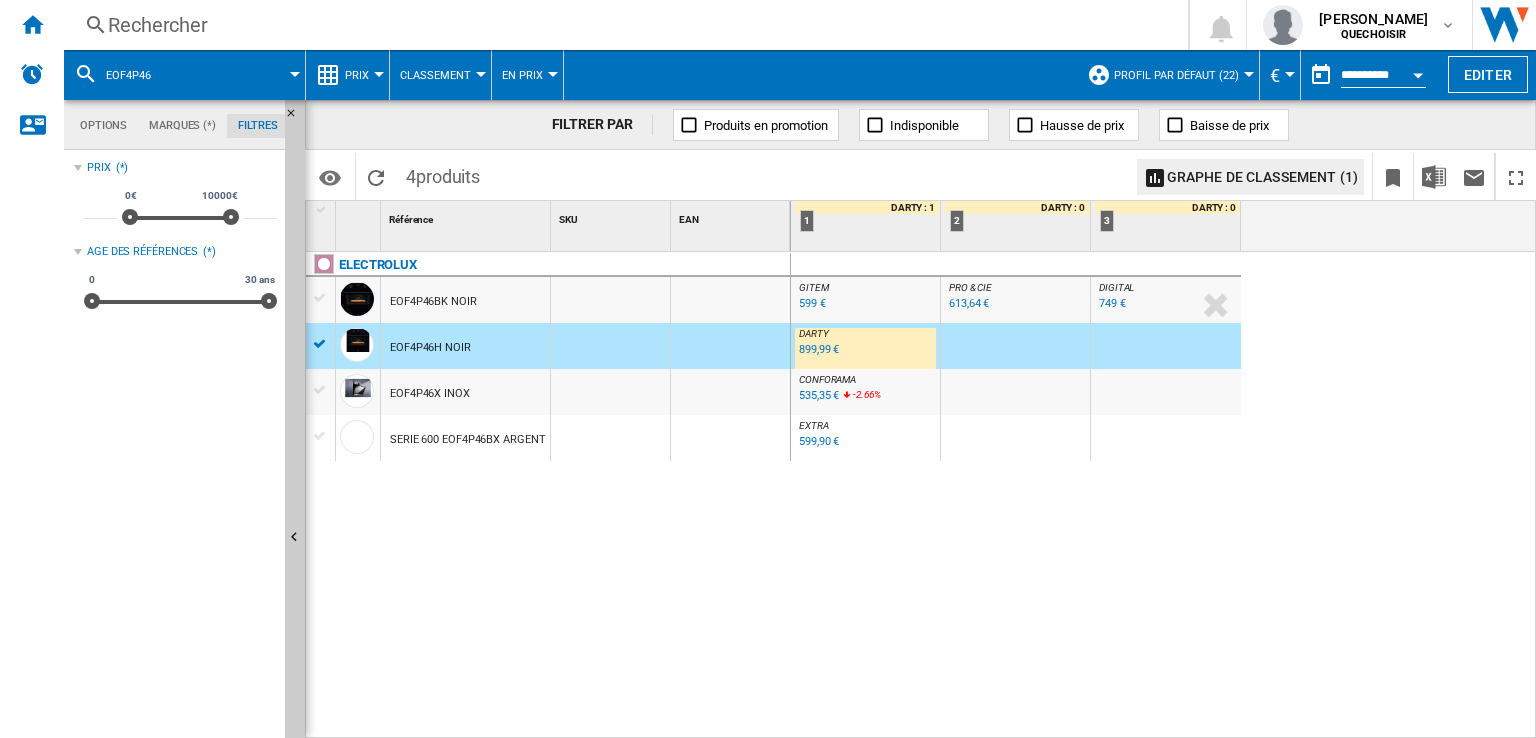 click on "Rechercher" at bounding box center [622, 25] 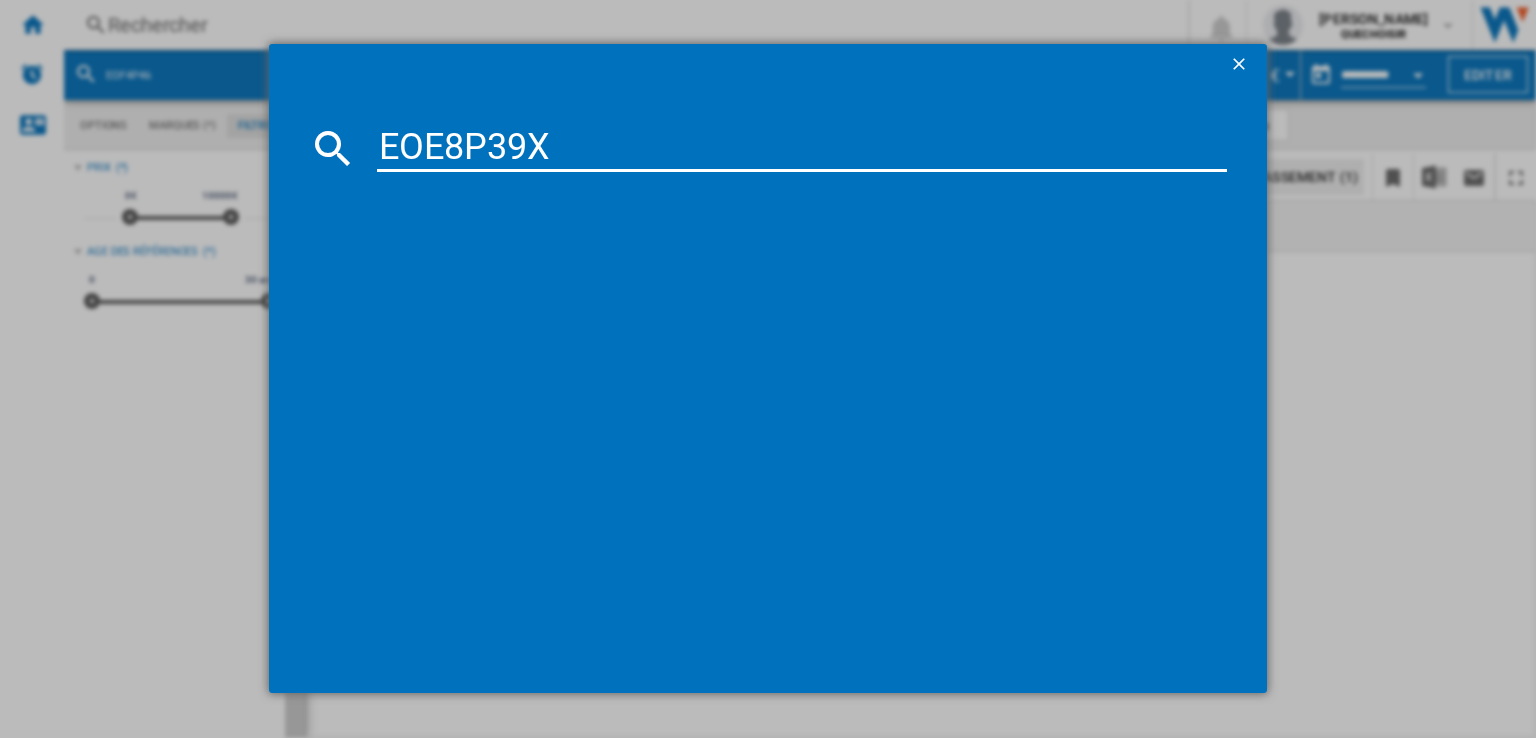 type on "EOE8P39" 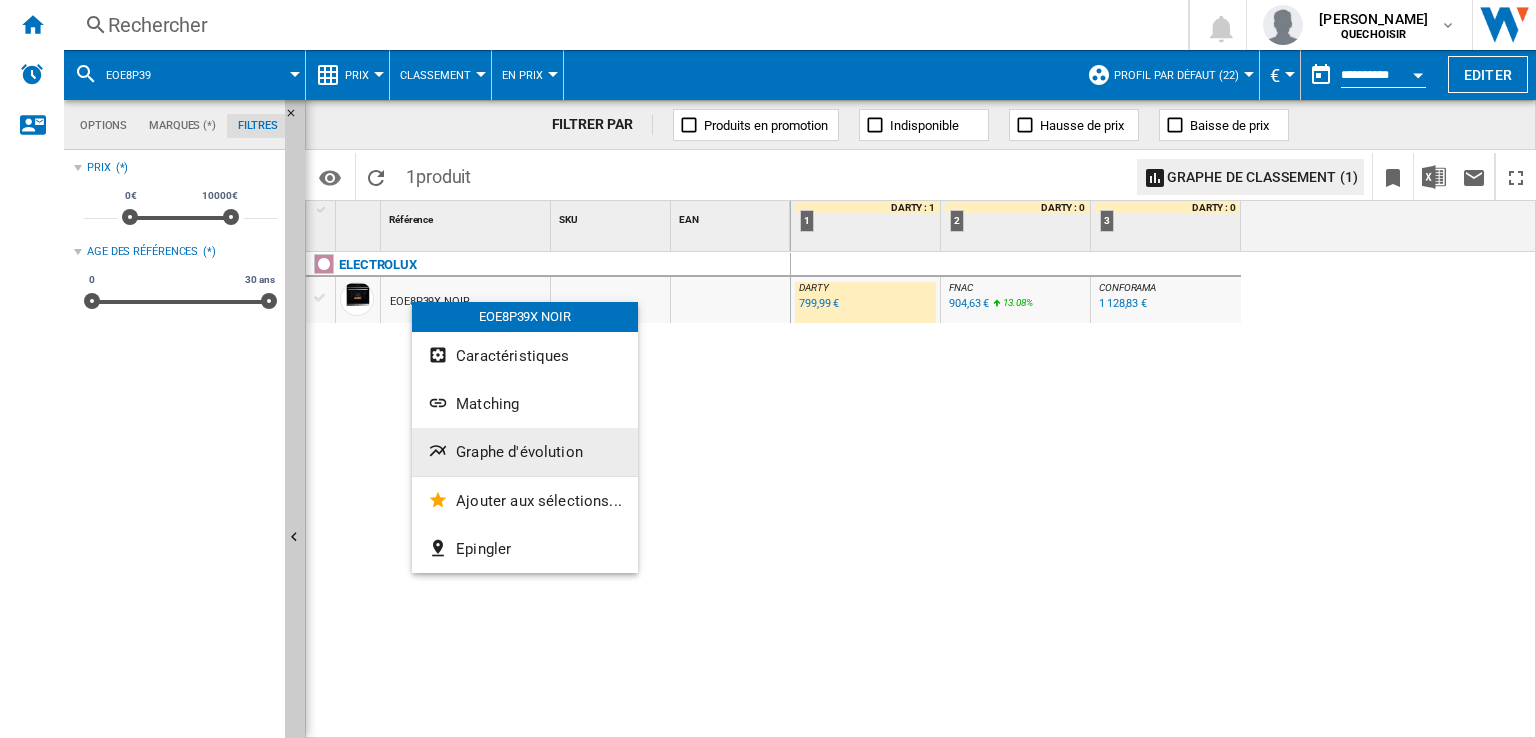 click on "Graphe d'évolution" at bounding box center (519, 452) 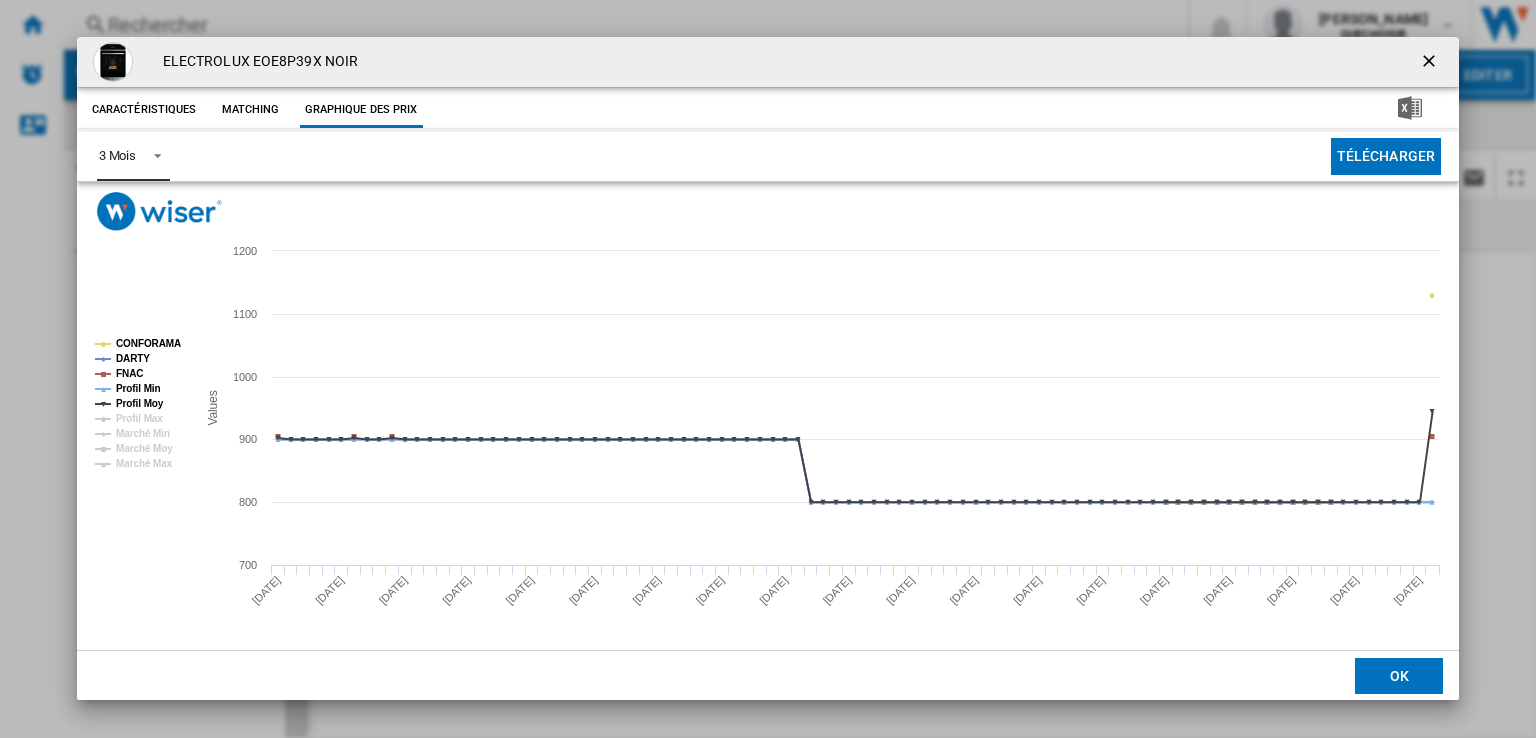 click at bounding box center (152, 154) 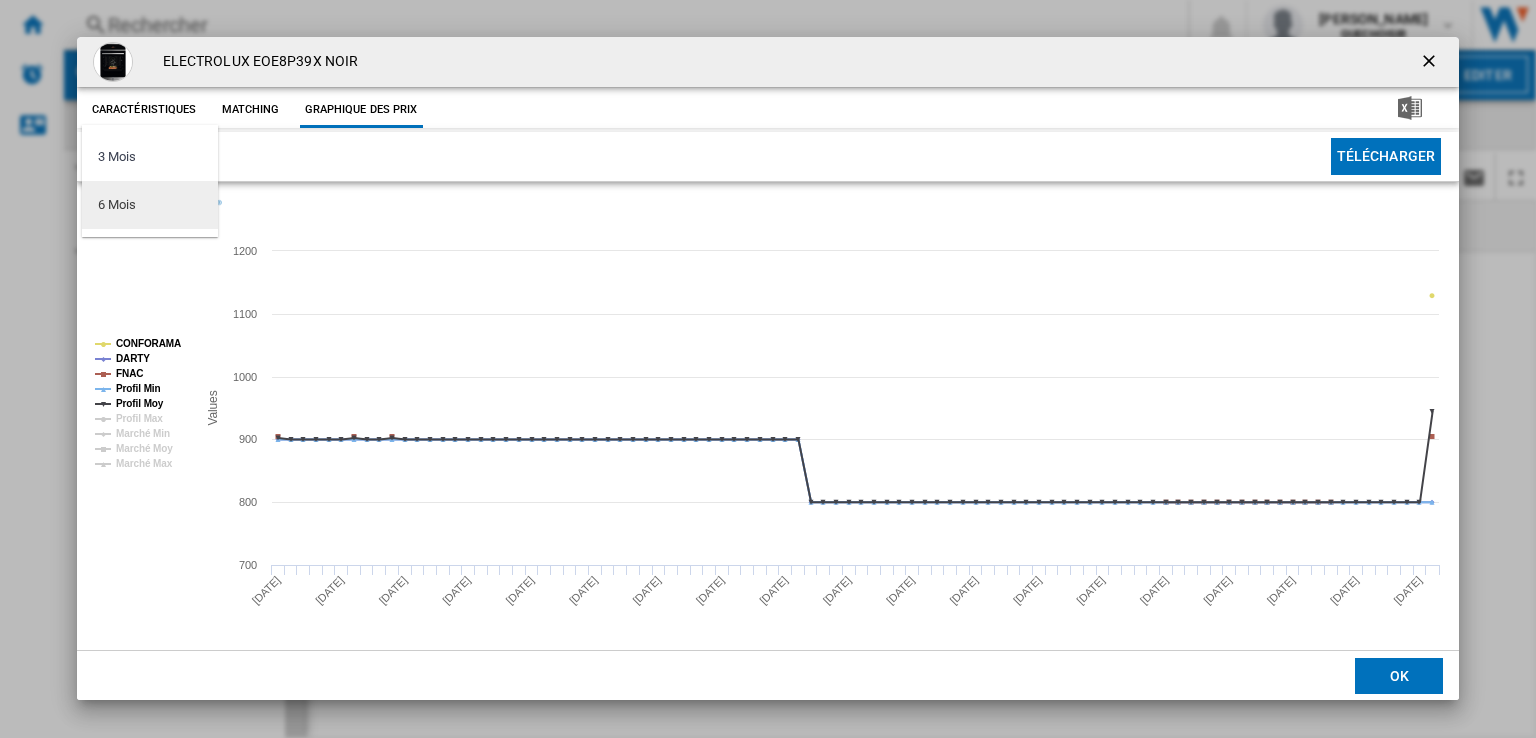 click on "6 Mois" at bounding box center (150, 205) 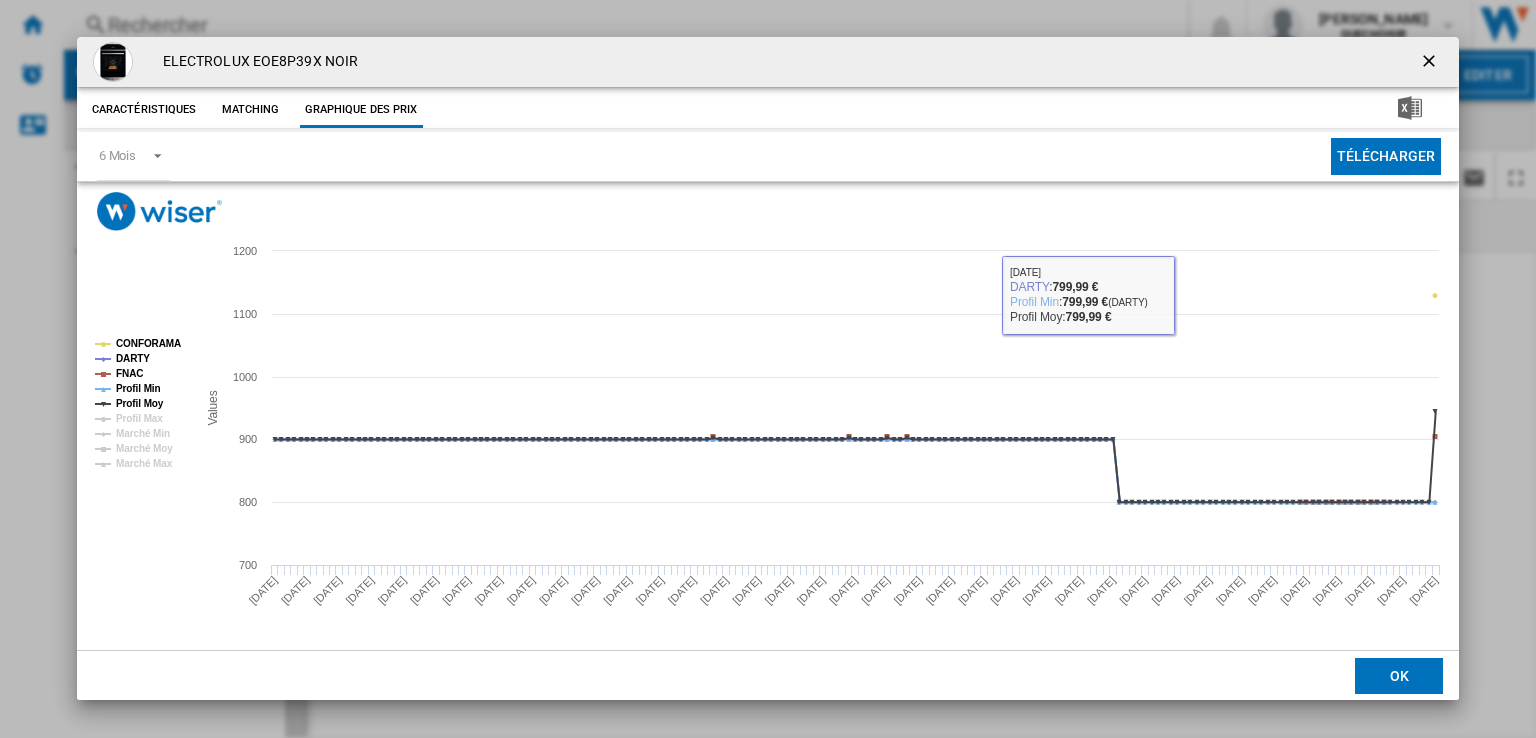 drag, startPoint x: 1342, startPoint y: 27, endPoint x: 1353, endPoint y: 5, distance: 24.596748 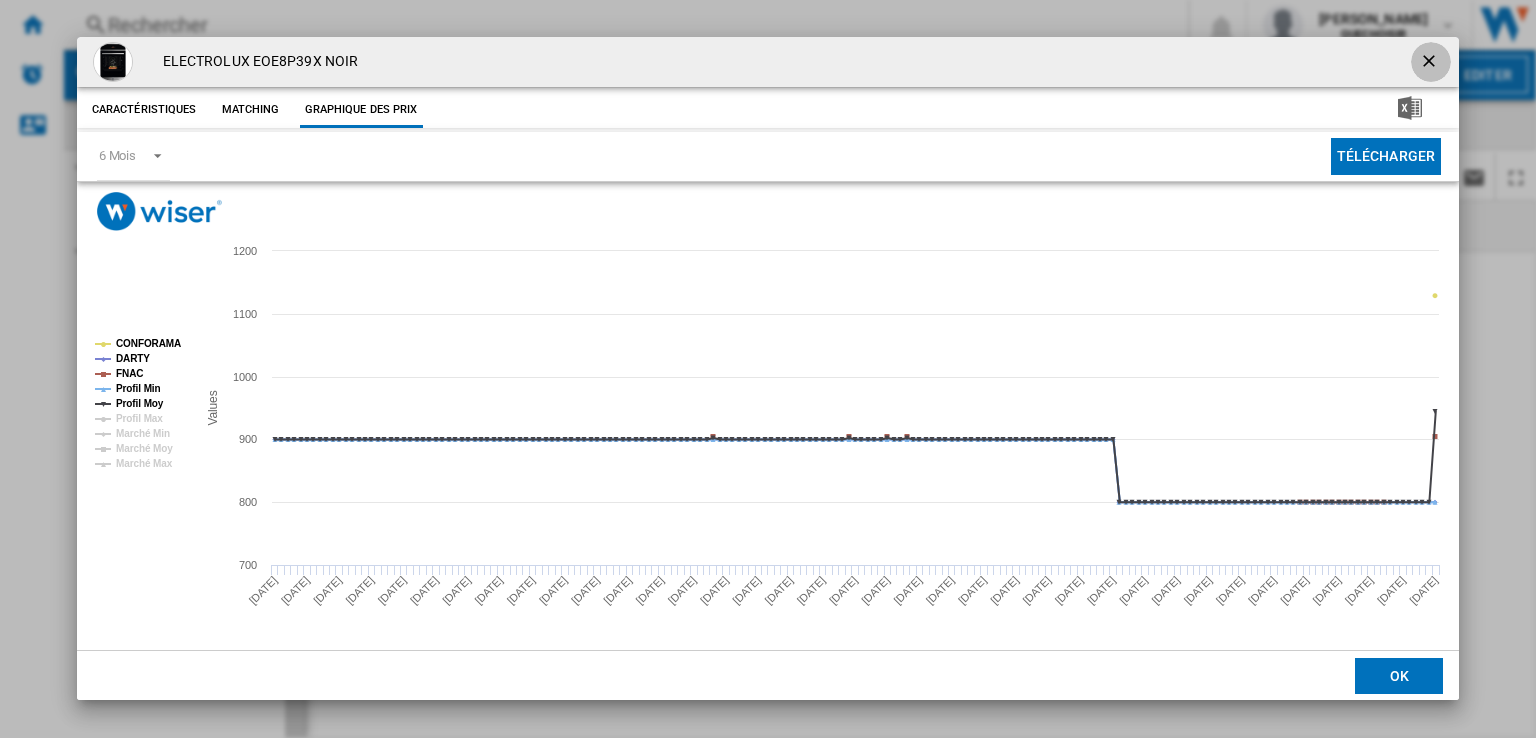 click at bounding box center [1431, 63] 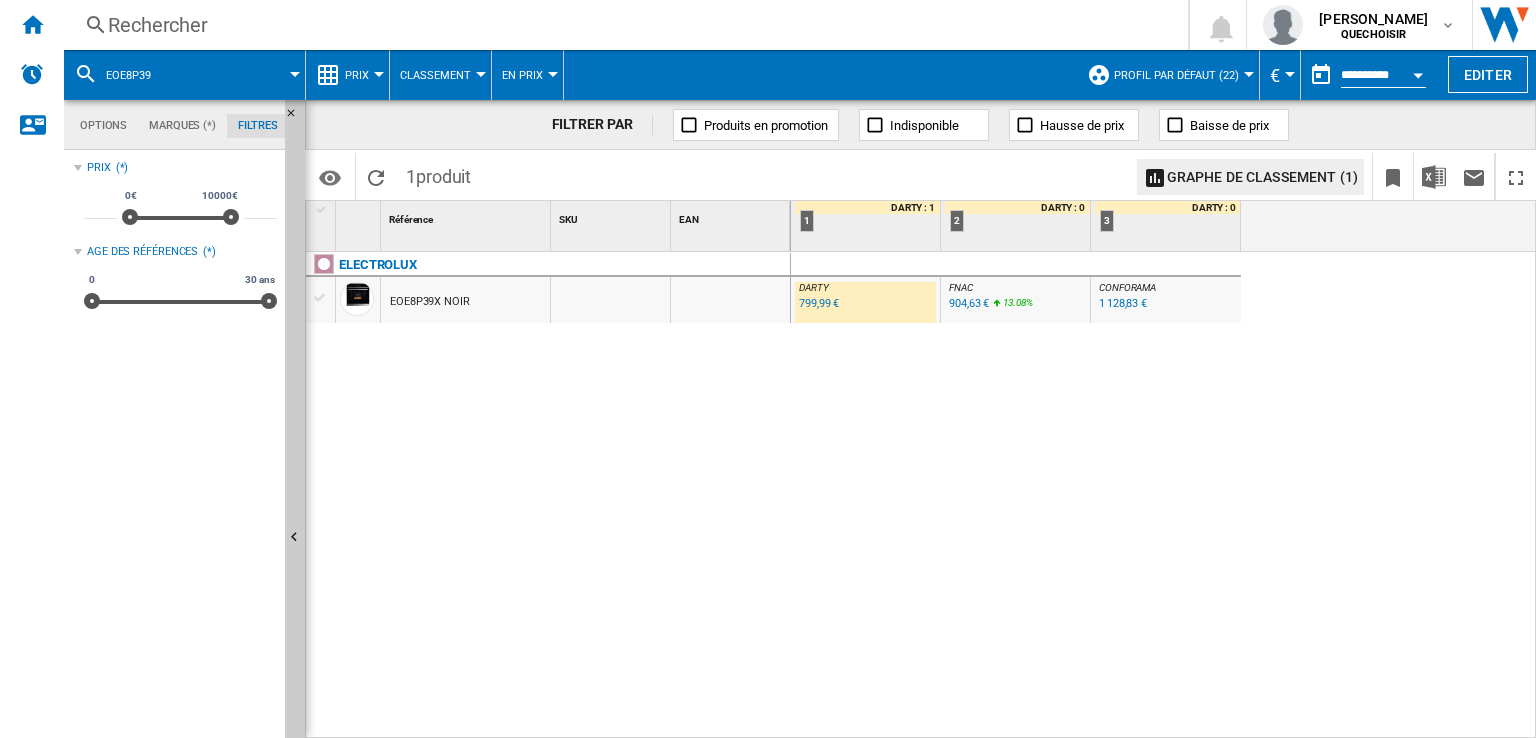 click on "Prix" at bounding box center (357, 75) 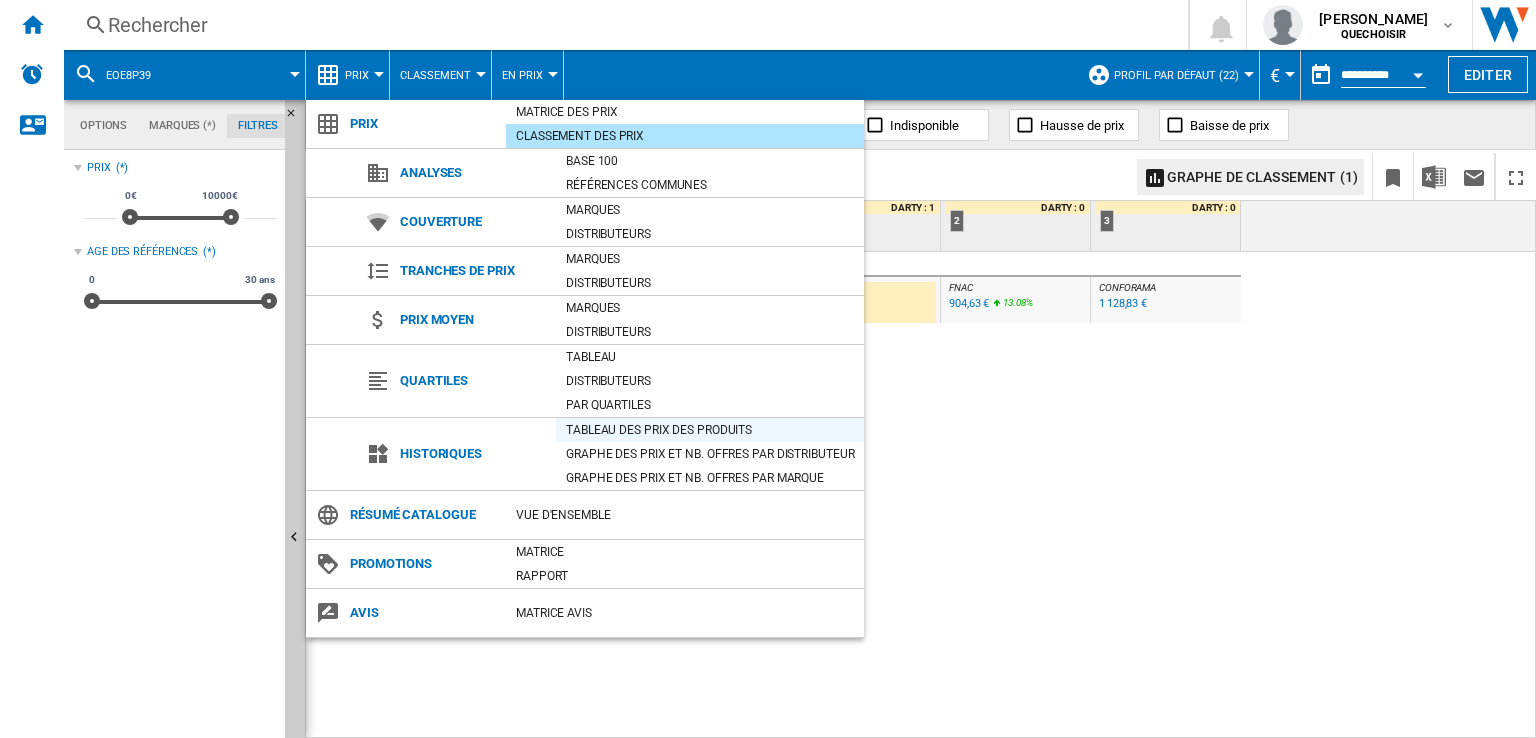 click on "Tableau des prix des produits" at bounding box center [710, 430] 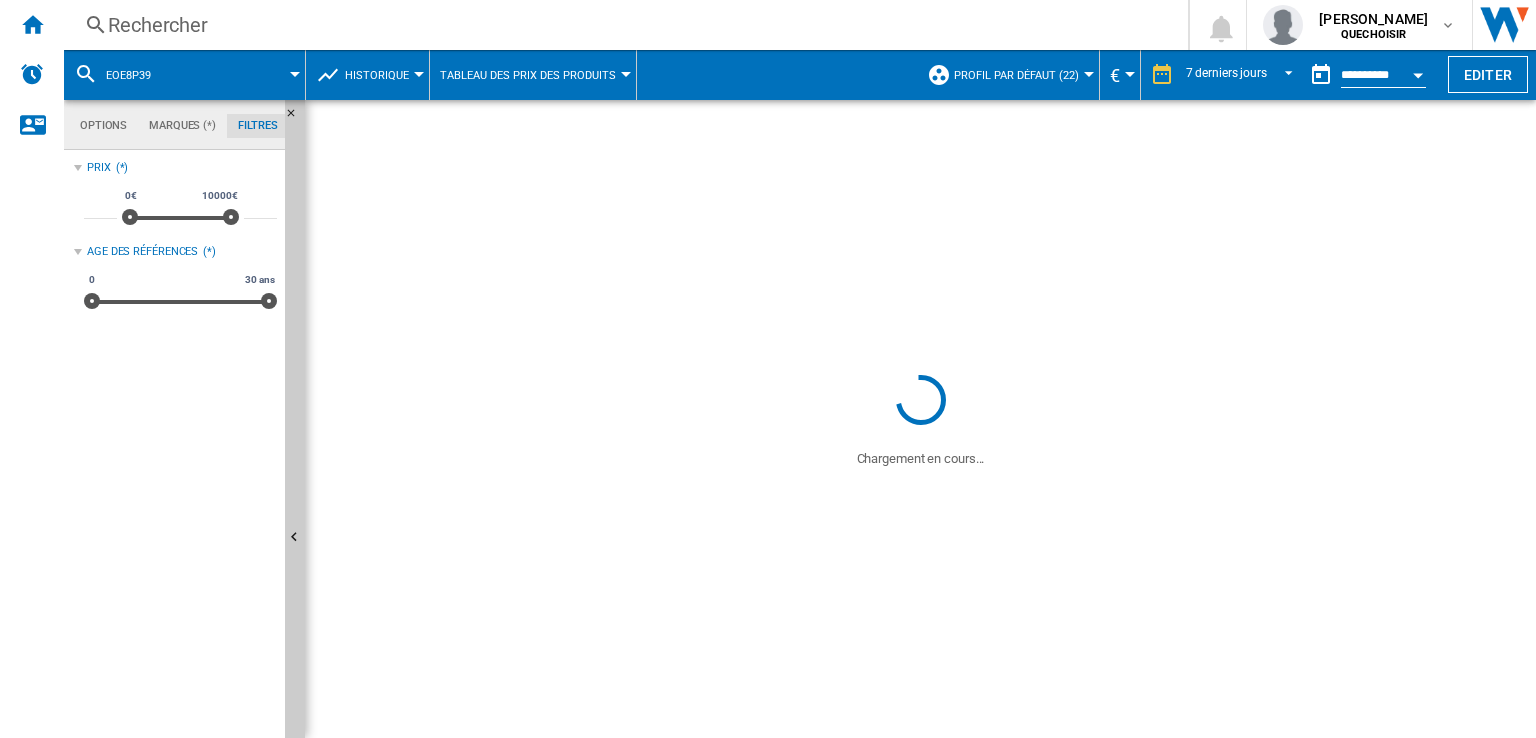 click on "**********" at bounding box center (1383, 78) 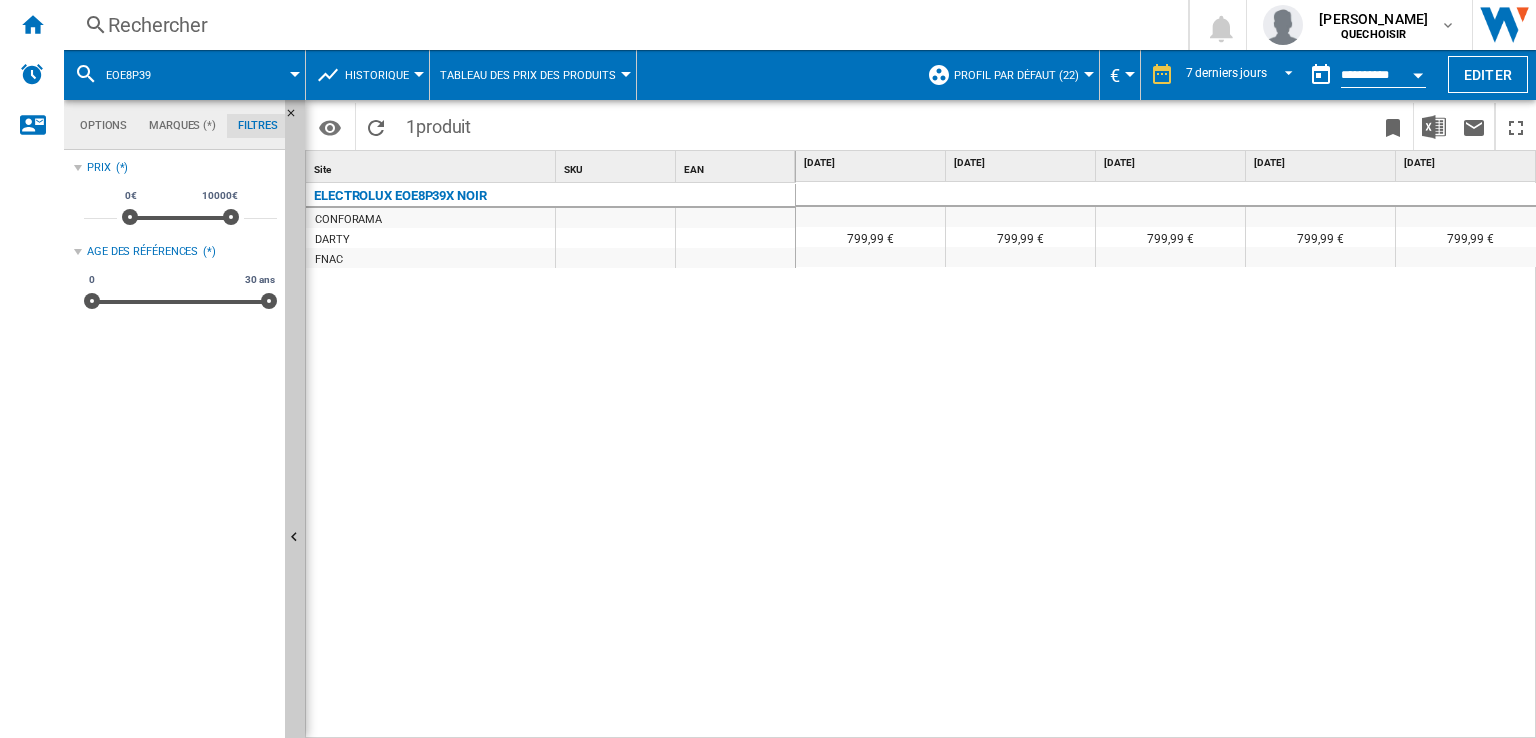 click at bounding box center [1418, 75] 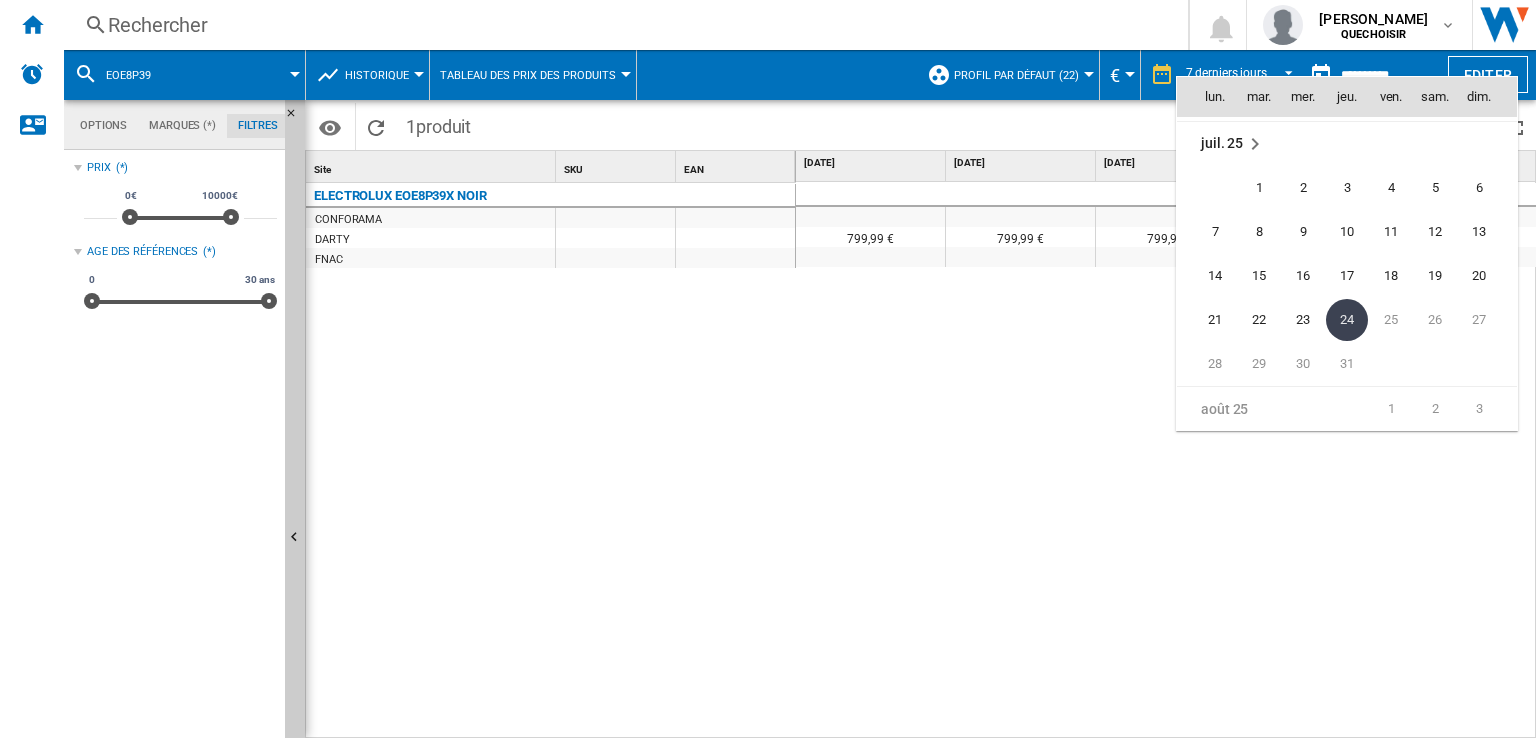 scroll, scrollTop: 9541, scrollLeft: 0, axis: vertical 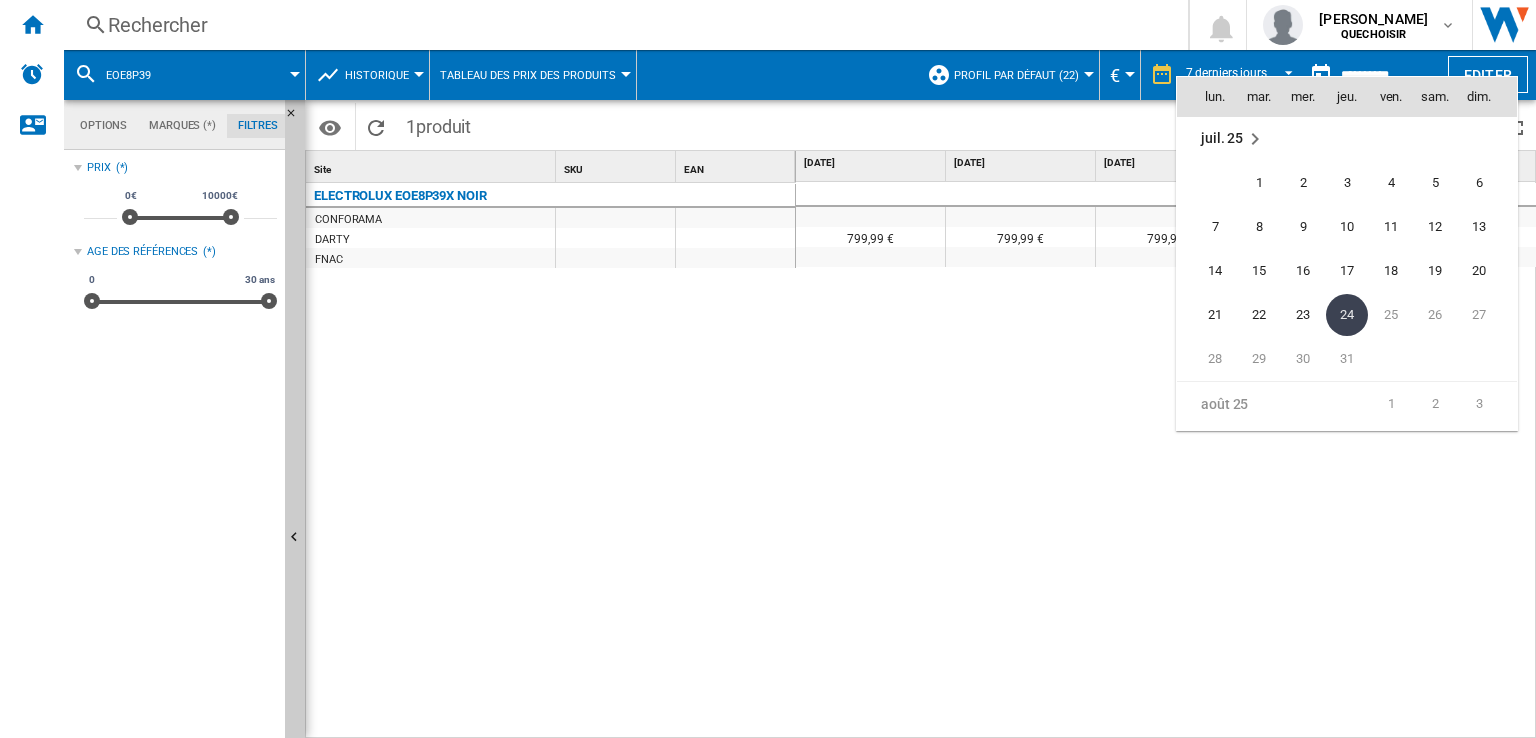 click at bounding box center (768, 369) 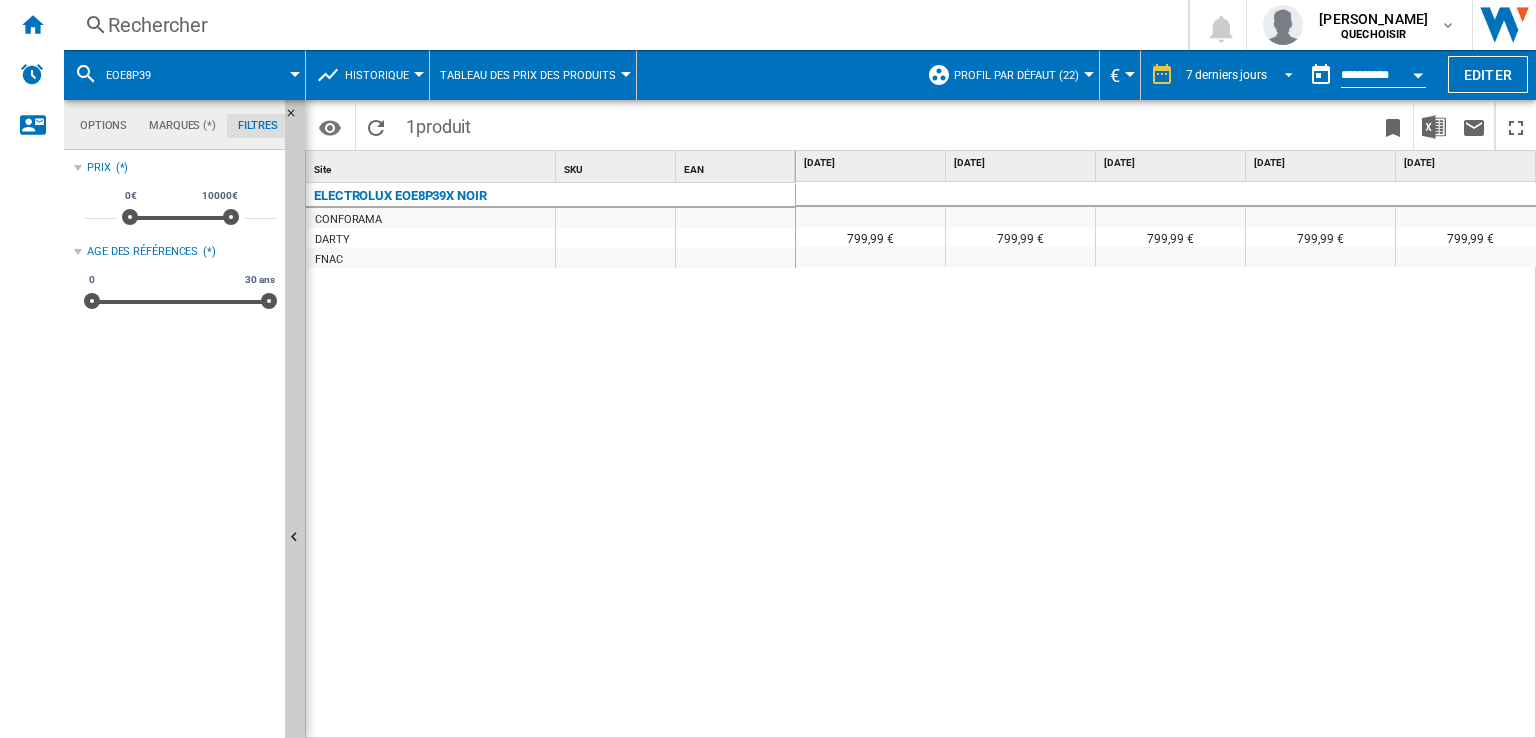 click on "7 derniers jours" at bounding box center [1226, 75] 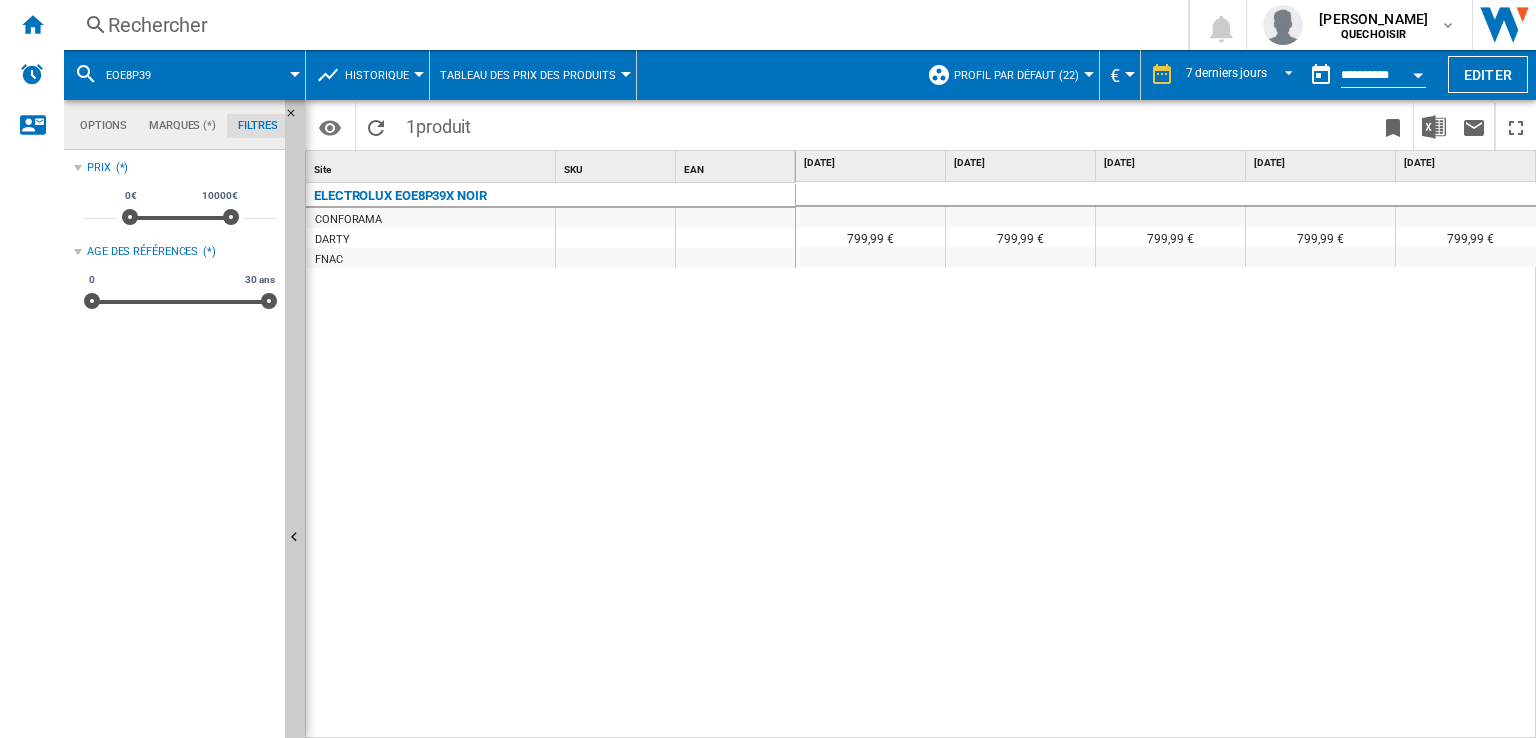scroll, scrollTop: 29, scrollLeft: 0, axis: vertical 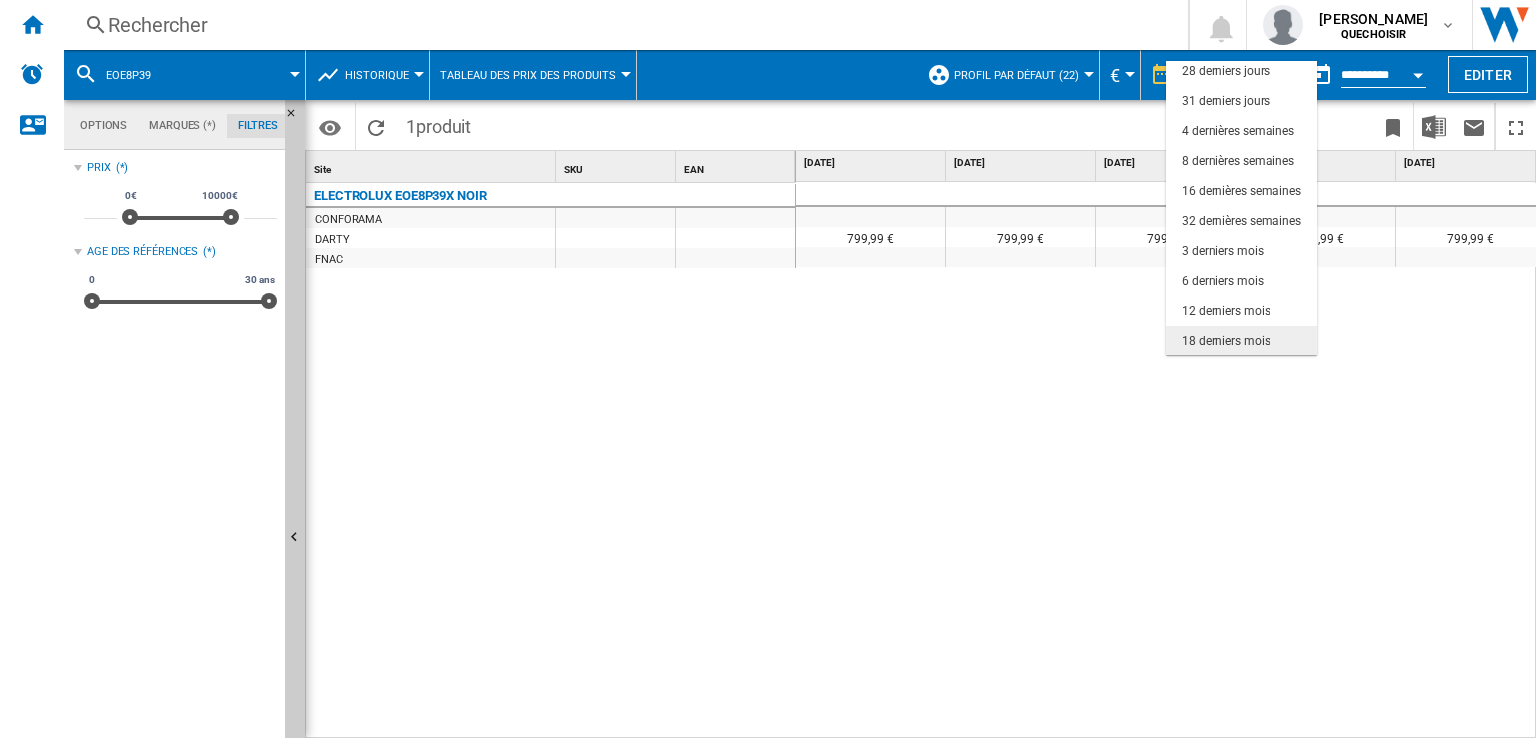 click on "18 derniers mois" at bounding box center (1226, 341) 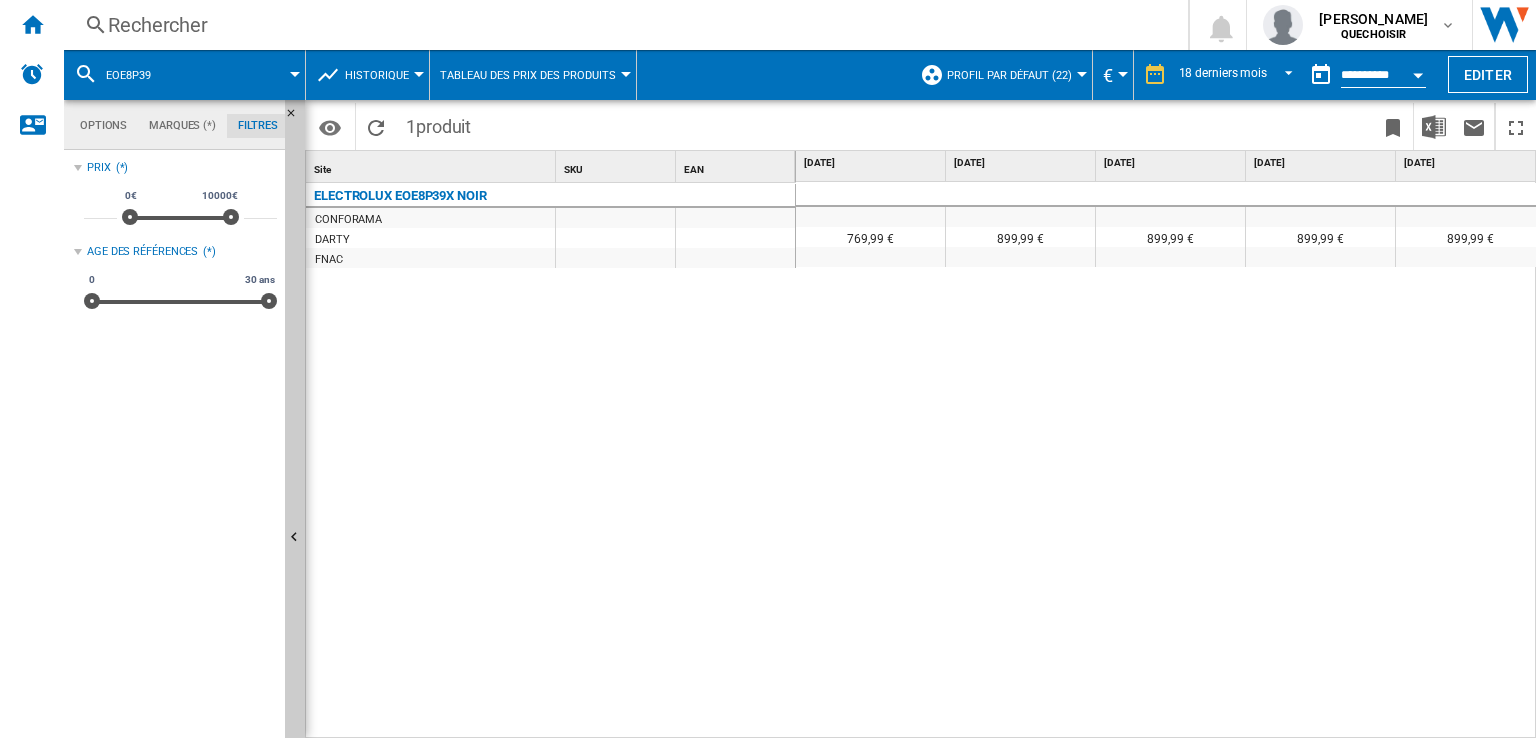click at bounding box center (1418, 72) 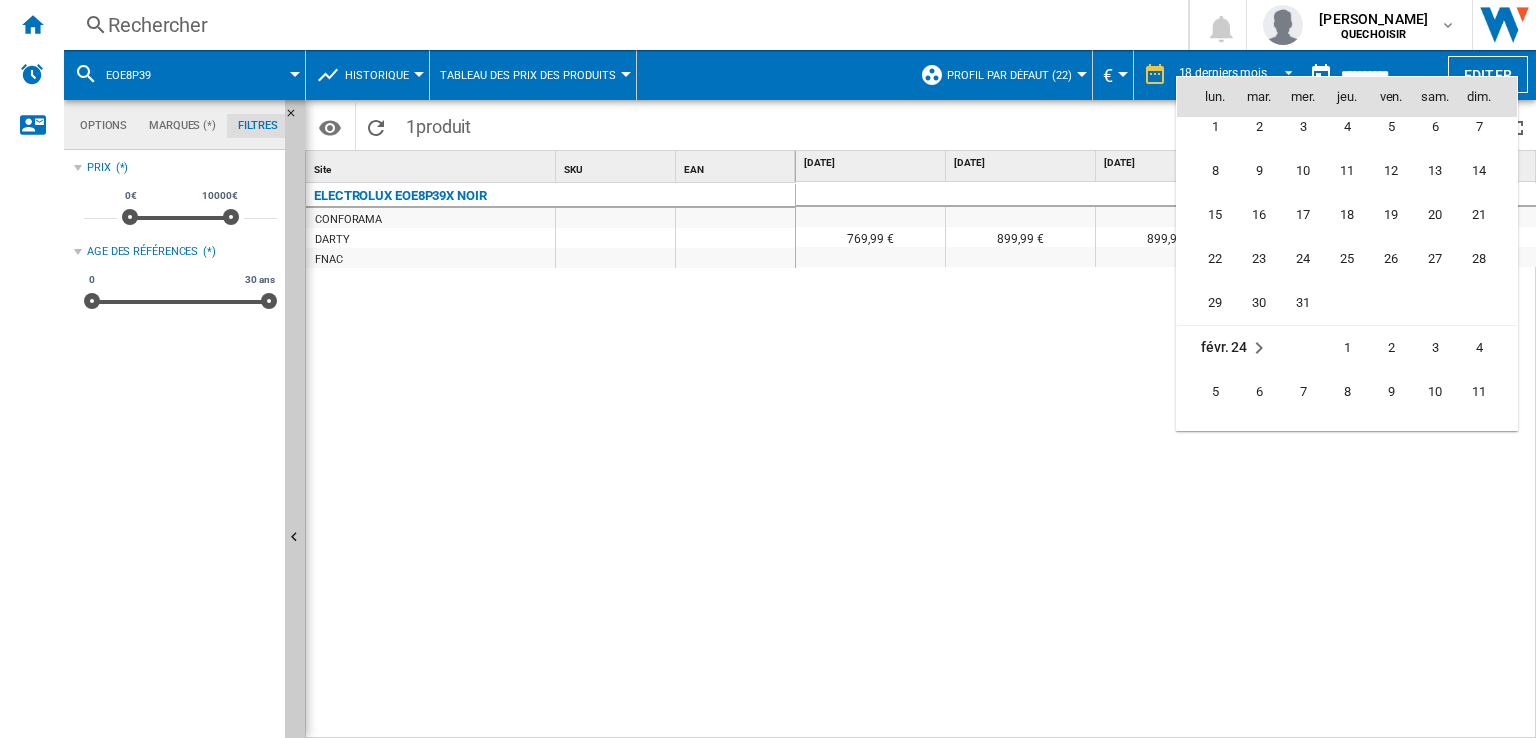 scroll, scrollTop: 4840, scrollLeft: 0, axis: vertical 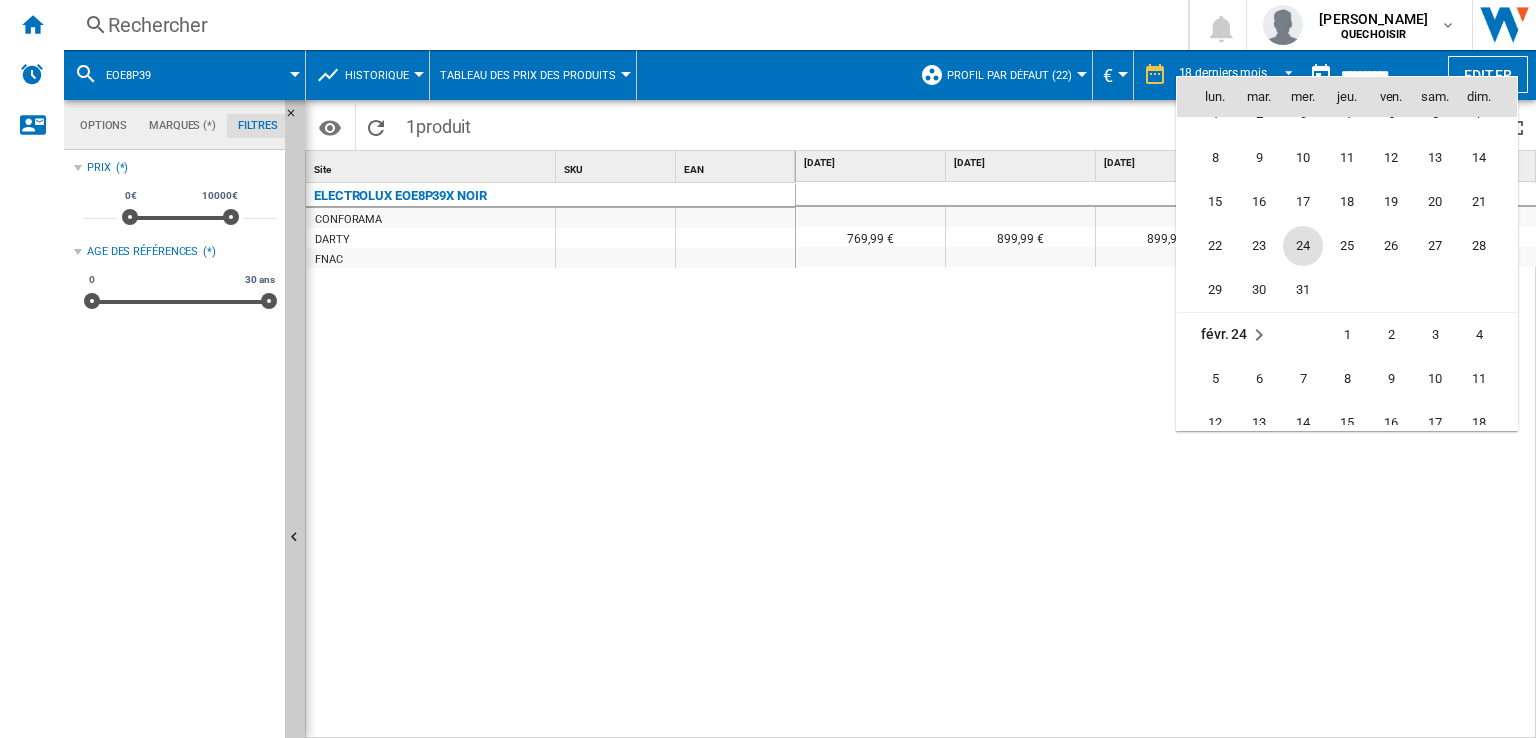 click on "24" at bounding box center (1303, 246) 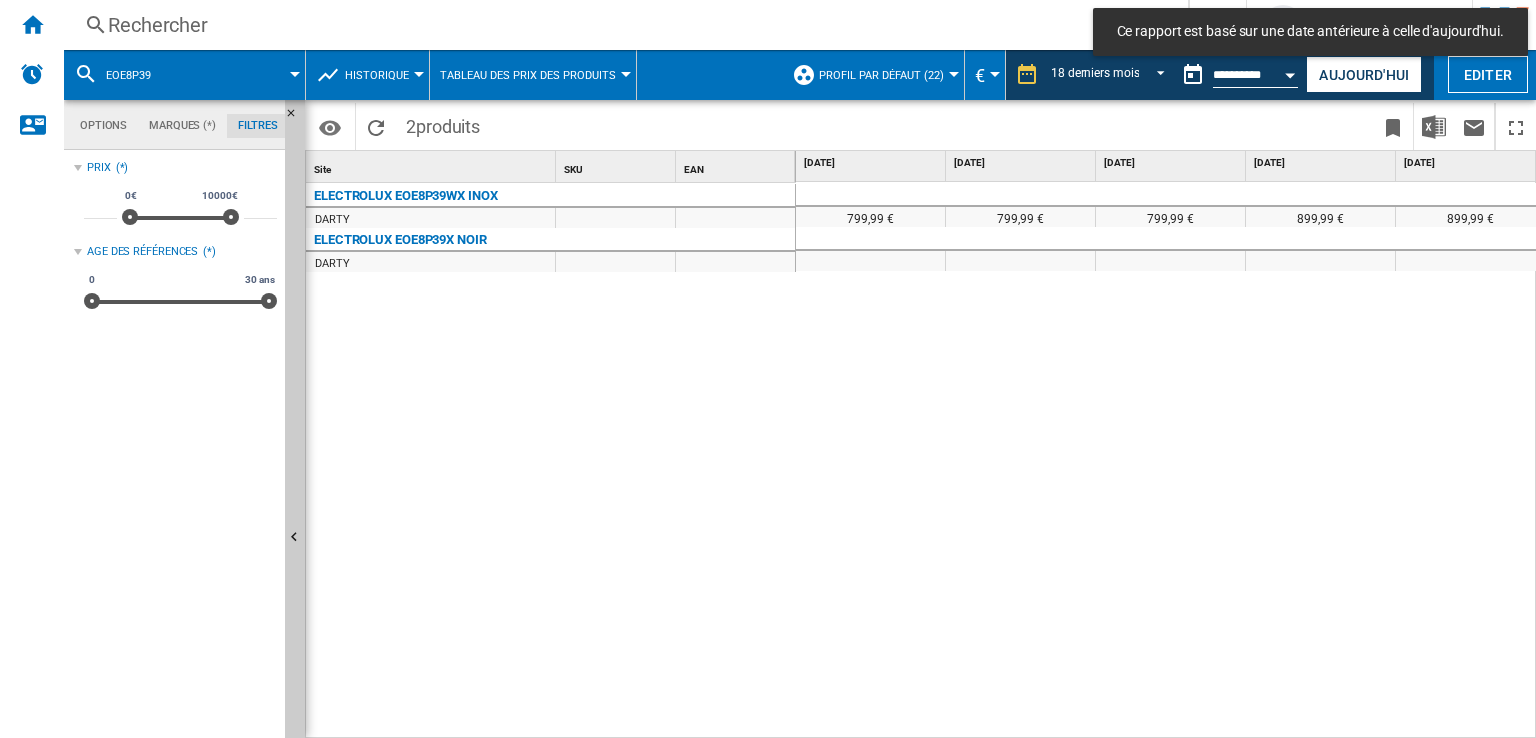 click on "ELECTROLUX EOE8P39WX INOX
DARTY
ELECTROLUX EOE8P39X NOIR
DARTY" at bounding box center (551, 457) 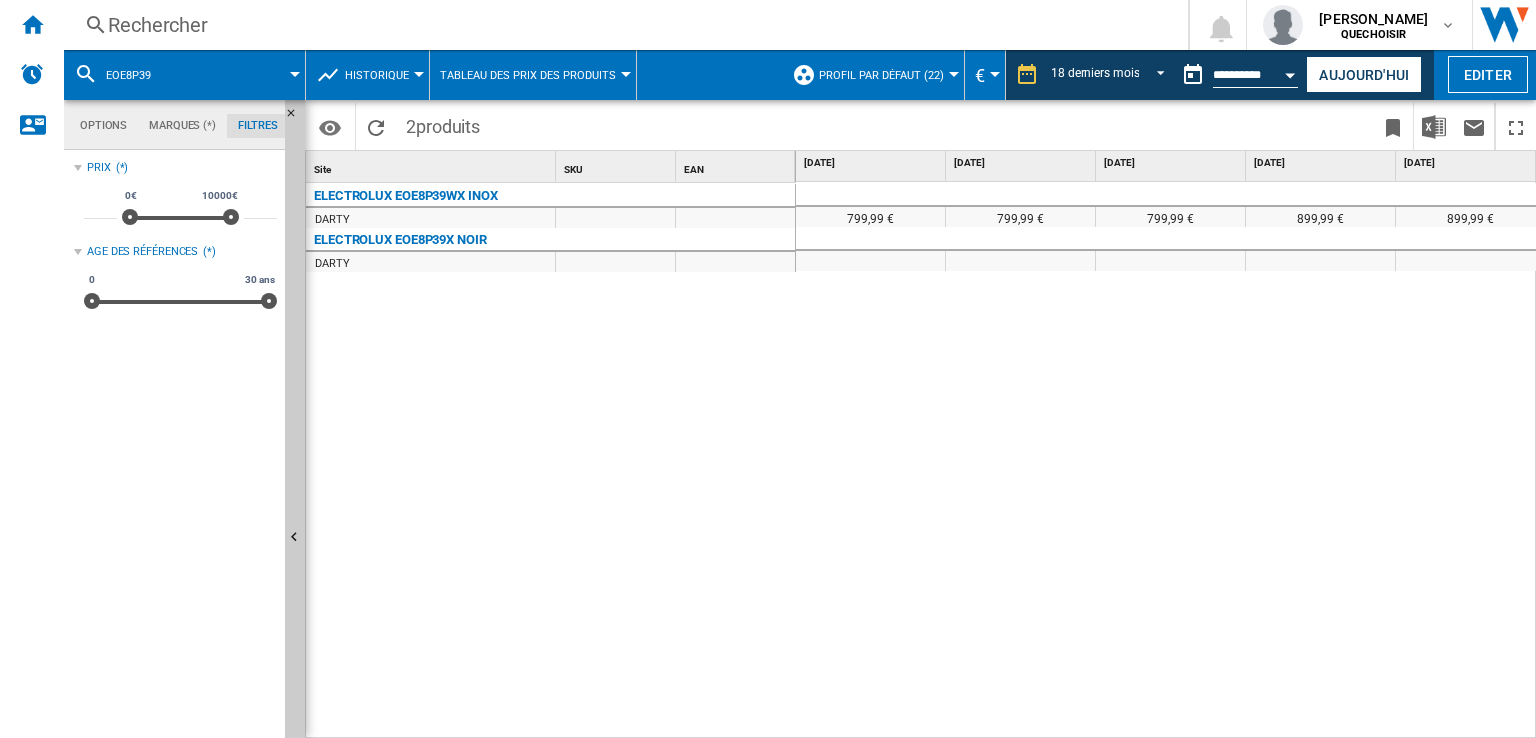 scroll, scrollTop: 0, scrollLeft: 26, axis: horizontal 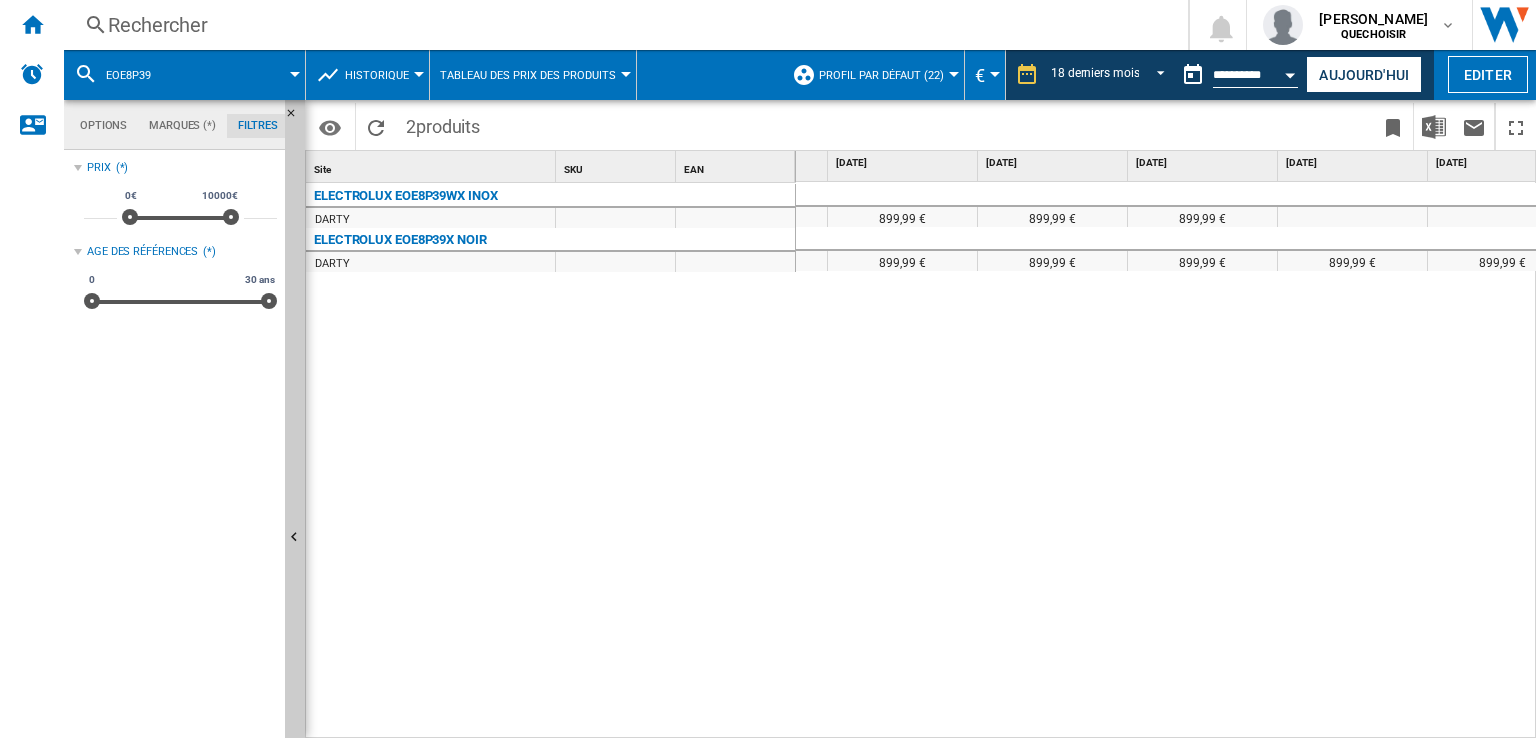 click on "Rechercher" at bounding box center [622, 25] 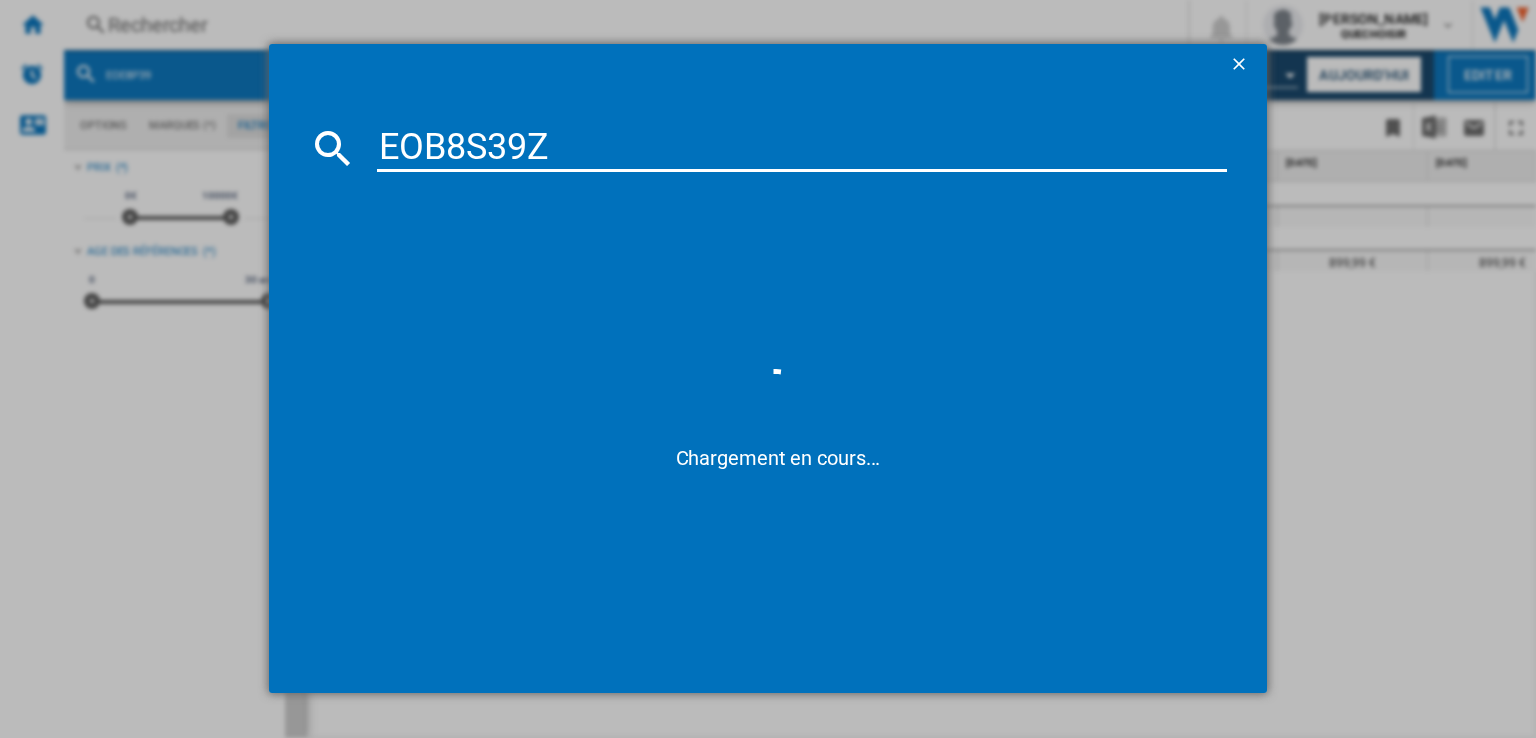 type on "EOB8S39" 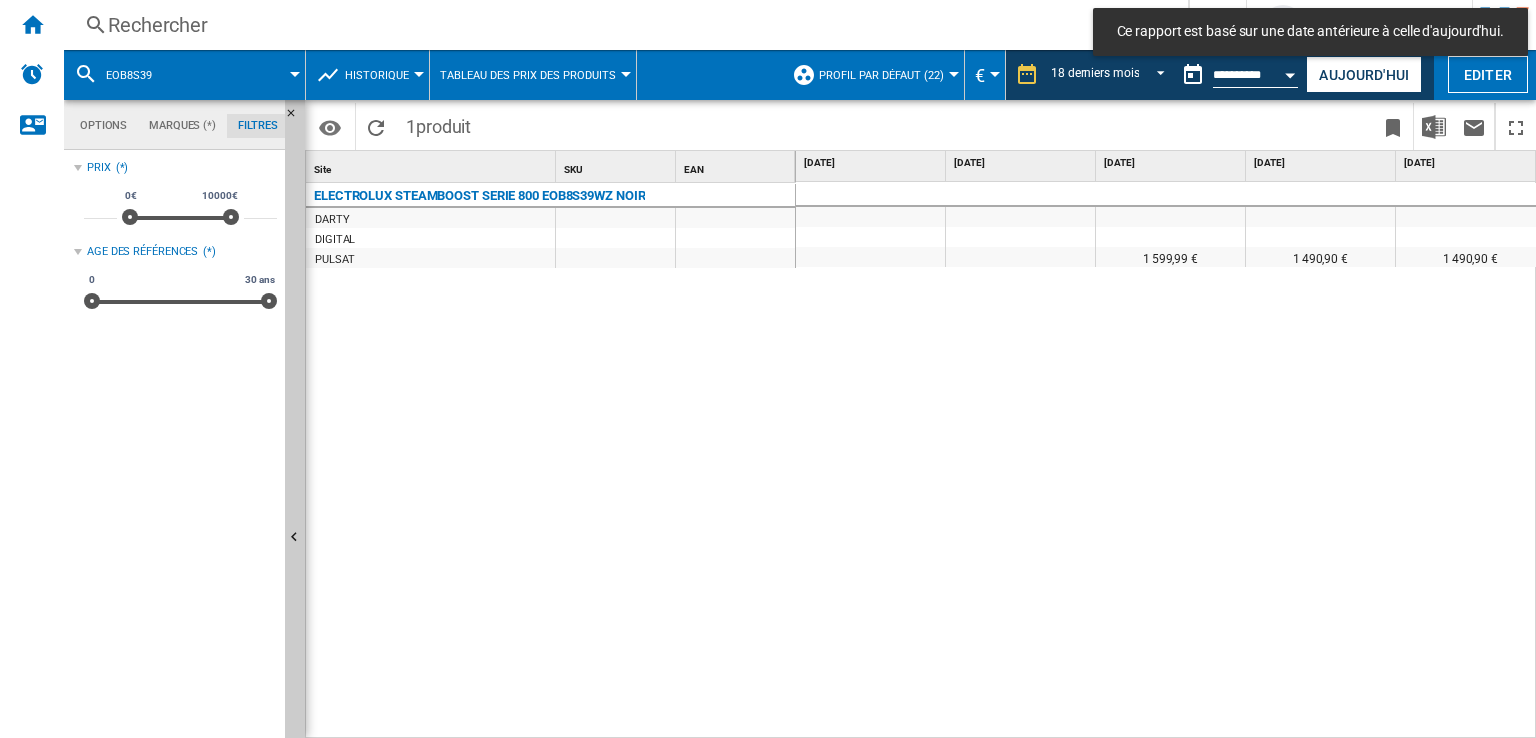 scroll, scrollTop: 0, scrollLeft: 1037, axis: horizontal 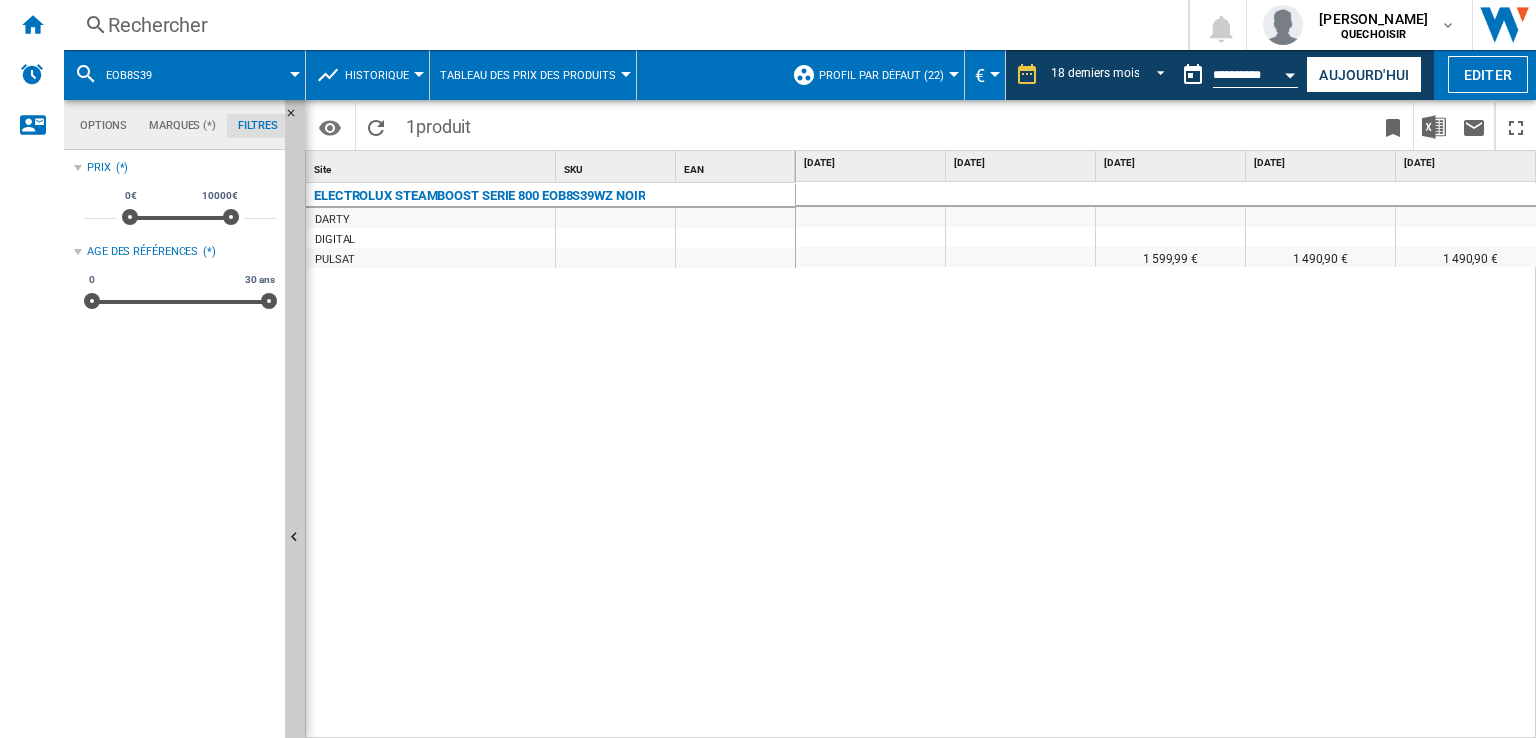click at bounding box center [1291, 75] 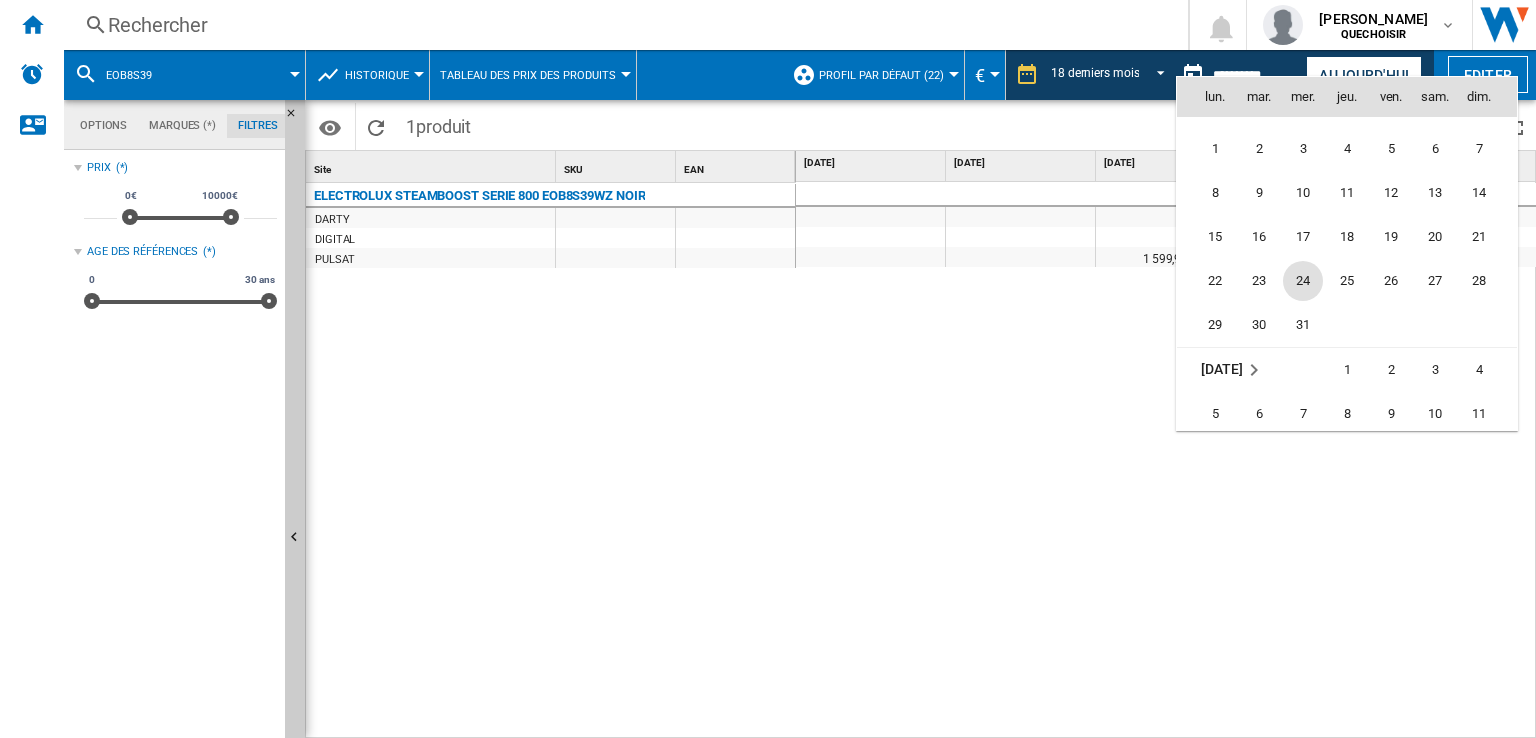 click on "24" at bounding box center (1303, 281) 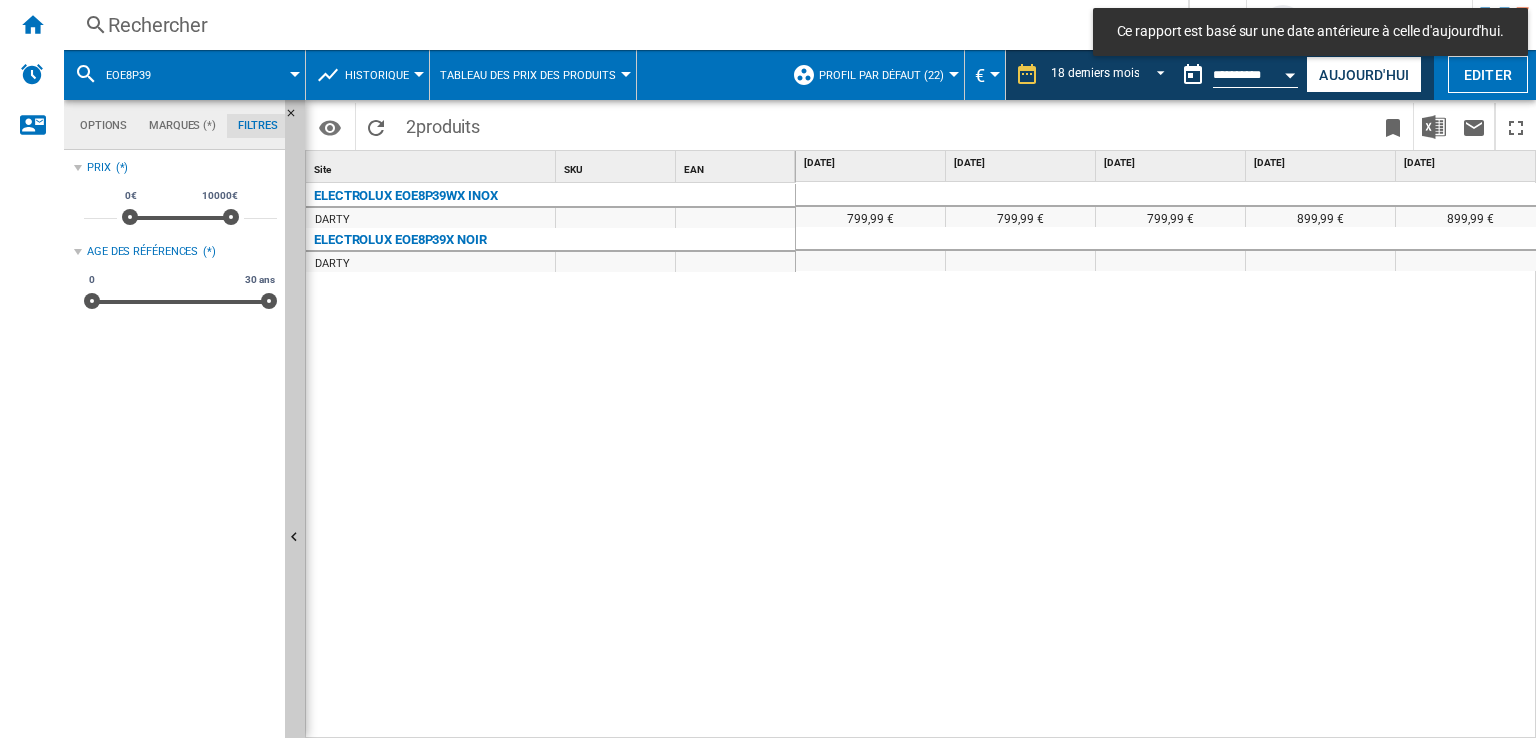 click on "Rechercher" at bounding box center (622, 25) 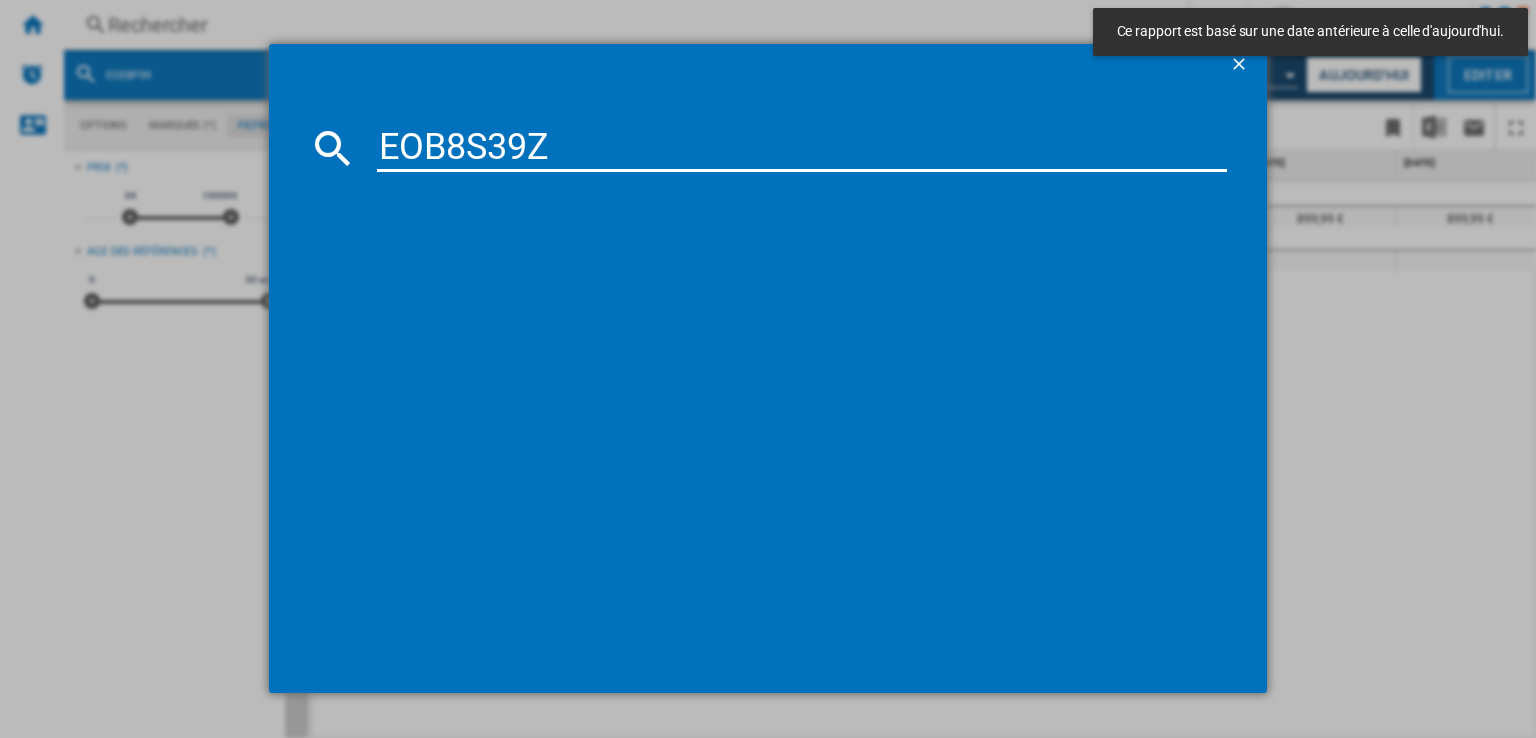 type on "EOB8S39" 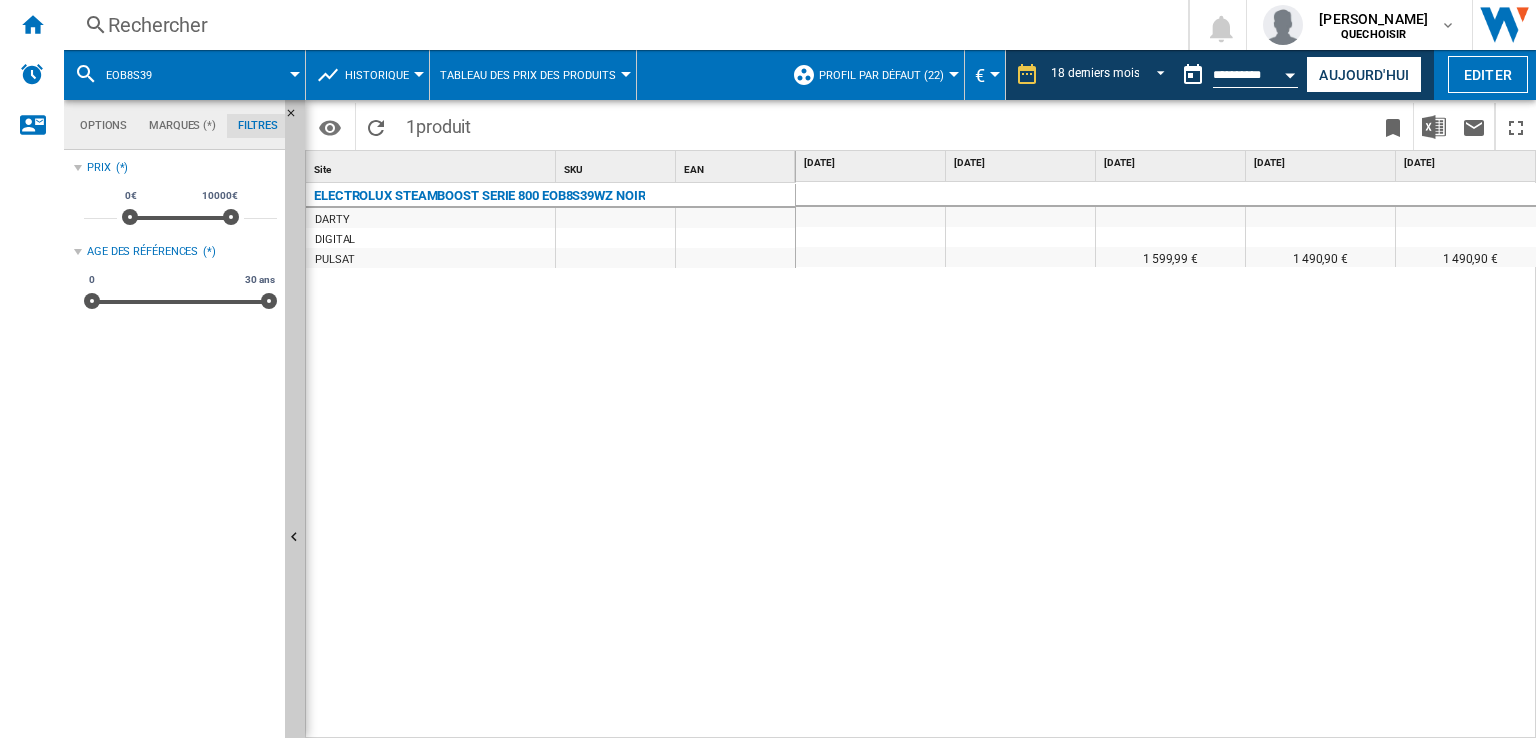 click on "Rechercher" at bounding box center [622, 25] 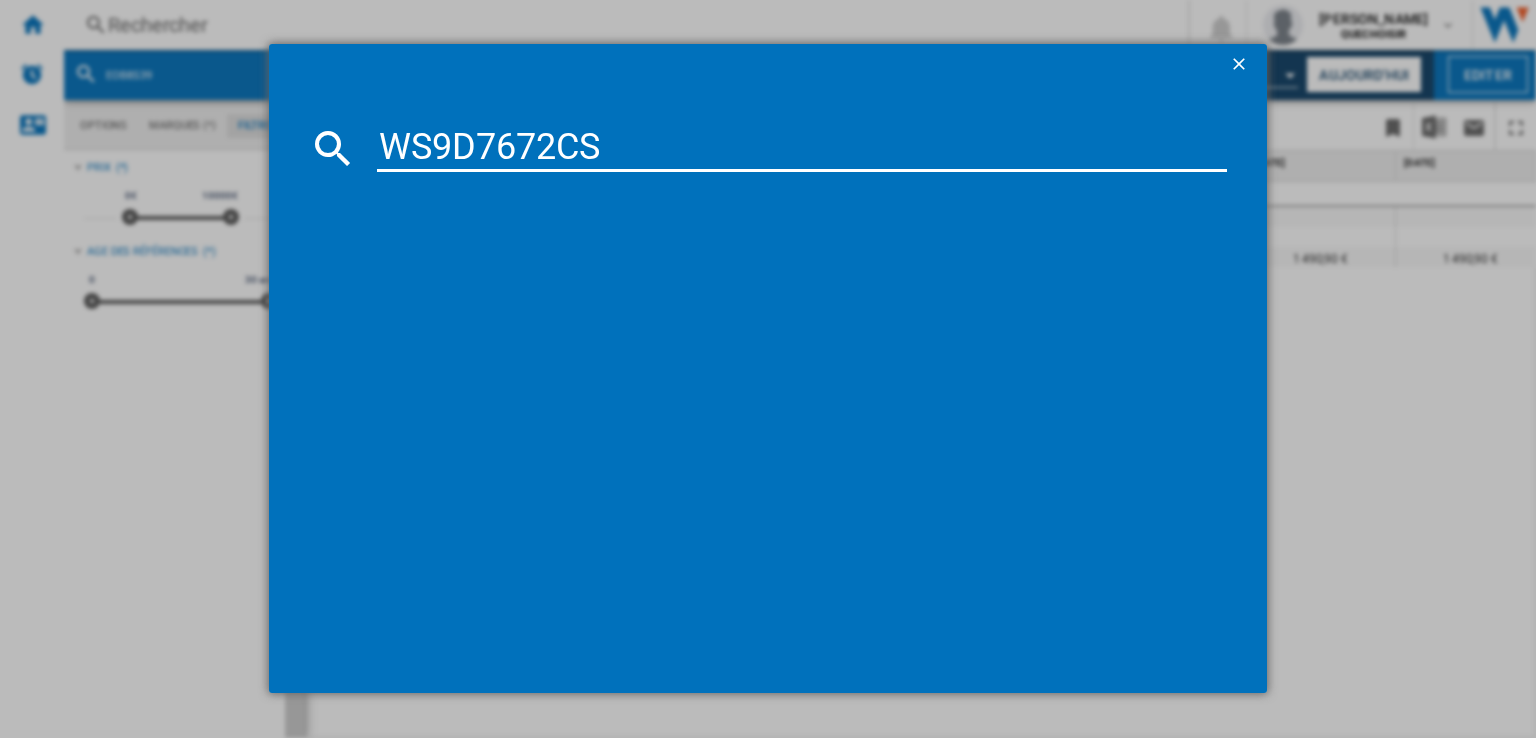 type on "WS9D7672CS" 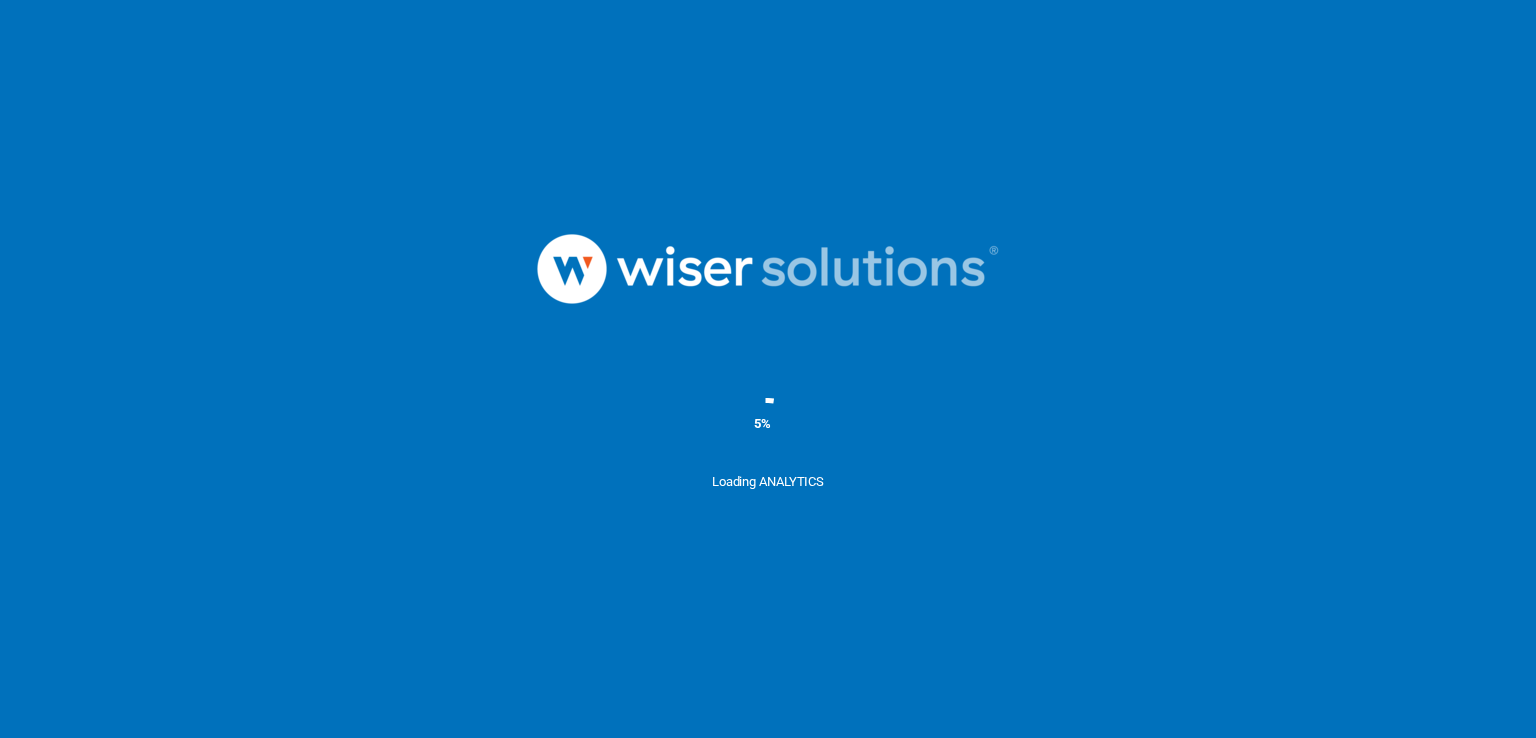 scroll, scrollTop: 0, scrollLeft: 0, axis: both 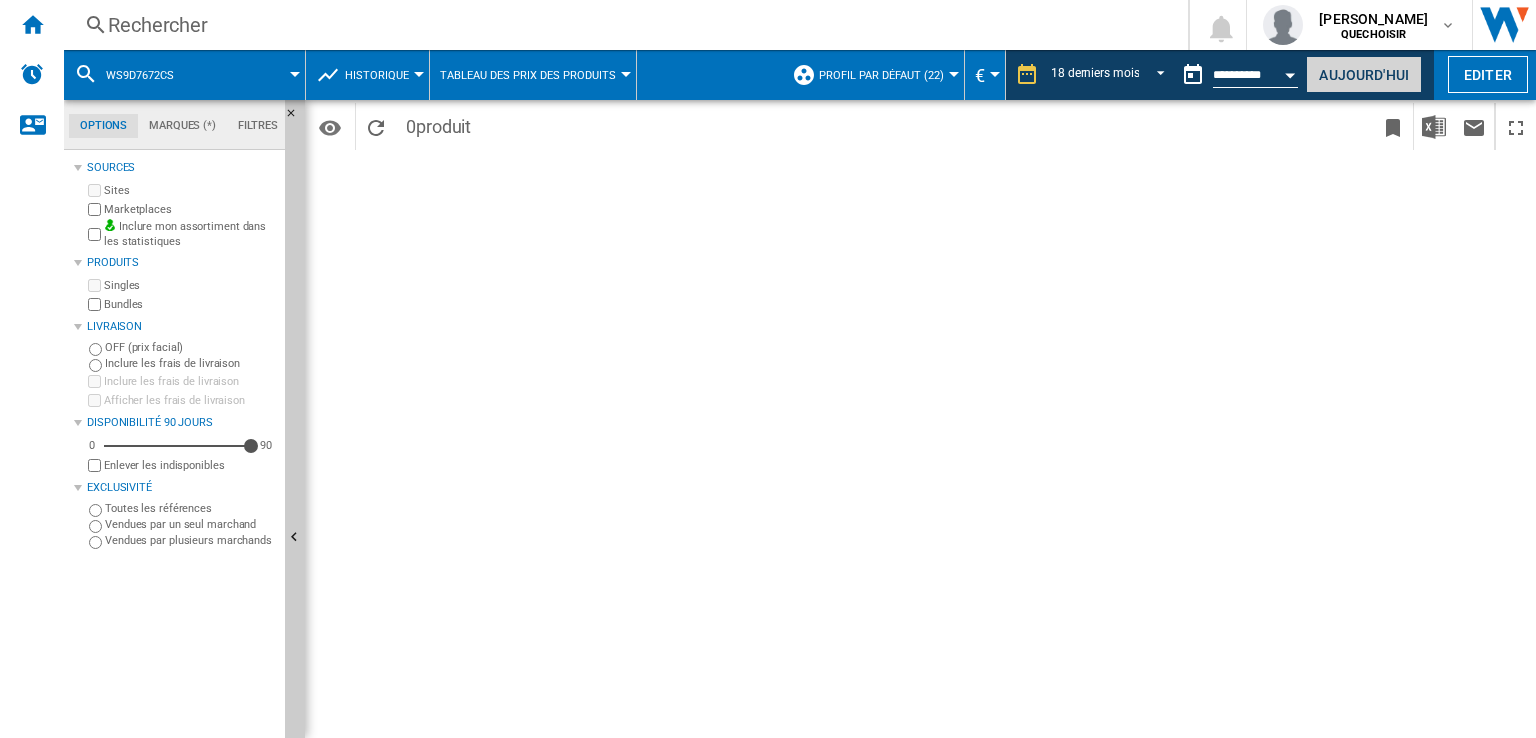 click on "Aujourd'hui" at bounding box center (1364, 74) 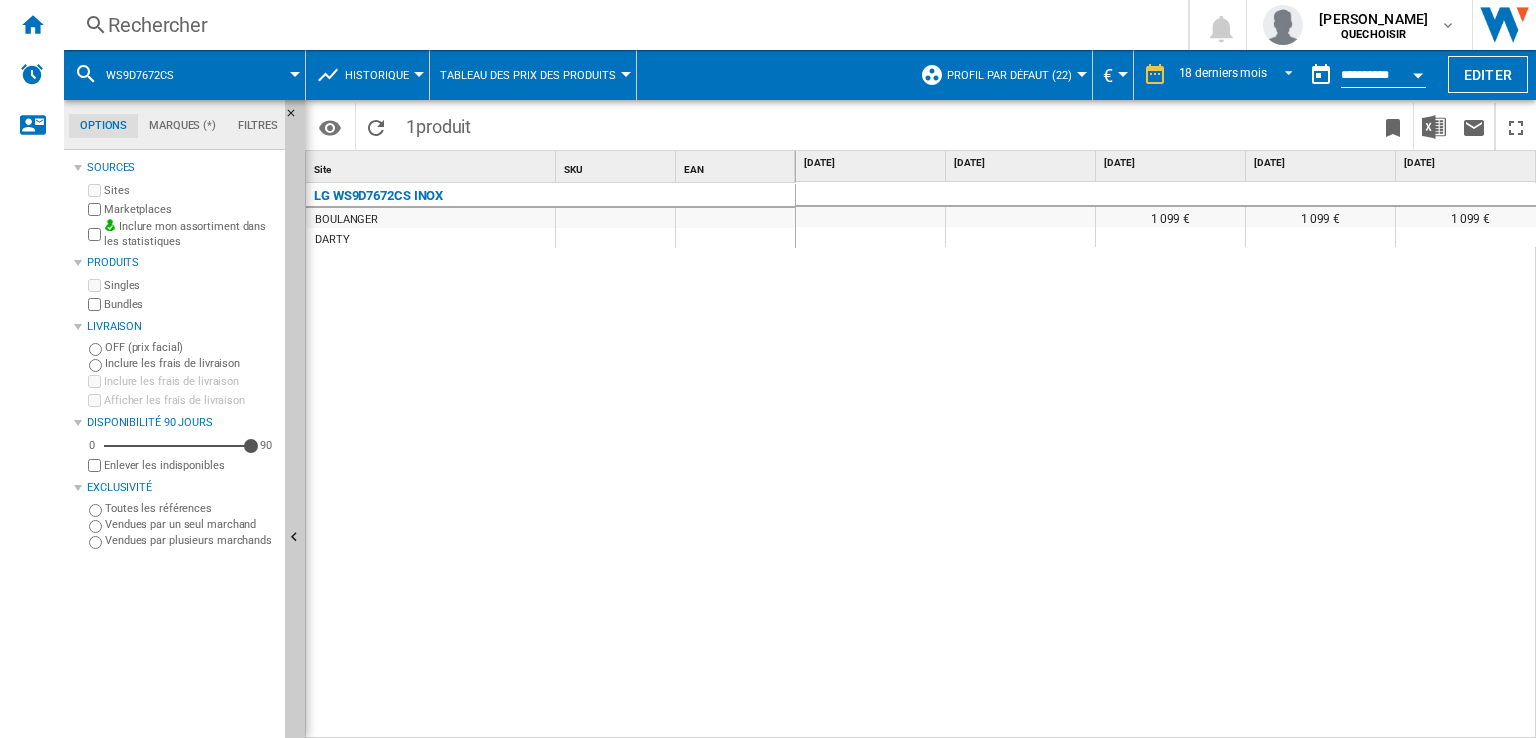 scroll, scrollTop: 0, scrollLeft: 363, axis: horizontal 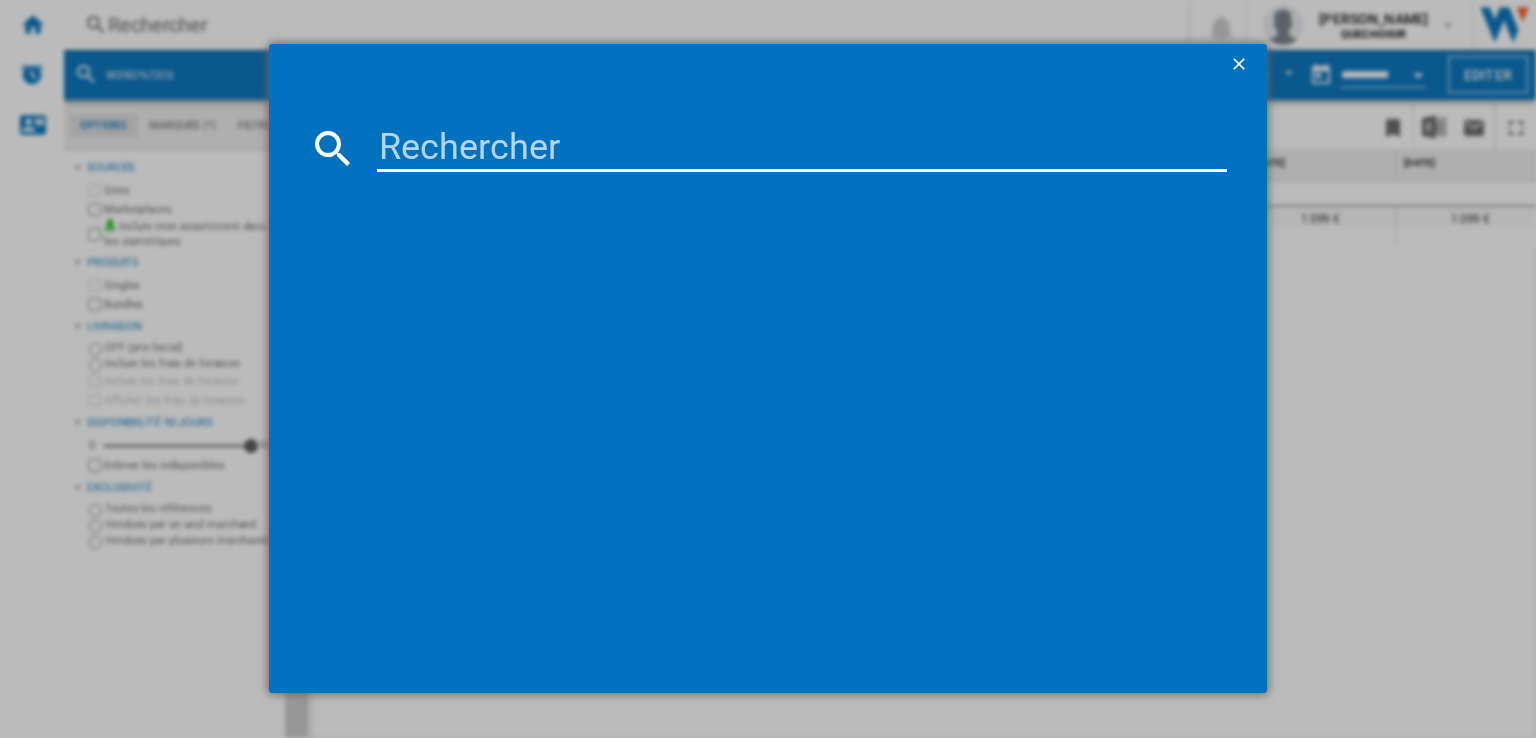 click at bounding box center (802, 148) 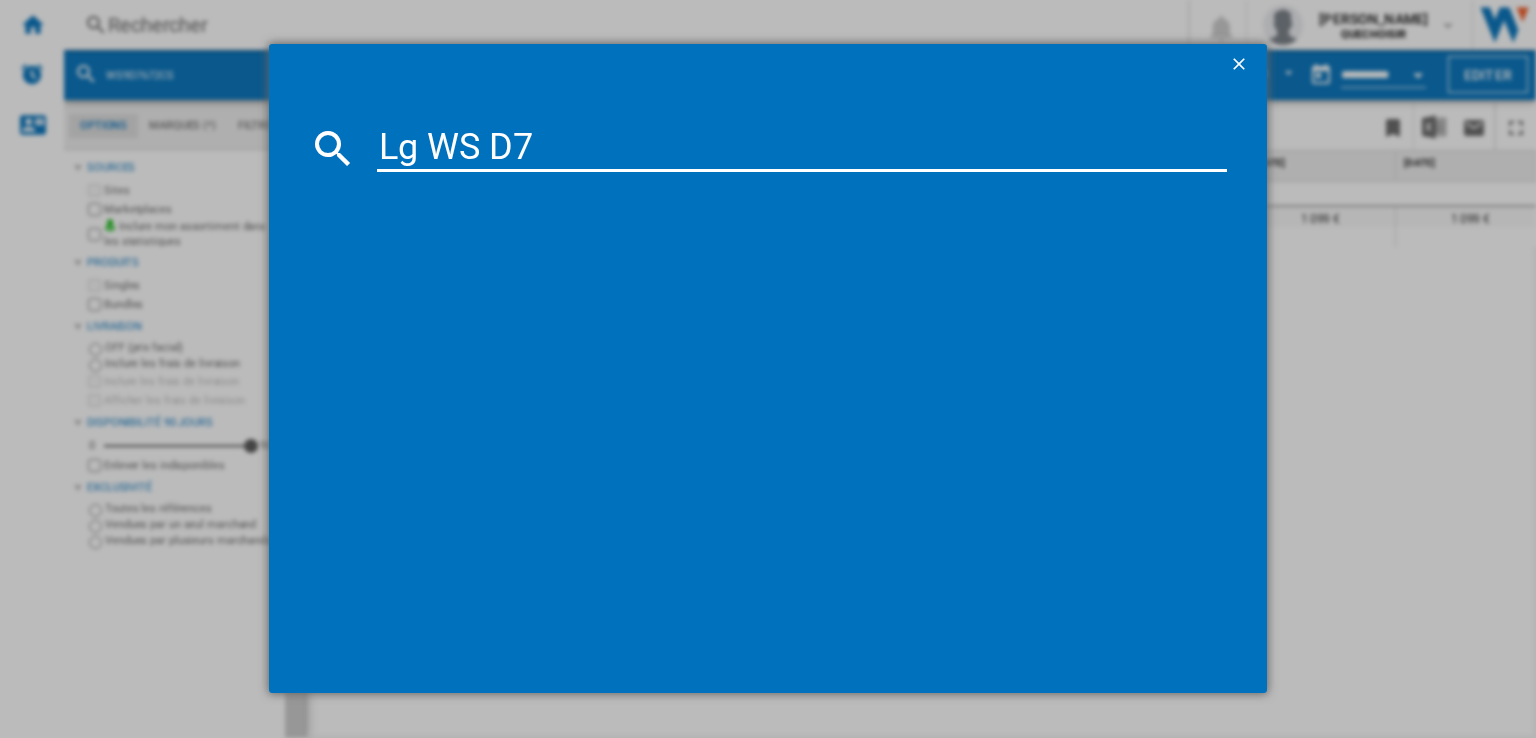 type on "Lg WS D76" 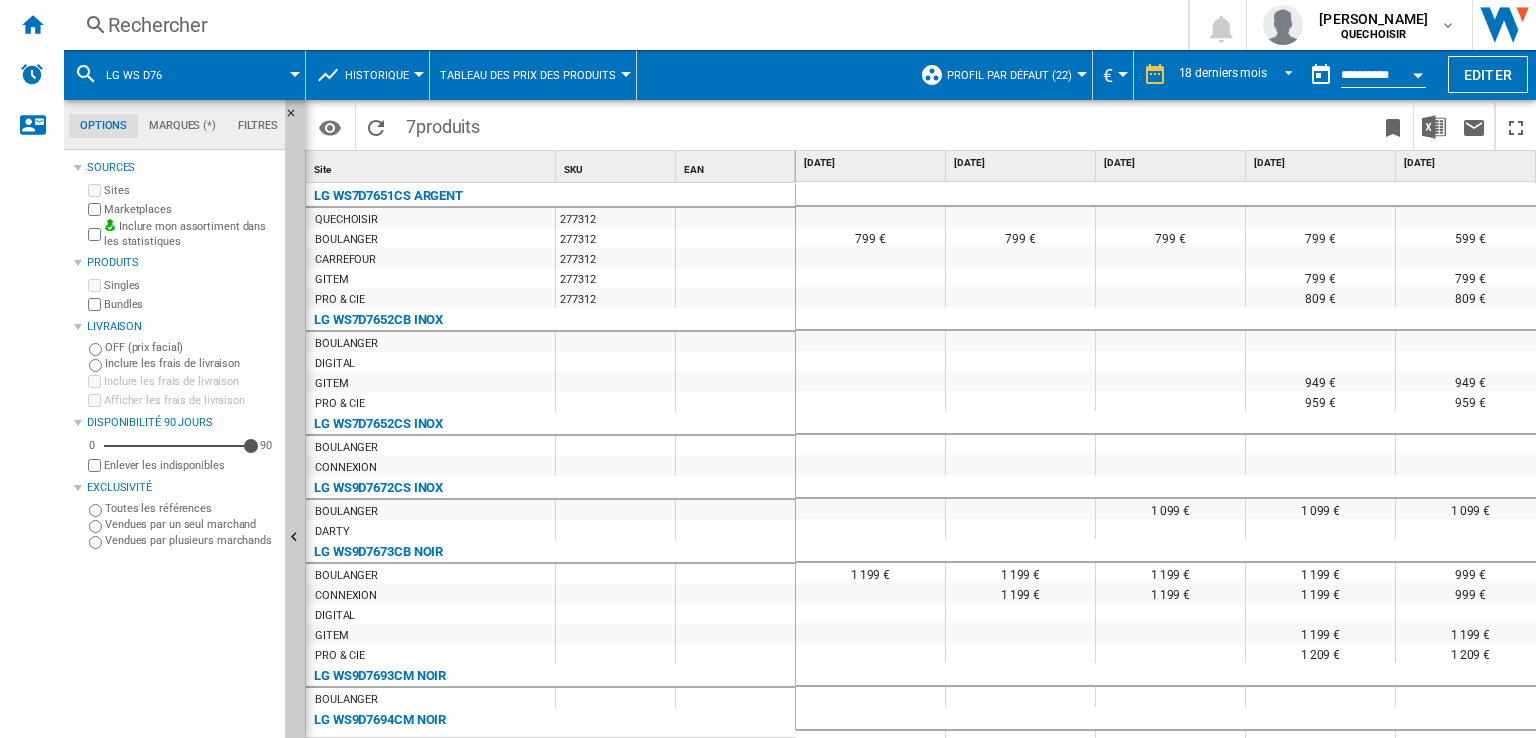 scroll, scrollTop: 12, scrollLeft: 0, axis: vertical 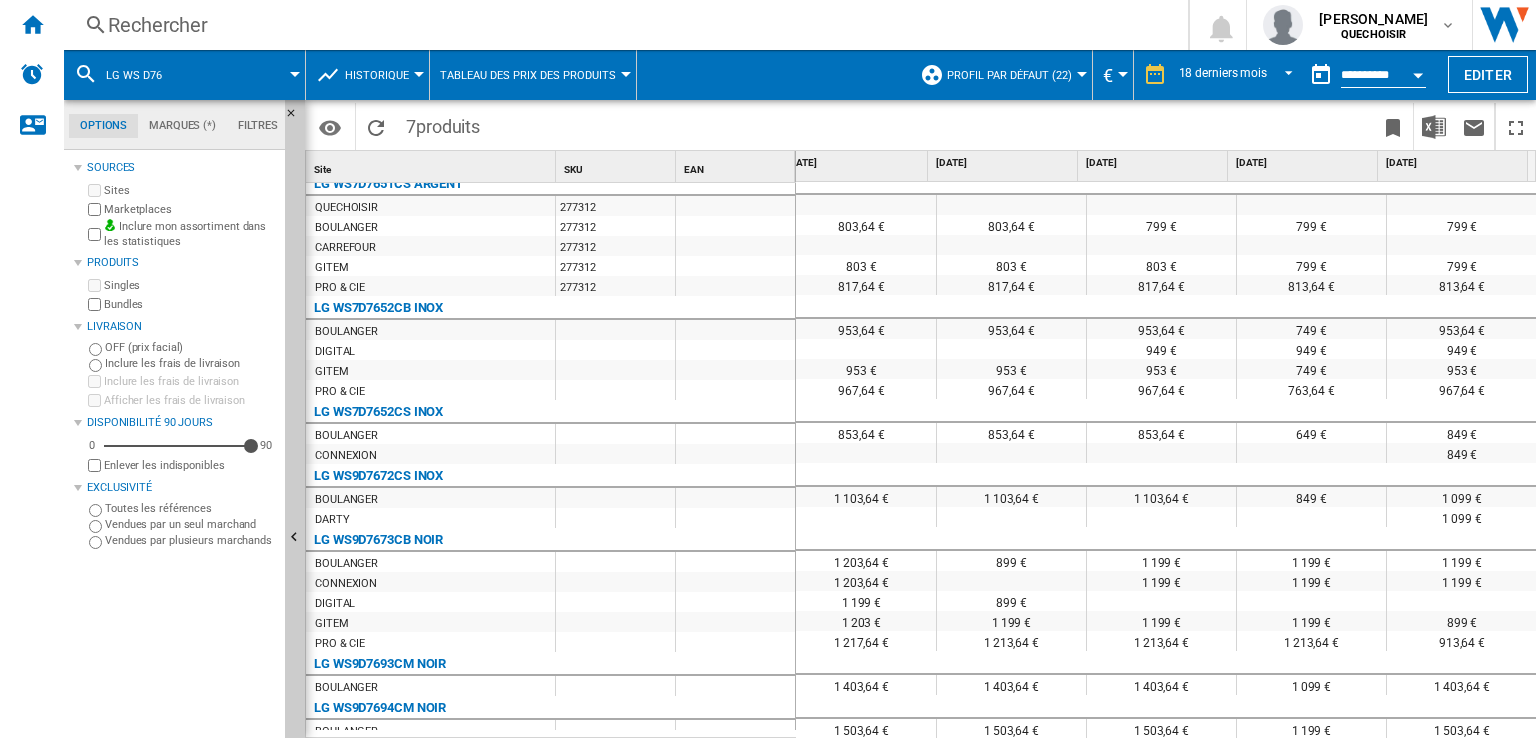 click on "Historique" at bounding box center [377, 75] 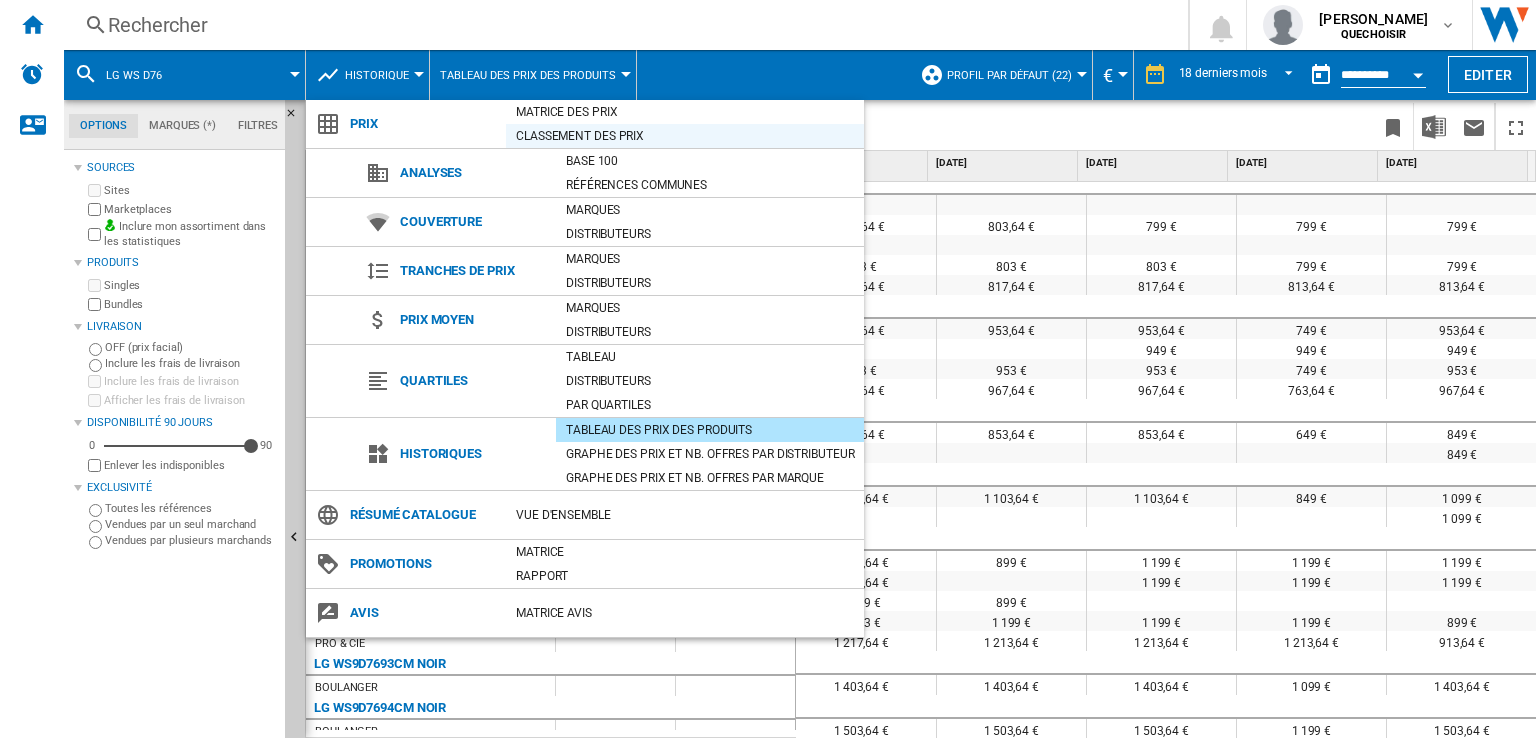 click on "Classement des prix" at bounding box center (685, 136) 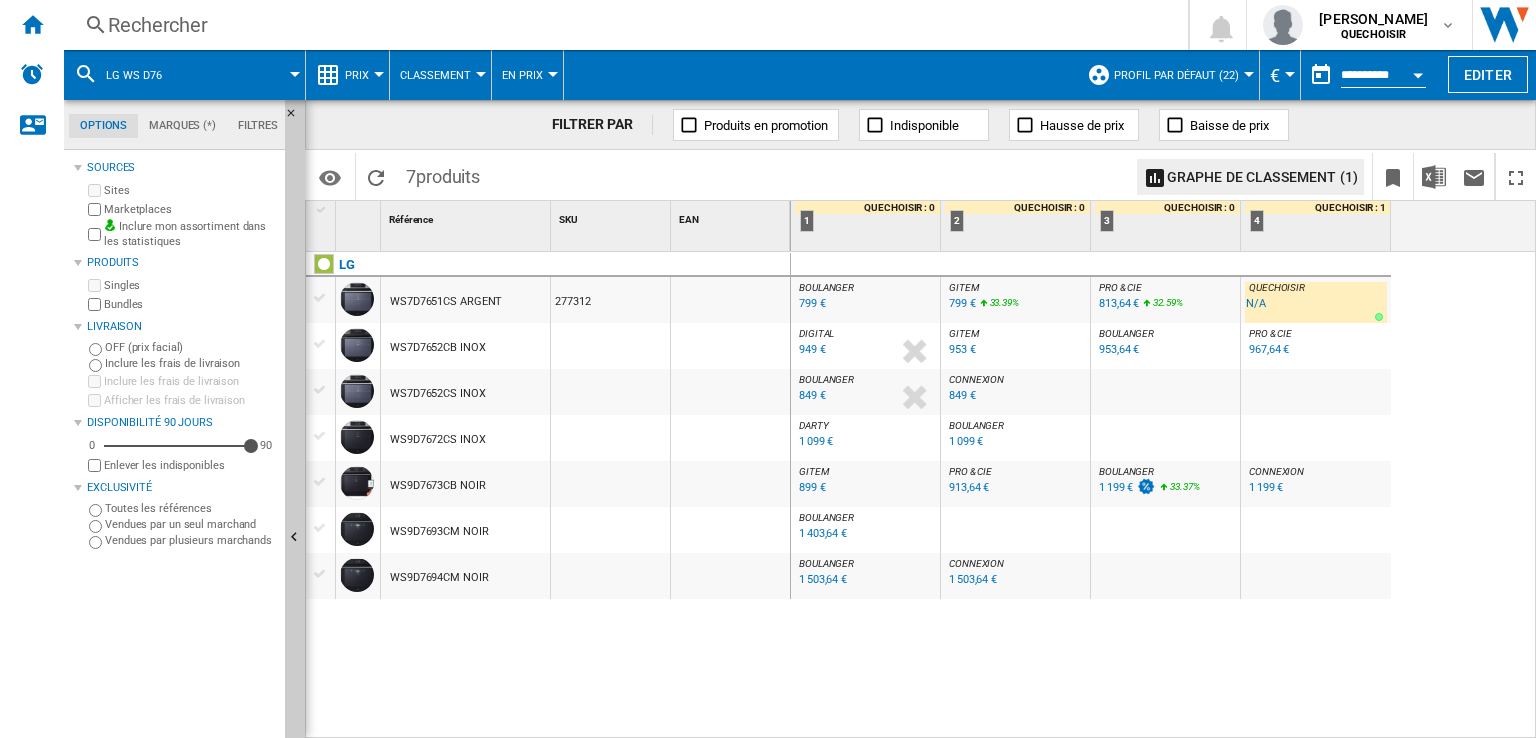 click on "LG
WS7D7651CS ARGENT
277312
WS7D7652CB INOX
WS7D7652CS INOX
WS9D7672CS INOX
WS9D7673CB NOIR
WS9D7693CM NOIR
WS9D7694CM NOIR" at bounding box center [548, 491] 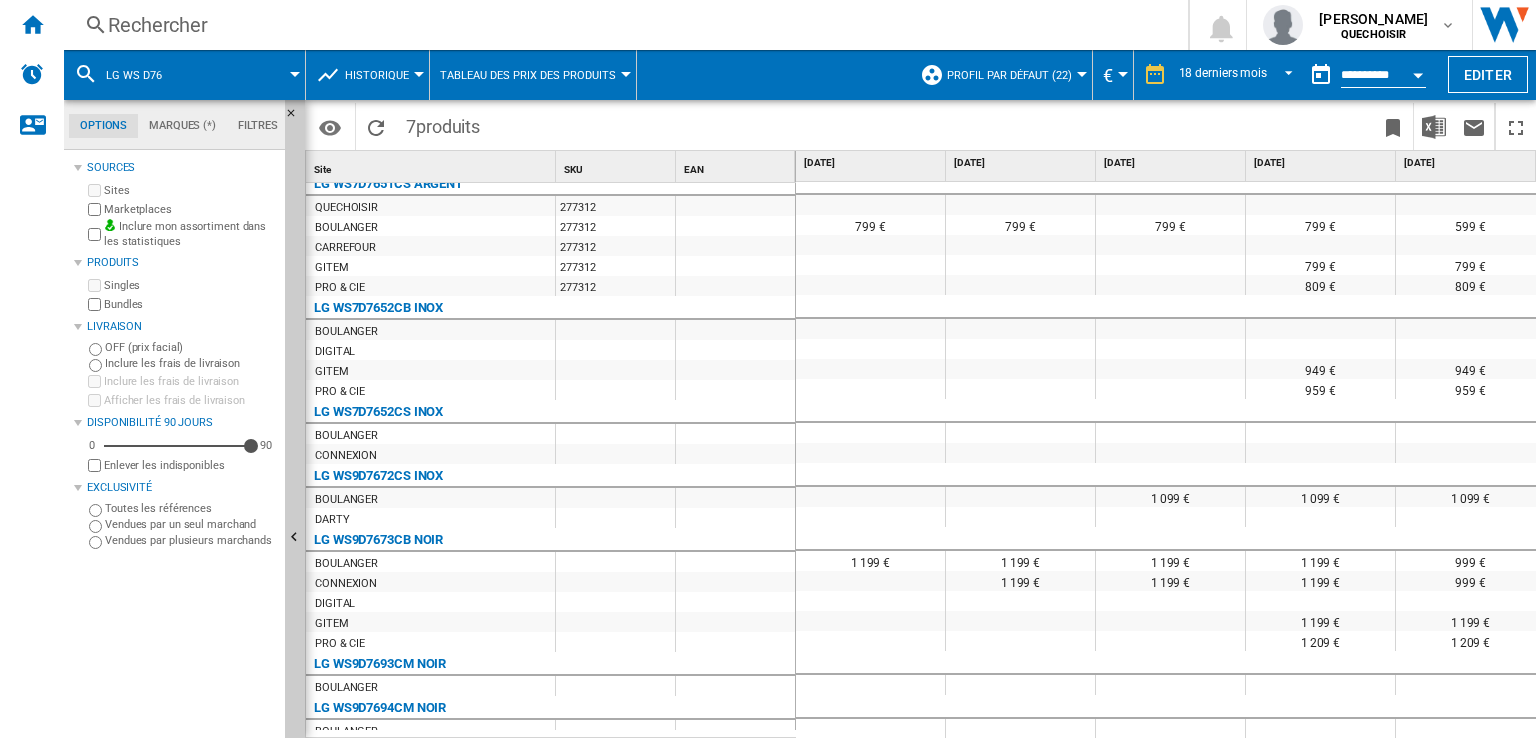 scroll, scrollTop: 82, scrollLeft: 0, axis: vertical 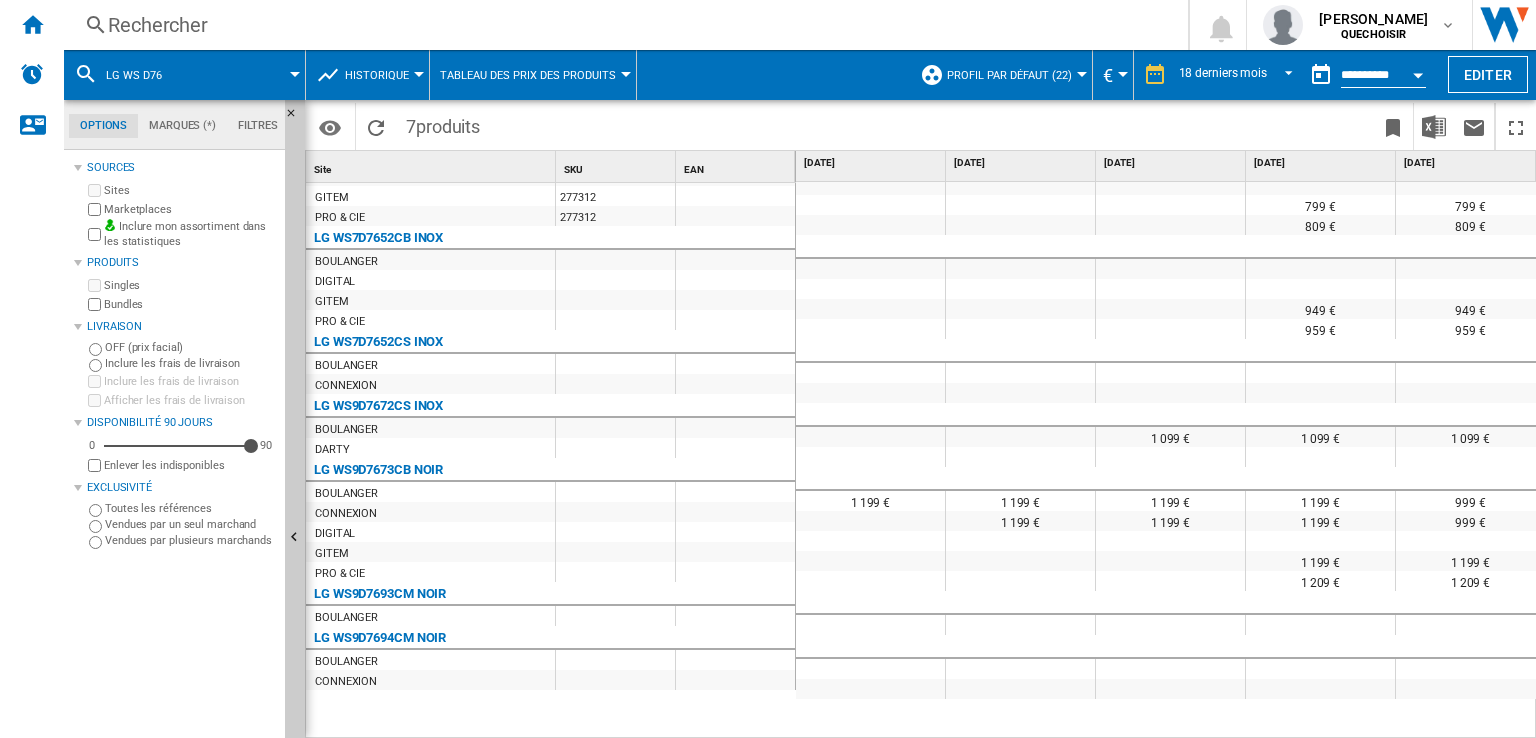 click on "799 €
799 €
799 €
799 €
599 €
599 €
799 €
799 €
799 €
799 €
679 €
803,64 €
599 €
803,64 €
803,64 €
799 €
799 €
799 €
665 €
799 €
799 €
599 €
799 €
799 €
799 €
799 €
599 €
679 €
803 €
599 €
803 €
803 €
803 €
799 €
799 €
809 €
809 €
609 €
809 €
809 €
809 €
809 €
609 €
689 €
817,64 €
613,64 €
817,64 €
817,64 €
817,64 €
813,64 €
813,64 €" at bounding box center (1166, 461) 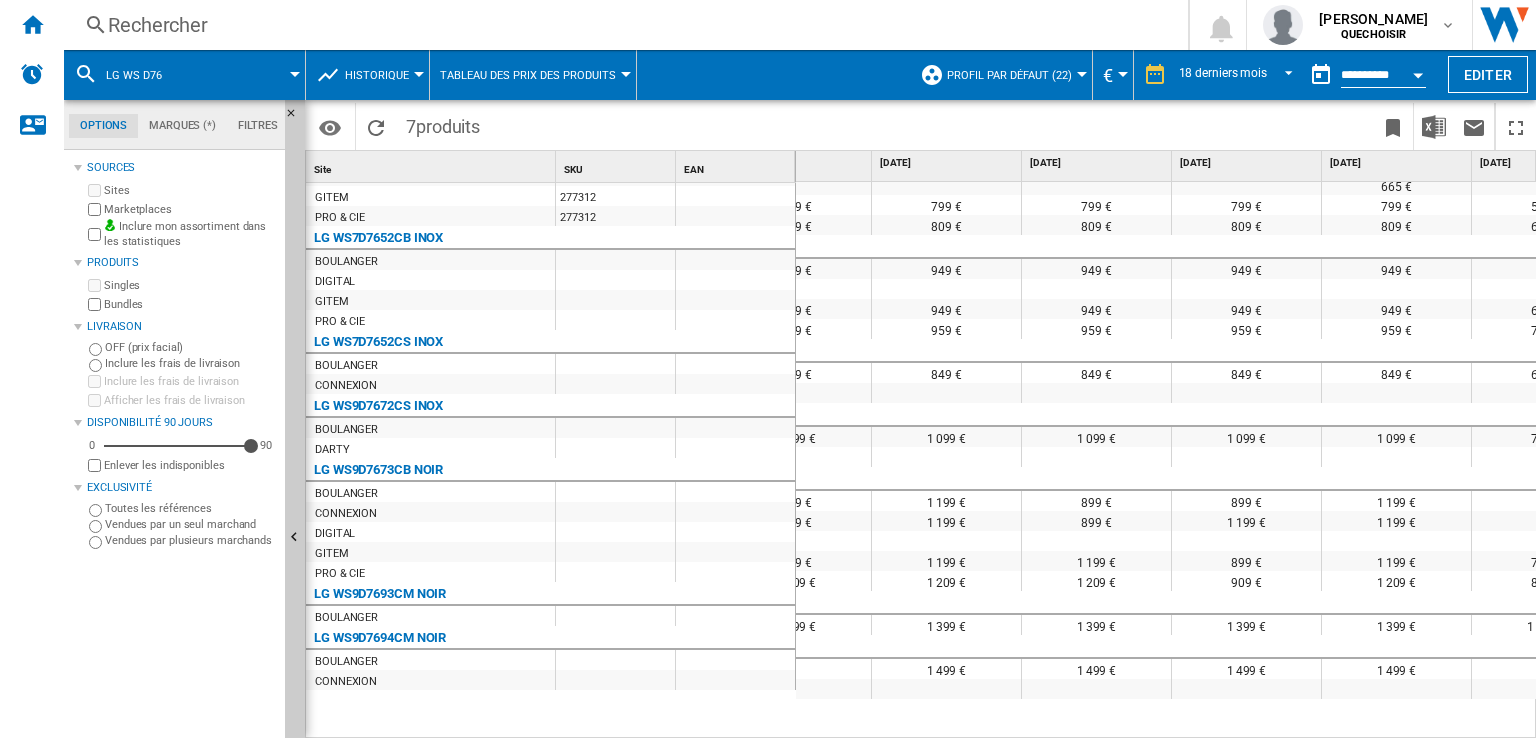scroll, scrollTop: 82, scrollLeft: 976, axis: both 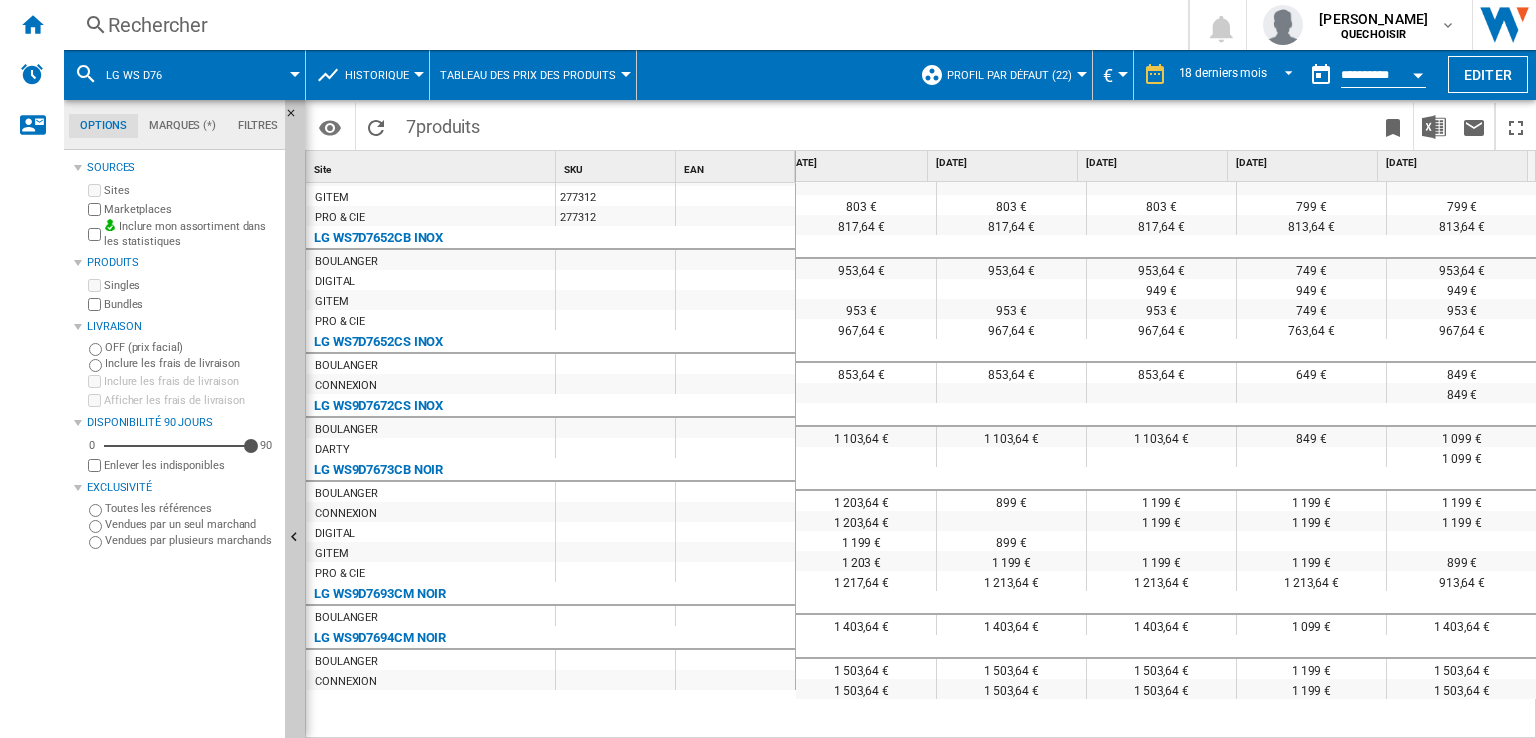 click on "Historique" at bounding box center [377, 75] 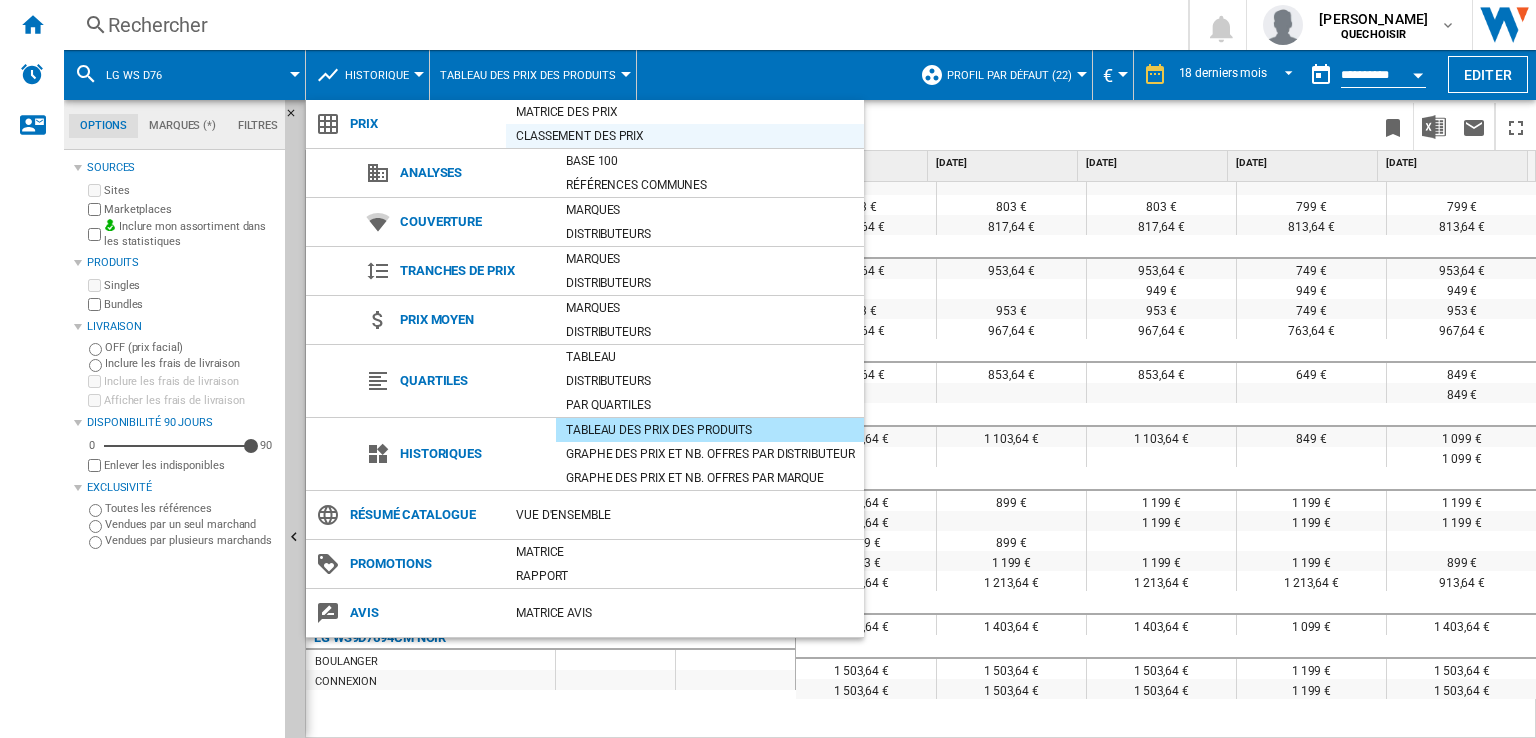 click on "Classement des prix" at bounding box center (685, 136) 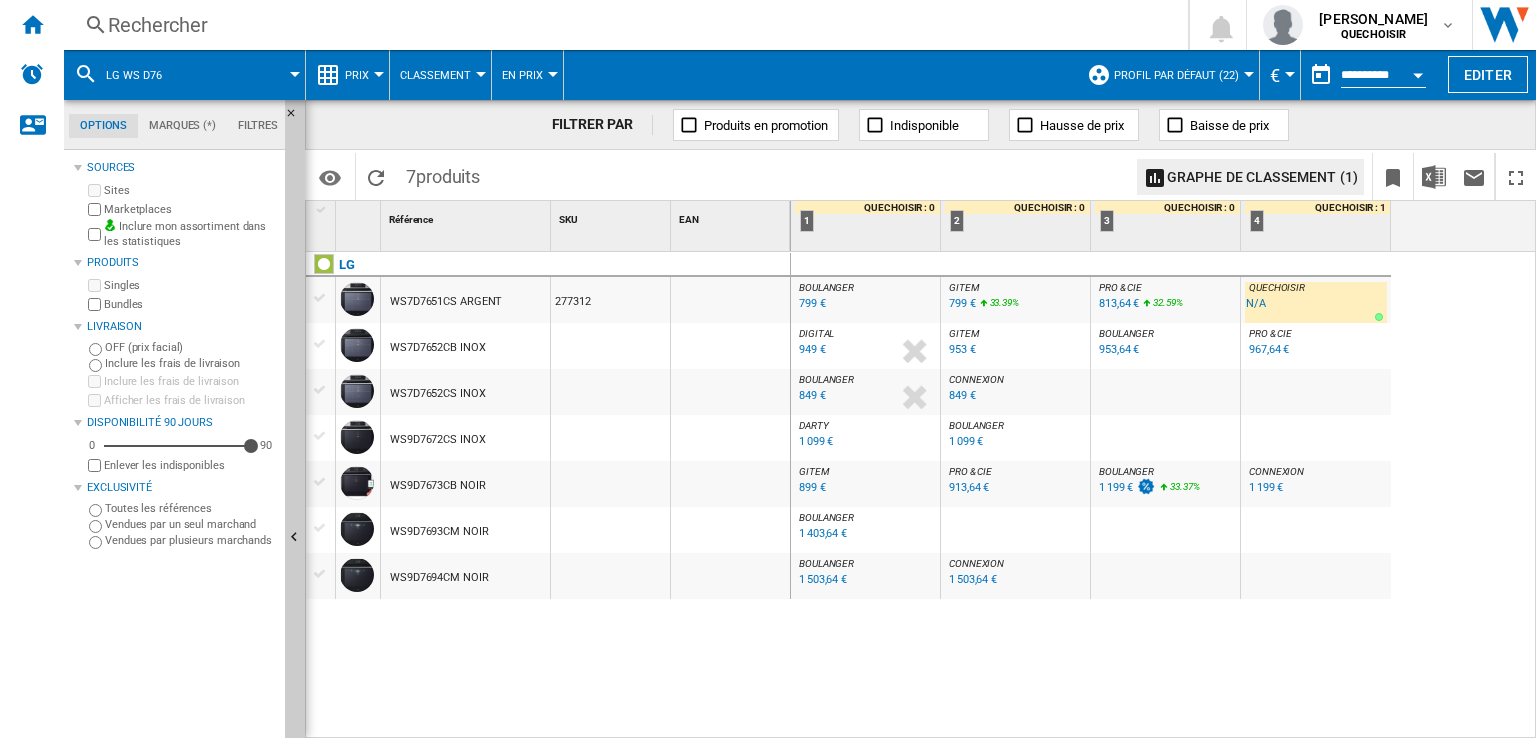click on "899 €" at bounding box center [812, 487] 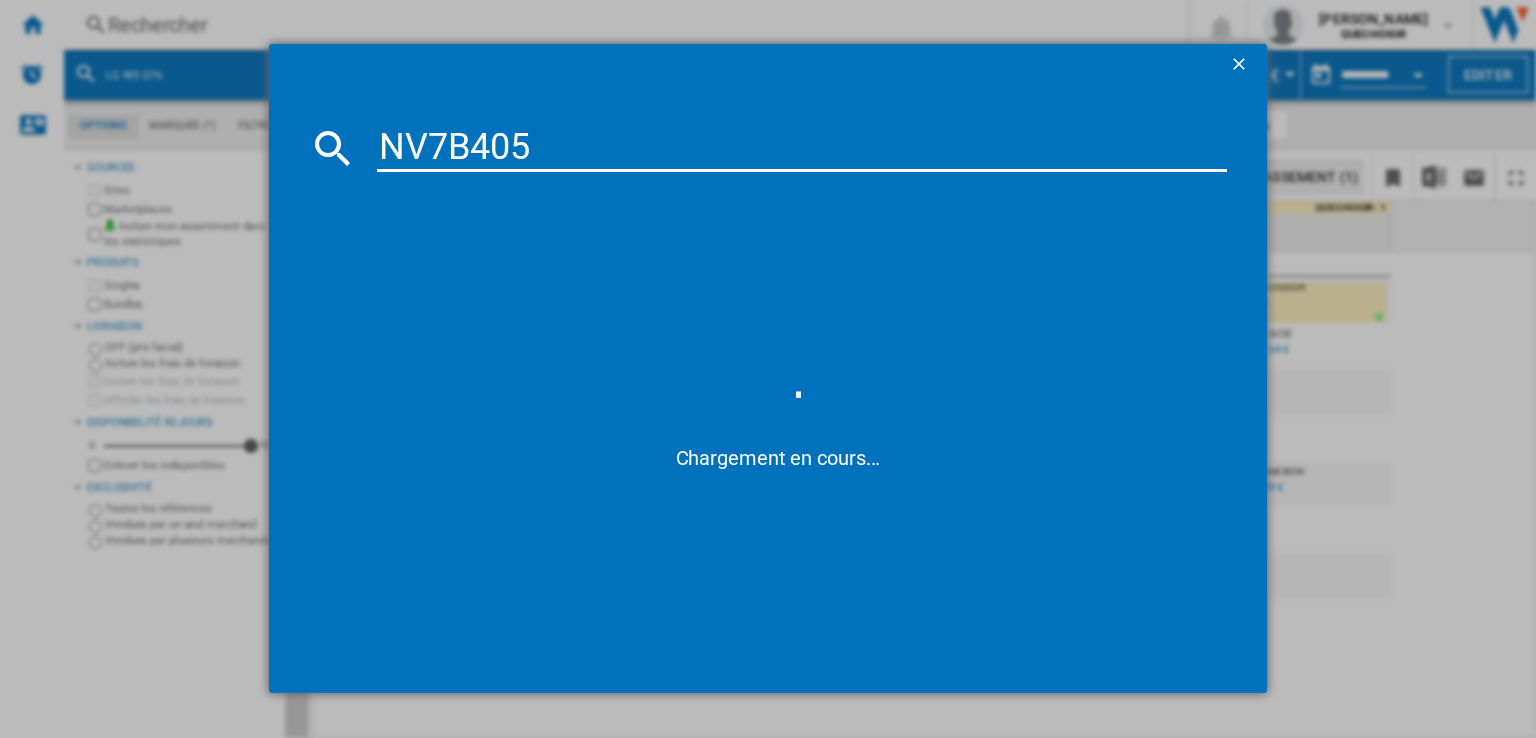 type on "NV7B40" 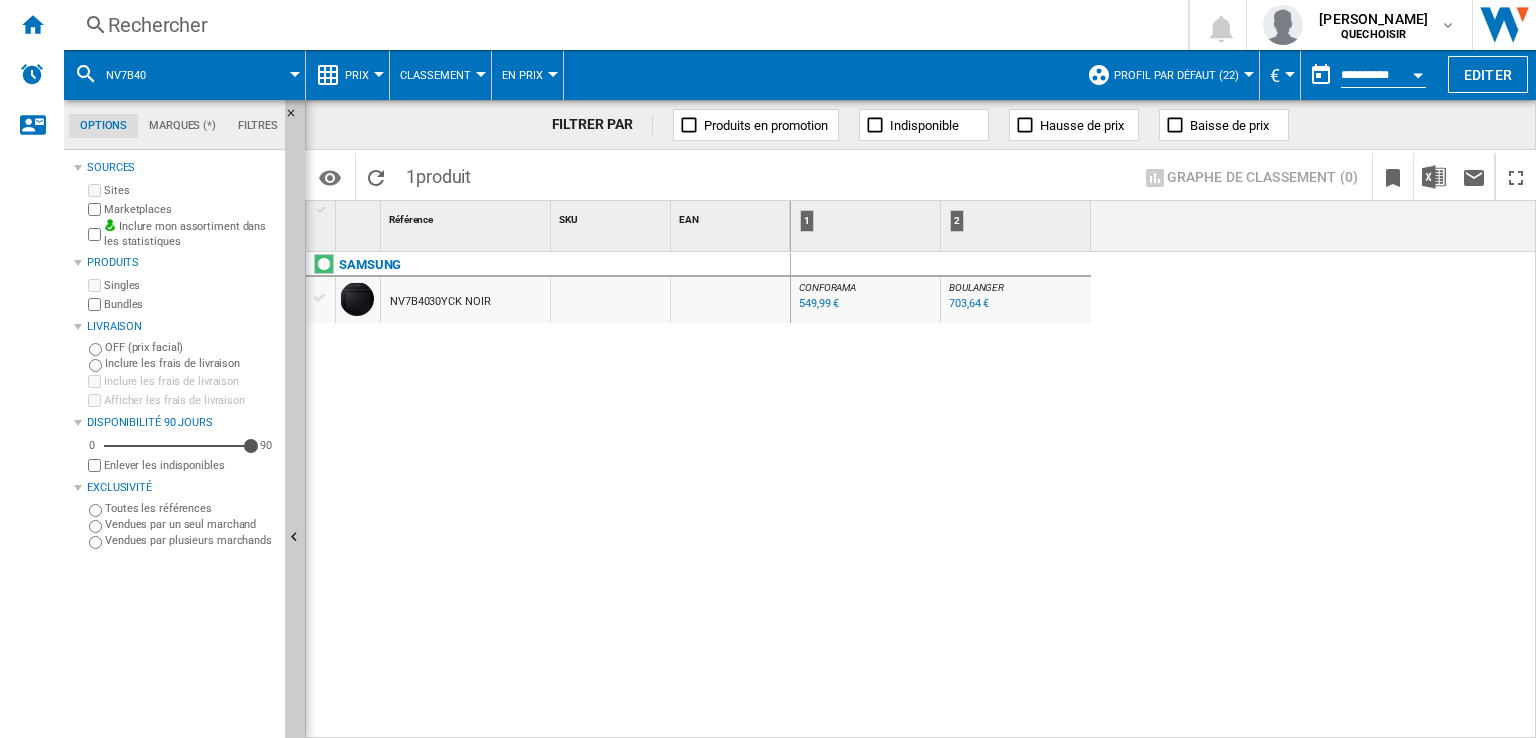 click on "703,64 €" at bounding box center [969, 303] 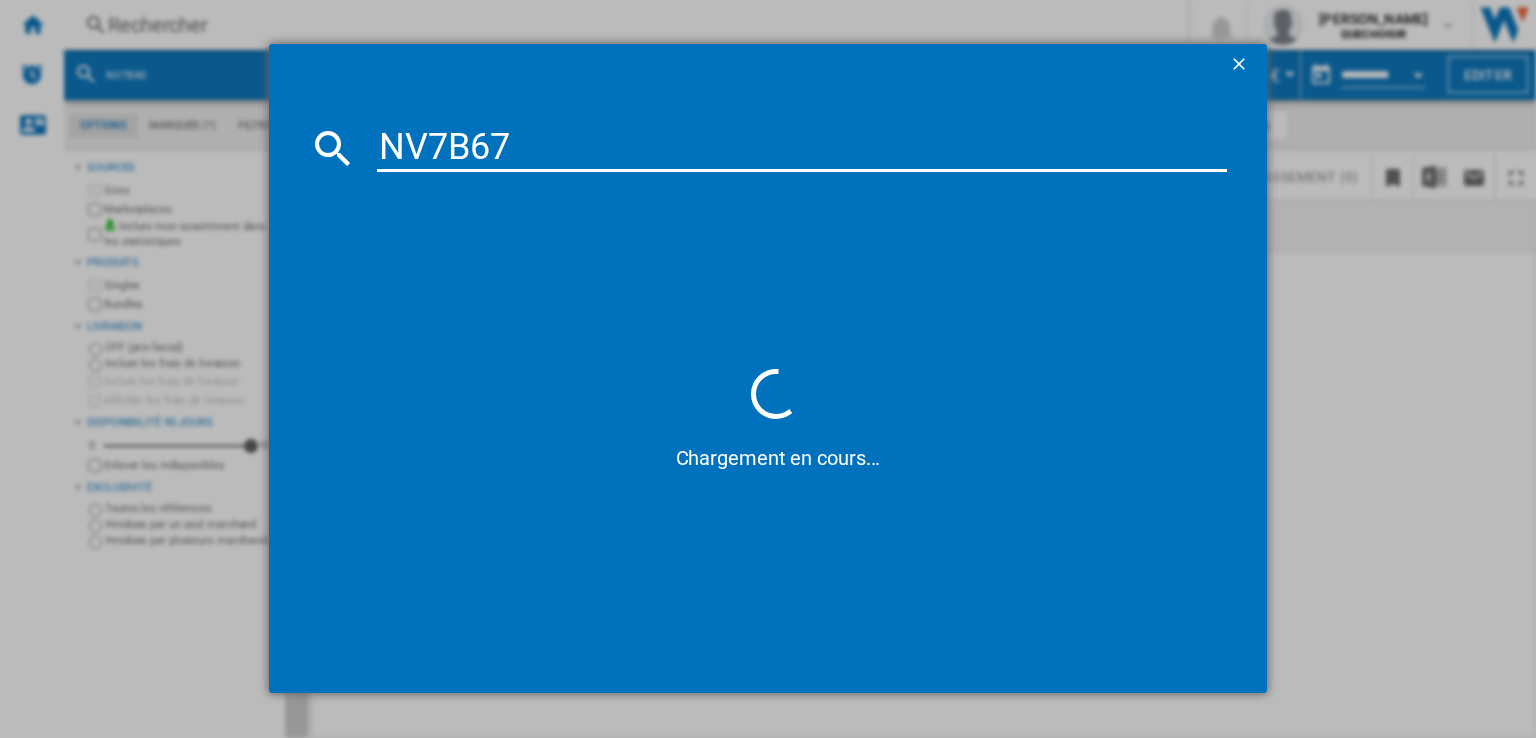 type on "NV7B679" 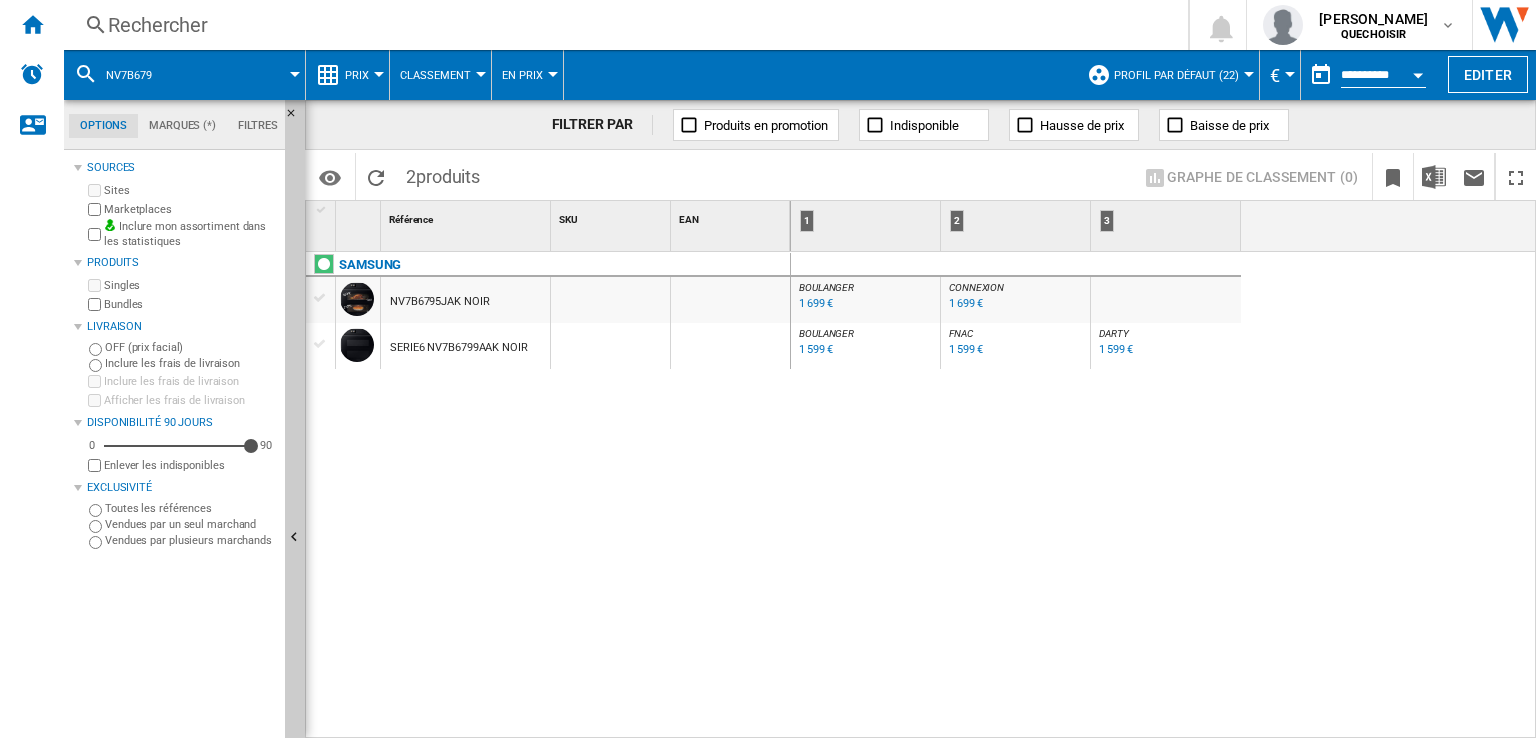 click on "1 599 €" at bounding box center [816, 349] 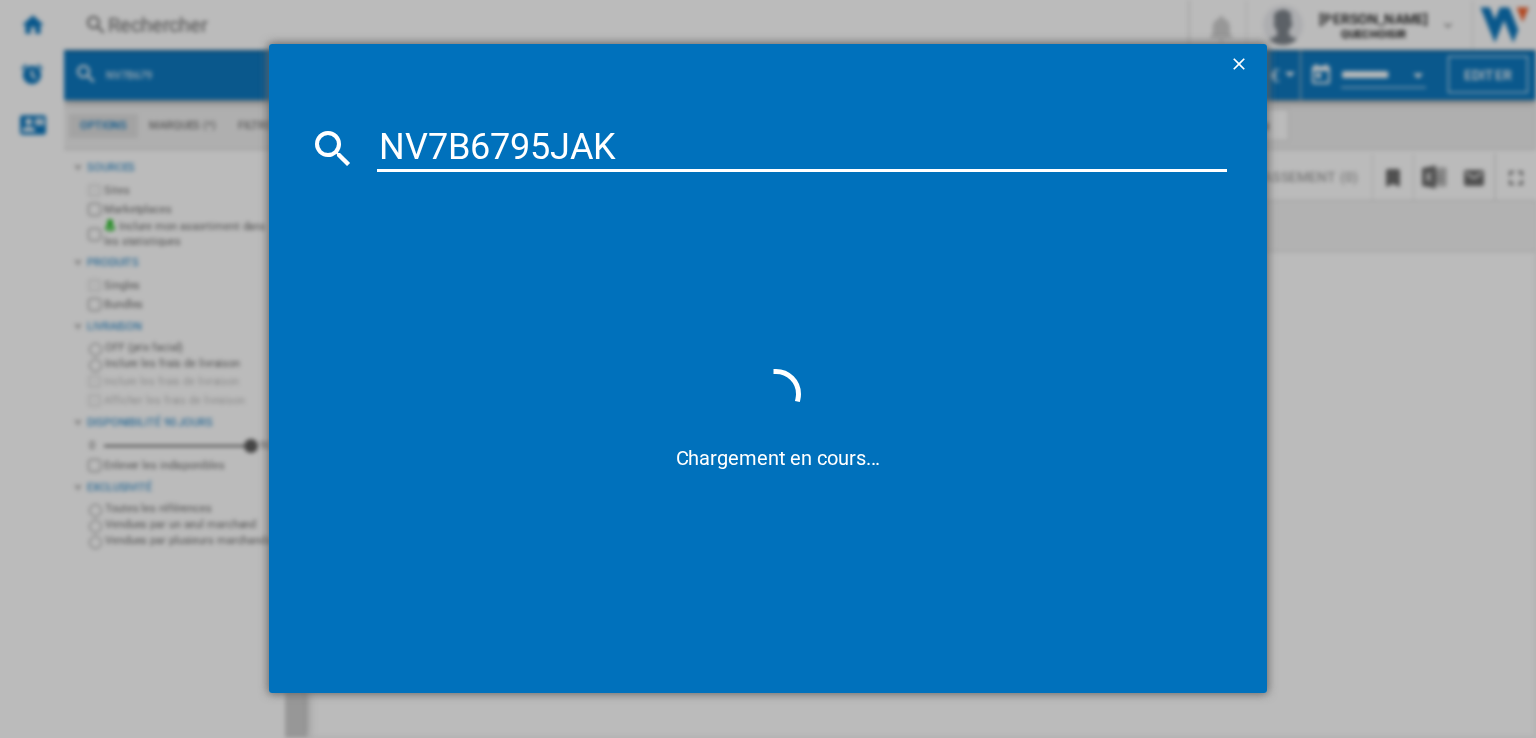 drag, startPoint x: 557, startPoint y: 147, endPoint x: 905, endPoint y: 141, distance: 348.05173 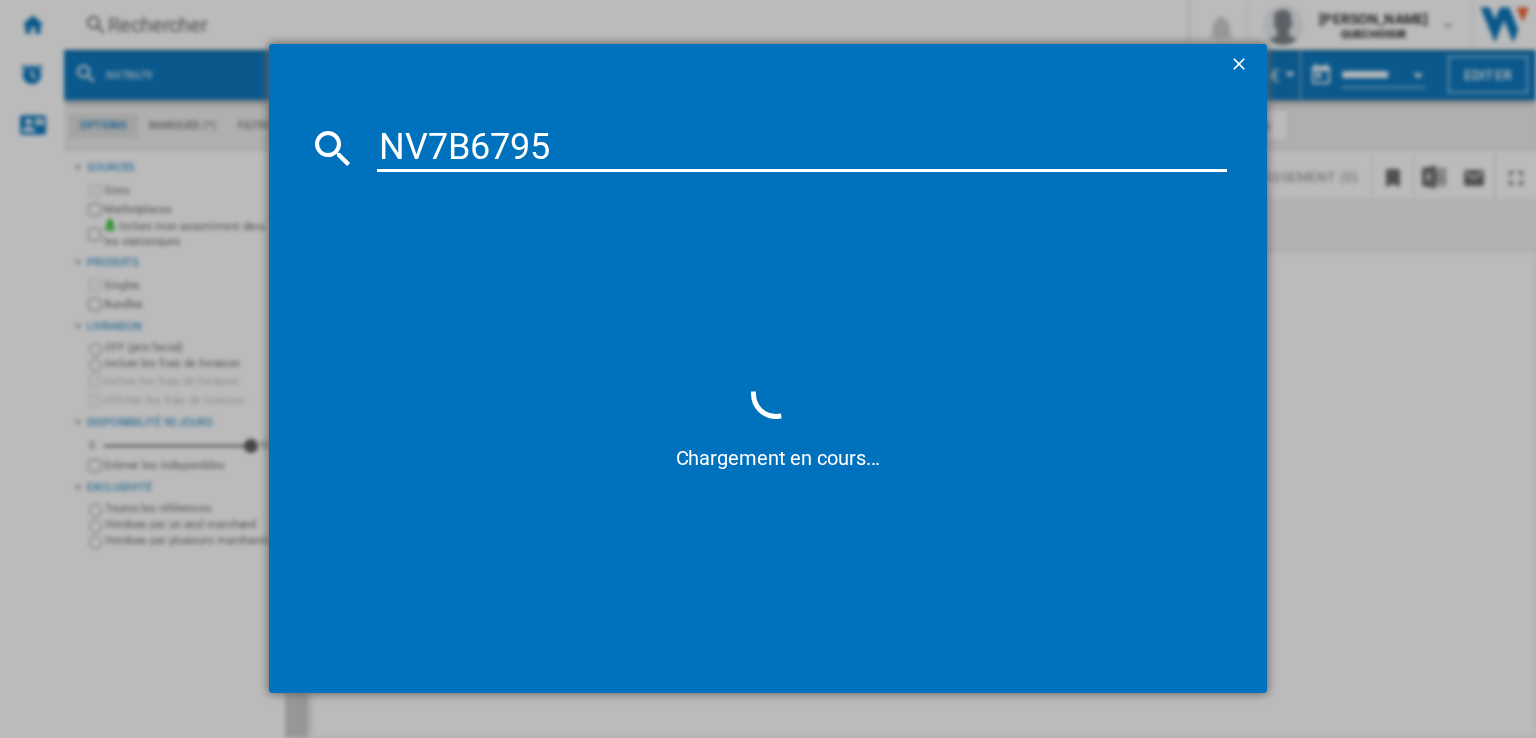 type on "NV7B679" 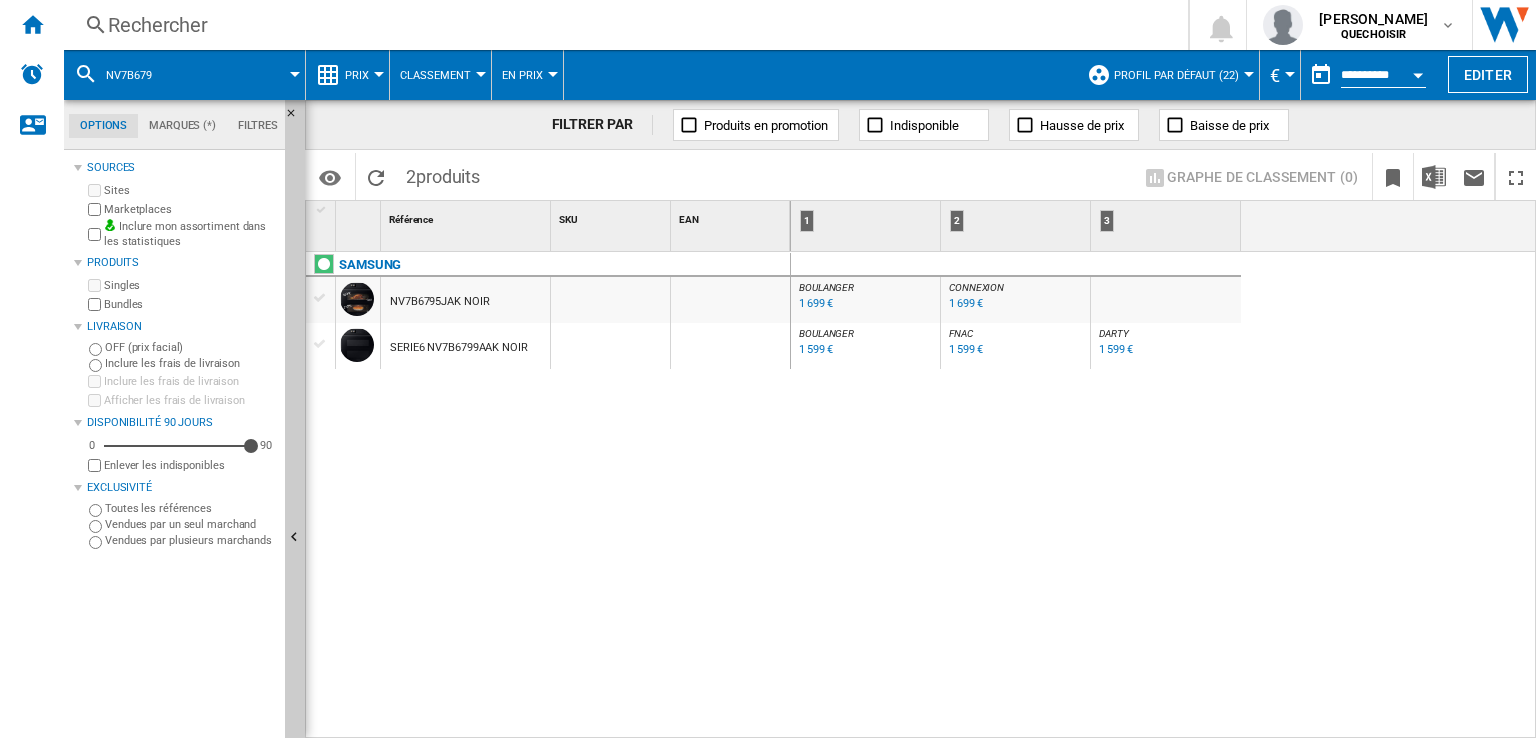 click on "1 699 €" at bounding box center (816, 303) 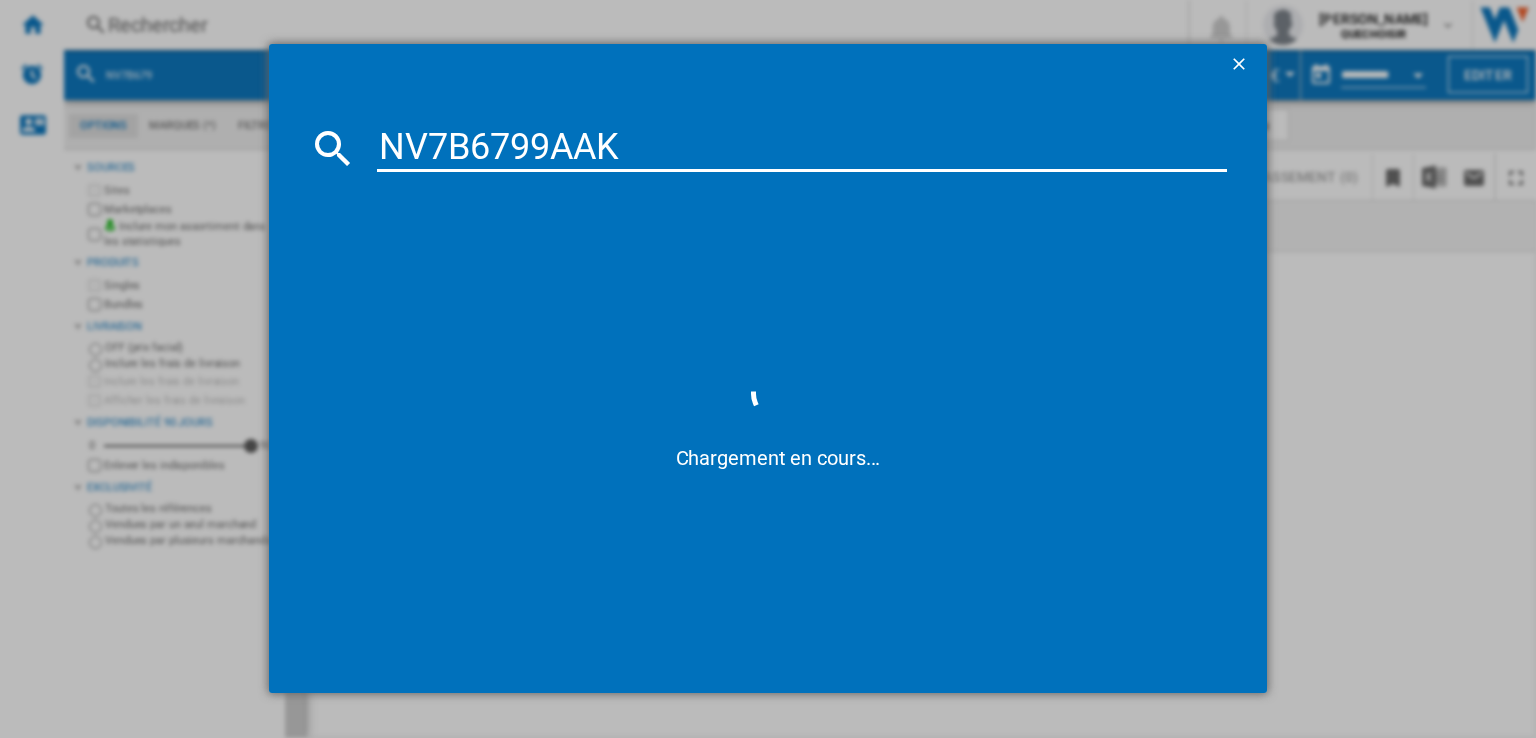 drag, startPoint x: 488, startPoint y: 141, endPoint x: 464, endPoint y: 141, distance: 24 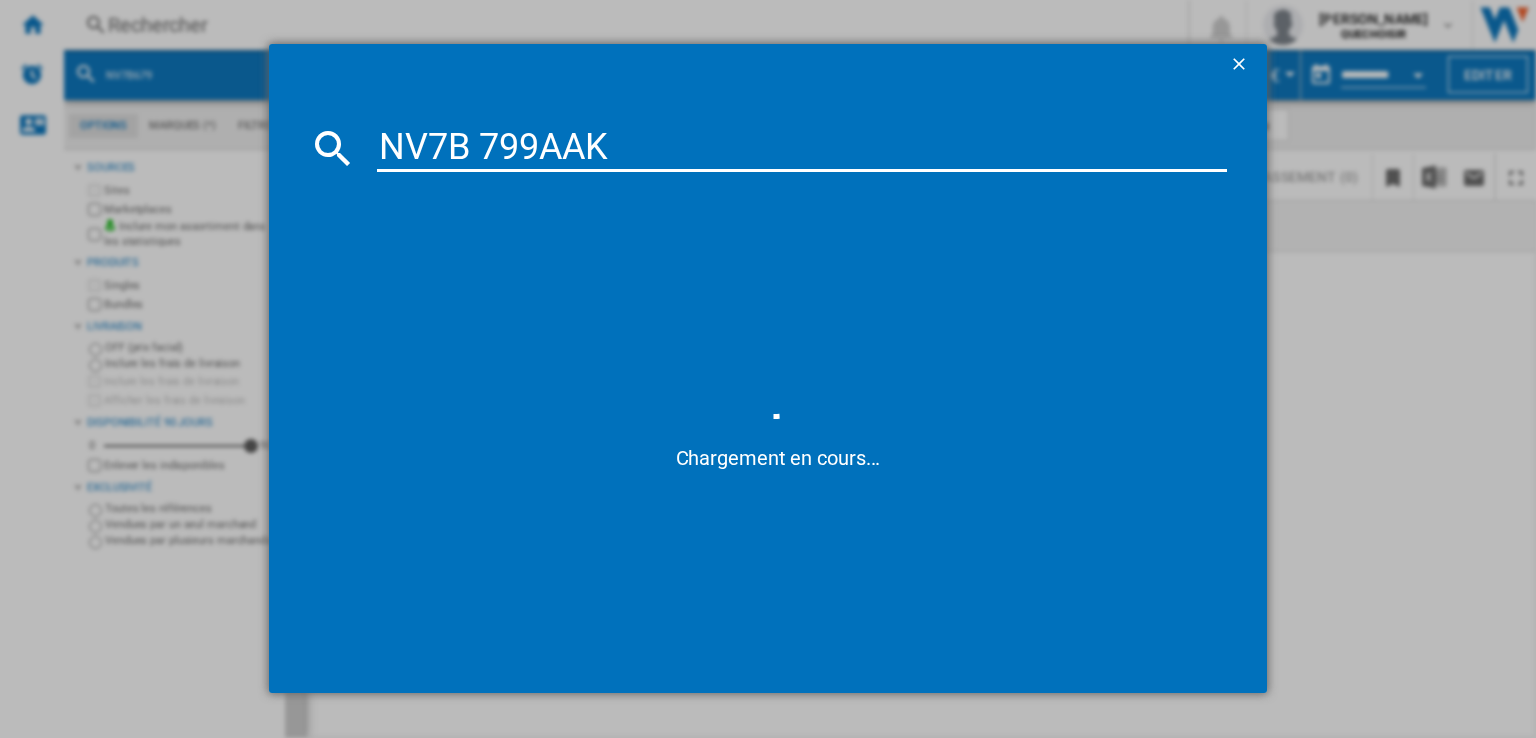 drag, startPoint x: 557, startPoint y: 148, endPoint x: 884, endPoint y: 148, distance: 327 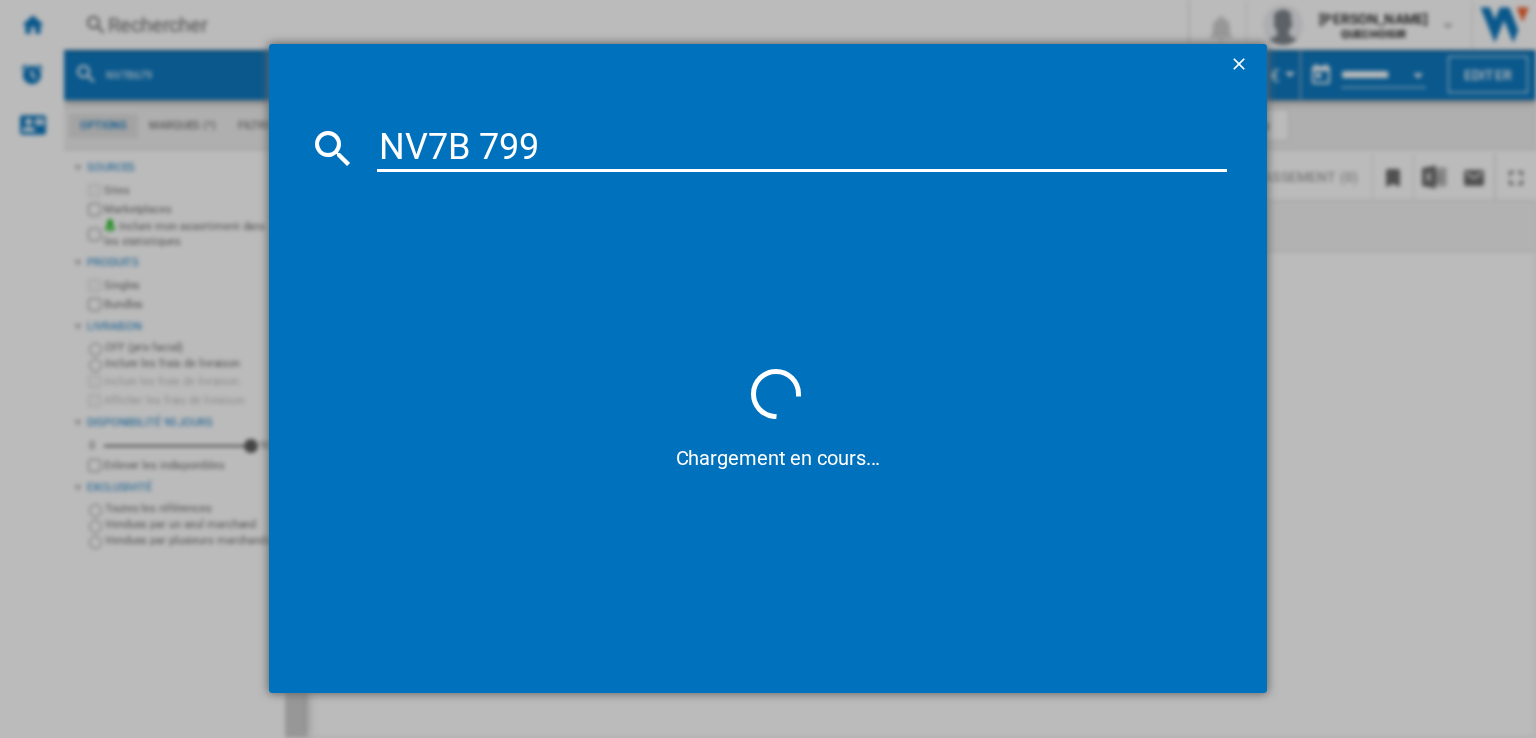 type on "NV7B 79" 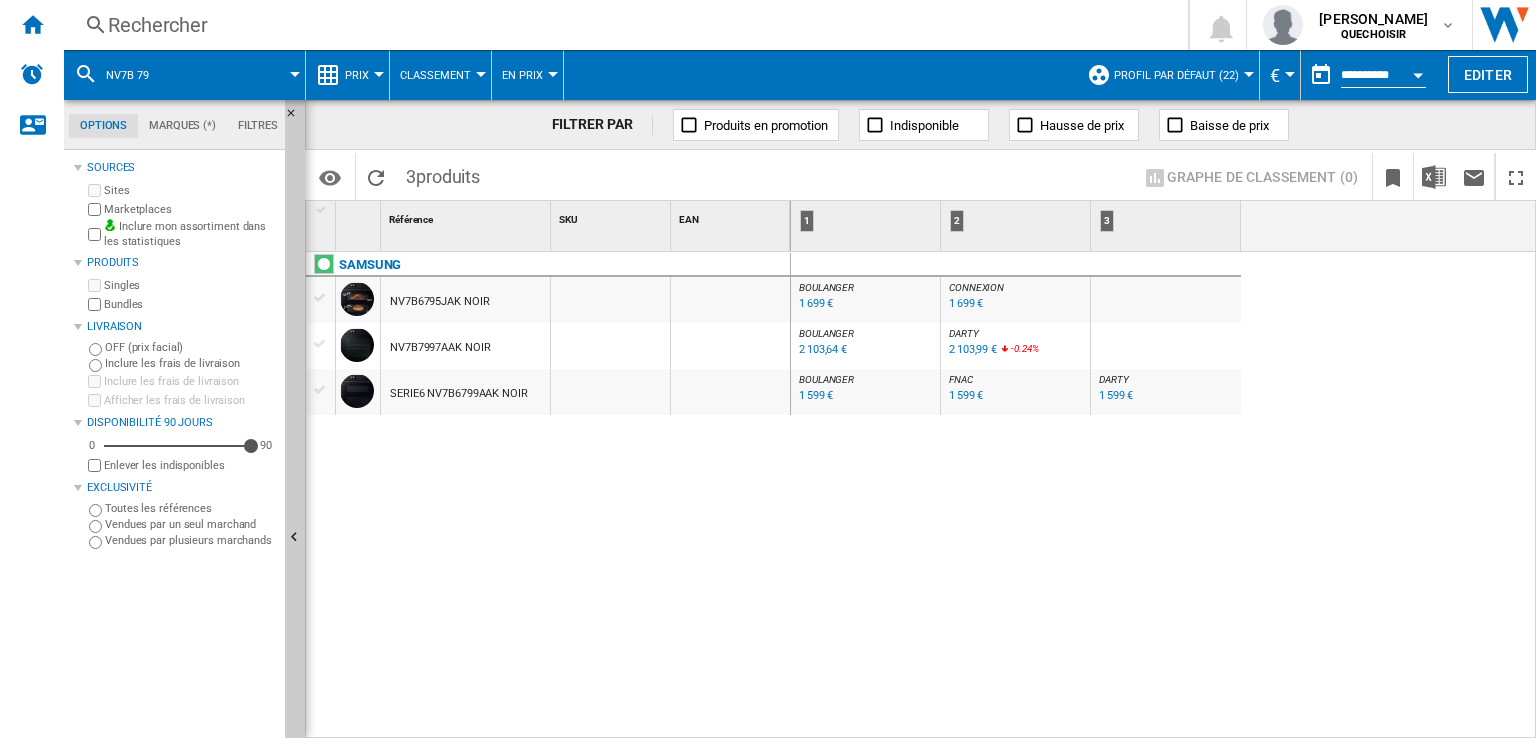 click on "2 103,99 €" at bounding box center [973, 349] 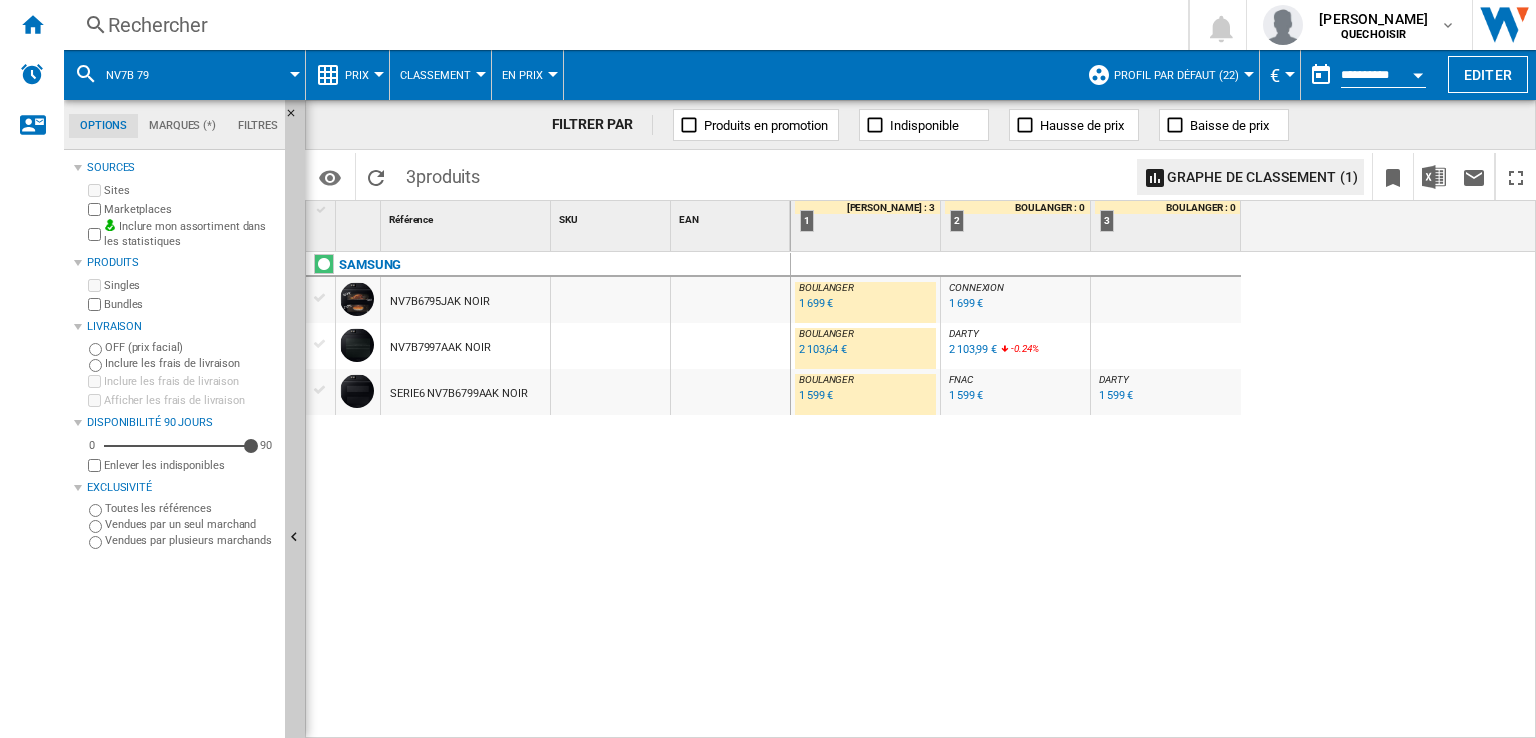 click on "DARTY" at bounding box center (964, 333) 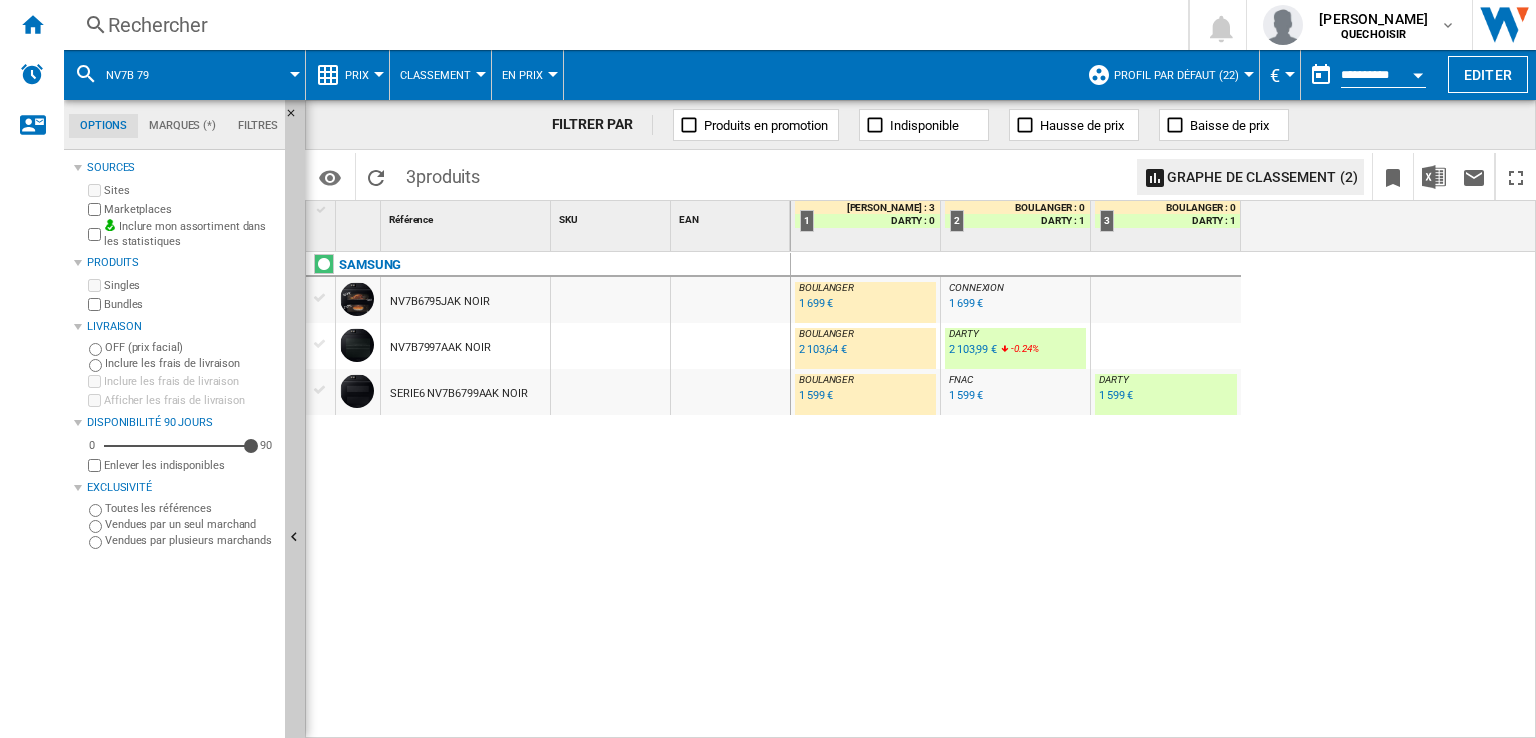 click on "1 599 €" at bounding box center (816, 395) 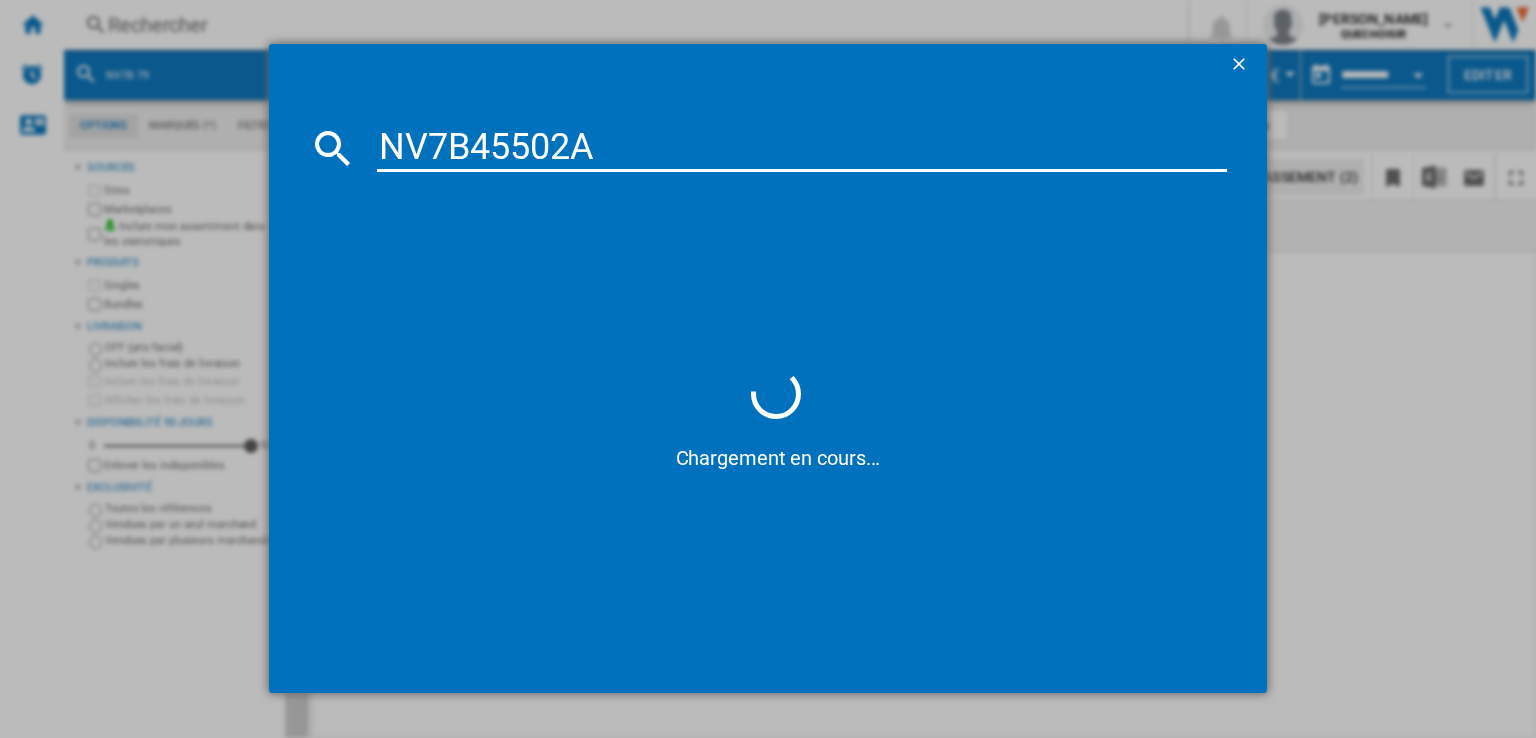 type on "NV7B45502" 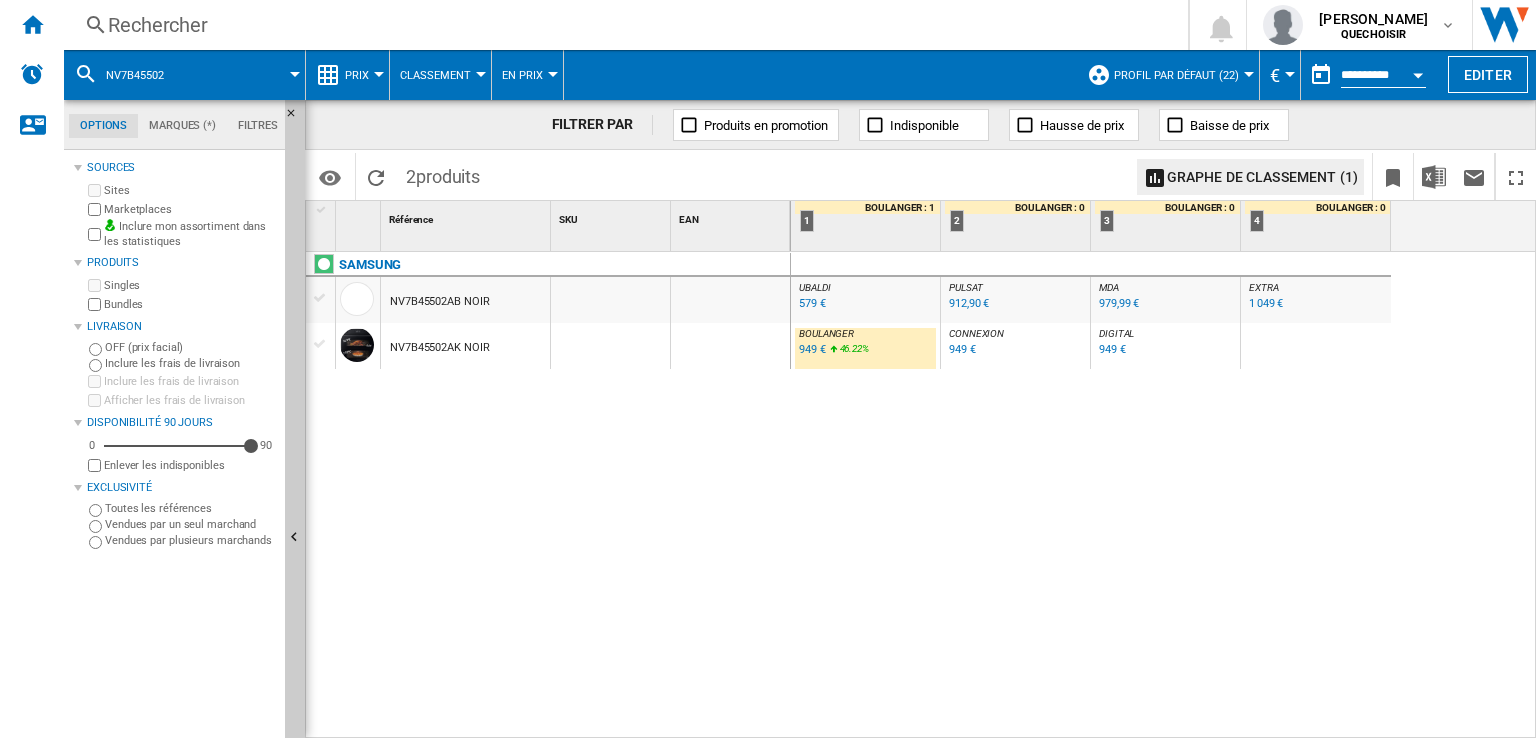 click on "NV7B45502AK NOIR" at bounding box center (439, 348) 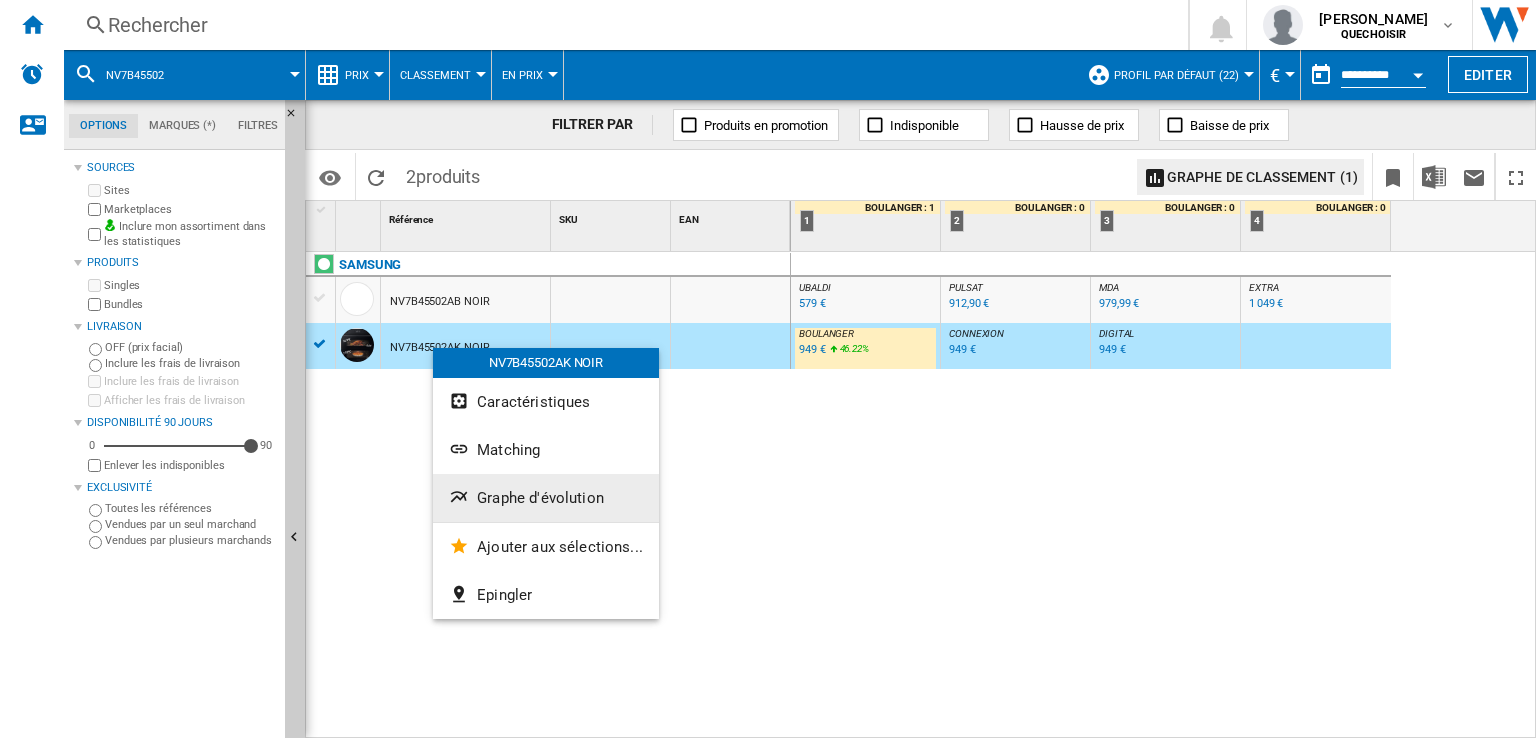 click on "Graphe d'évolution" at bounding box center [540, 498] 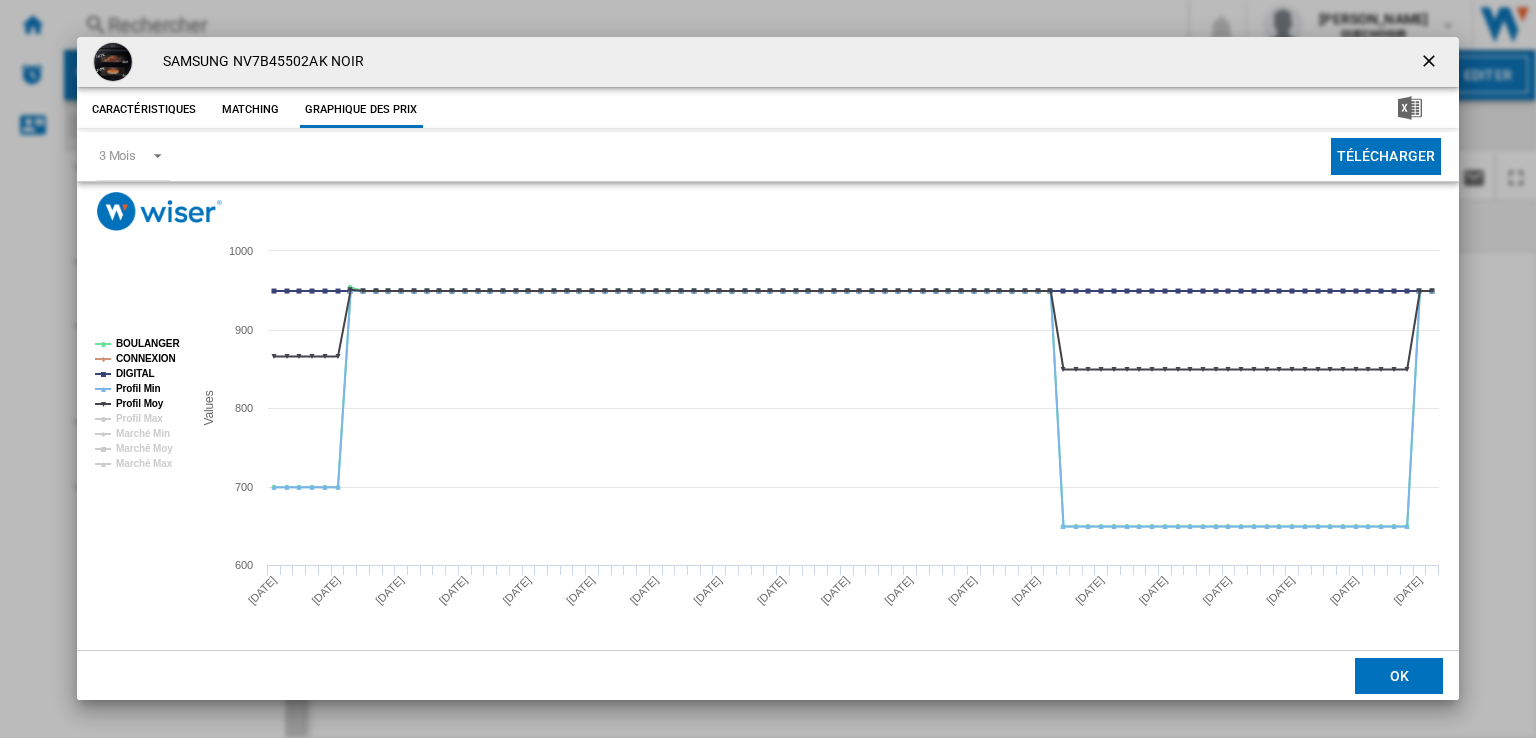 click at bounding box center [1431, 63] 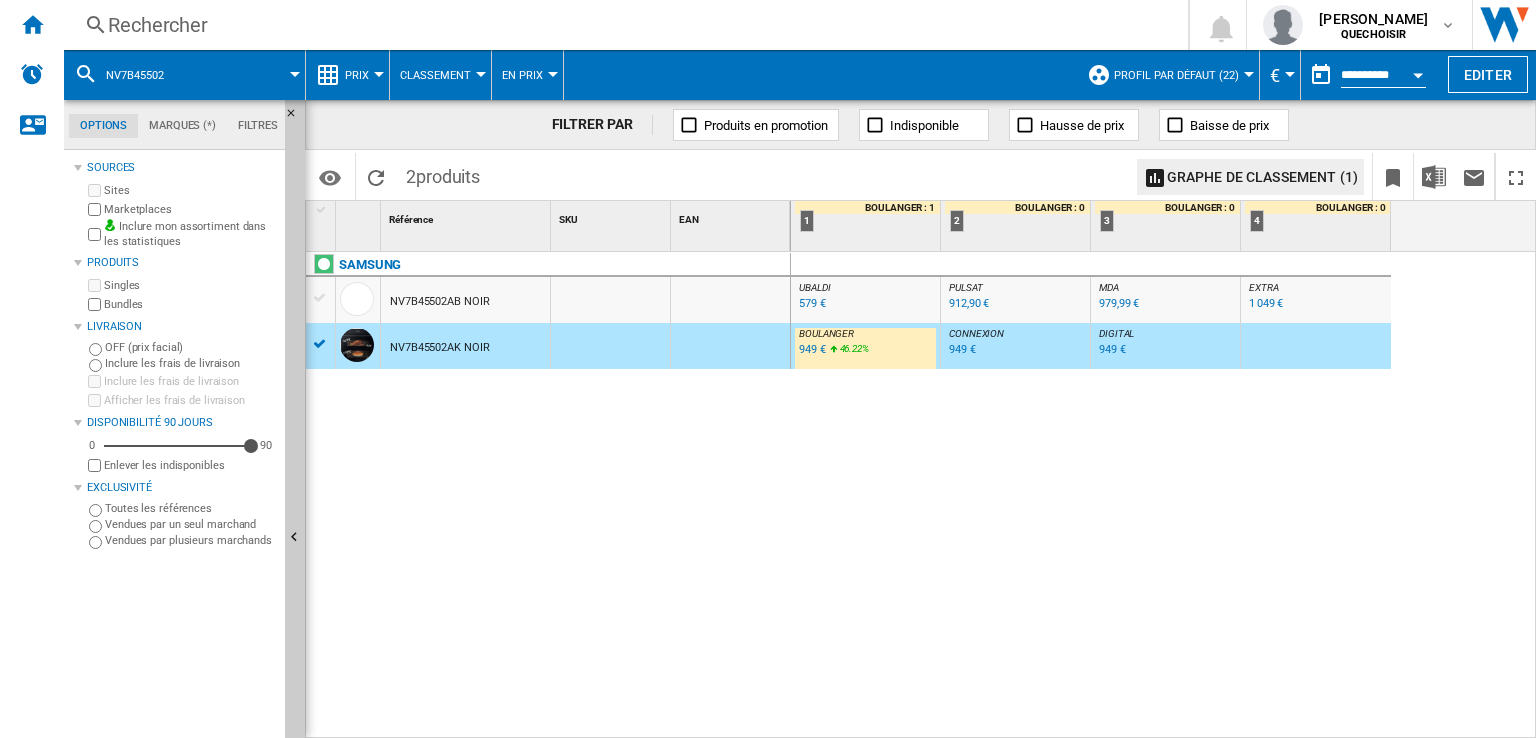 click on "579 €" at bounding box center [812, 303] 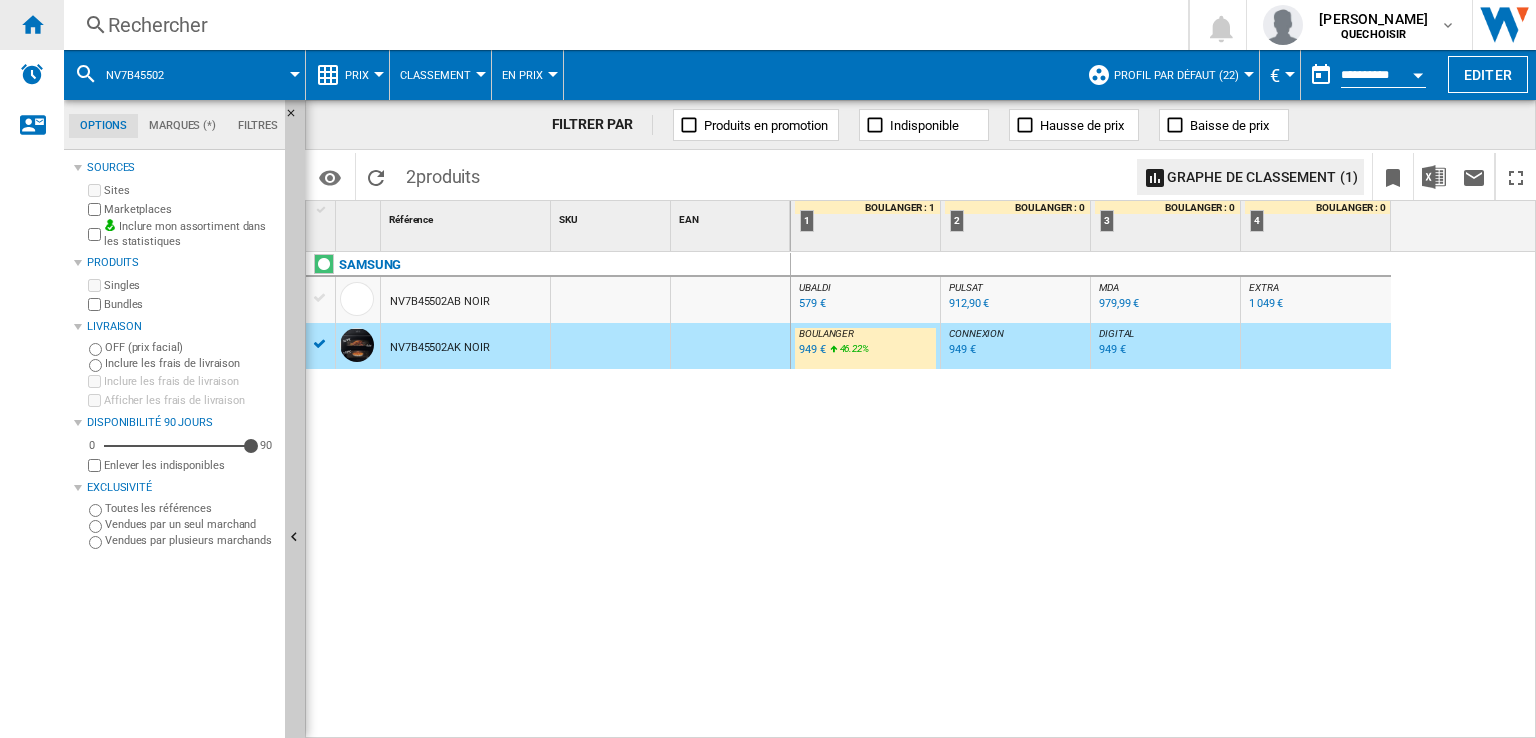 click at bounding box center [32, 25] 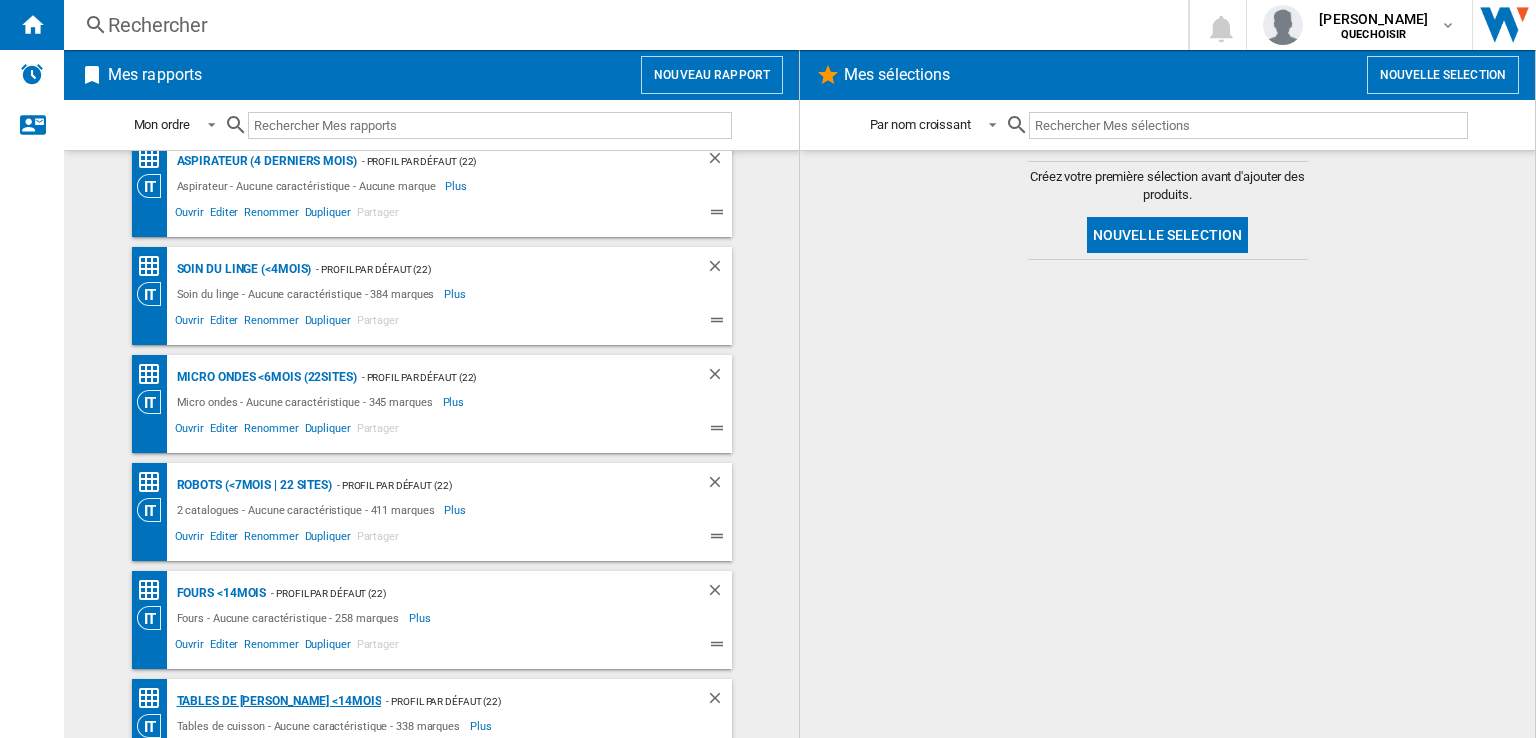 scroll, scrollTop: 300, scrollLeft: 0, axis: vertical 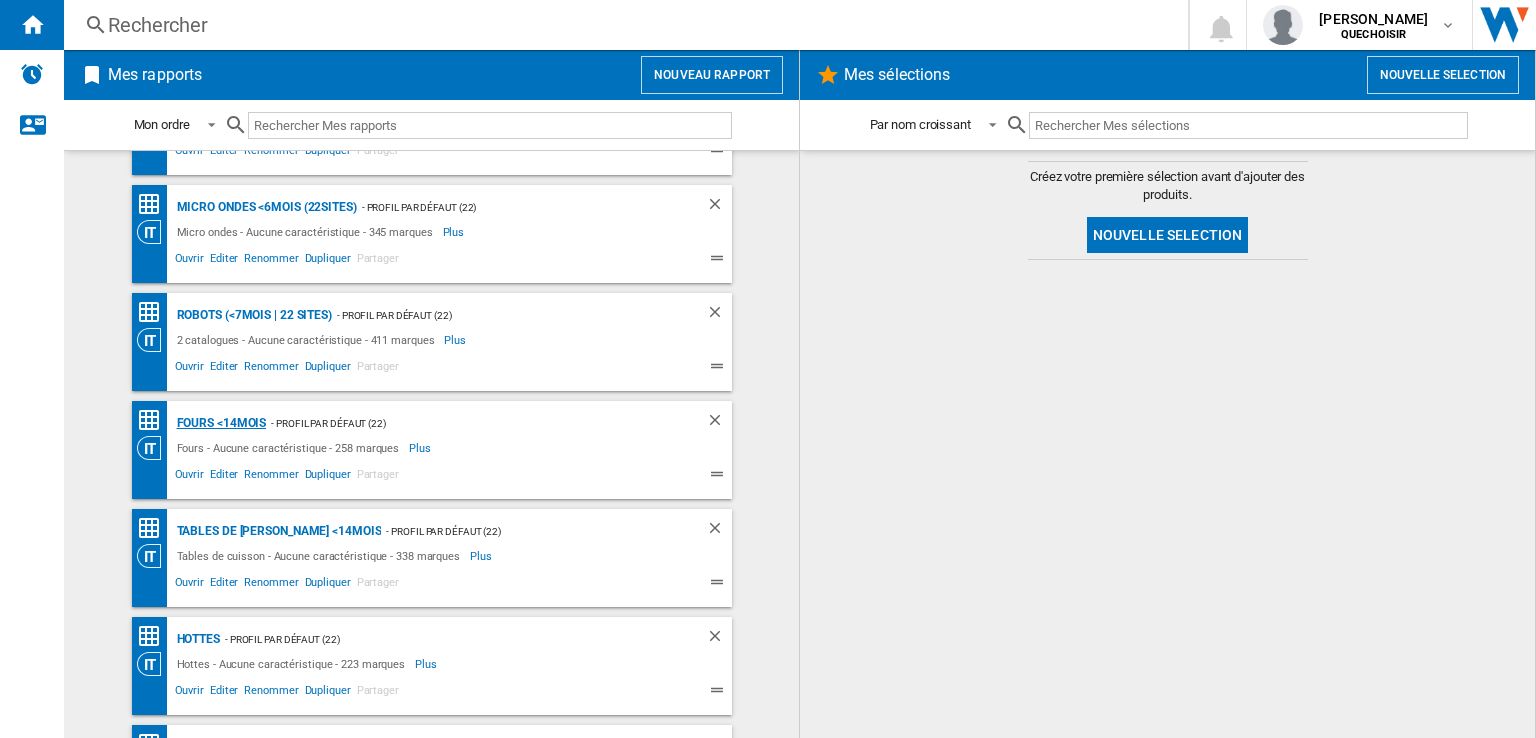 click on "Fours <14mois" 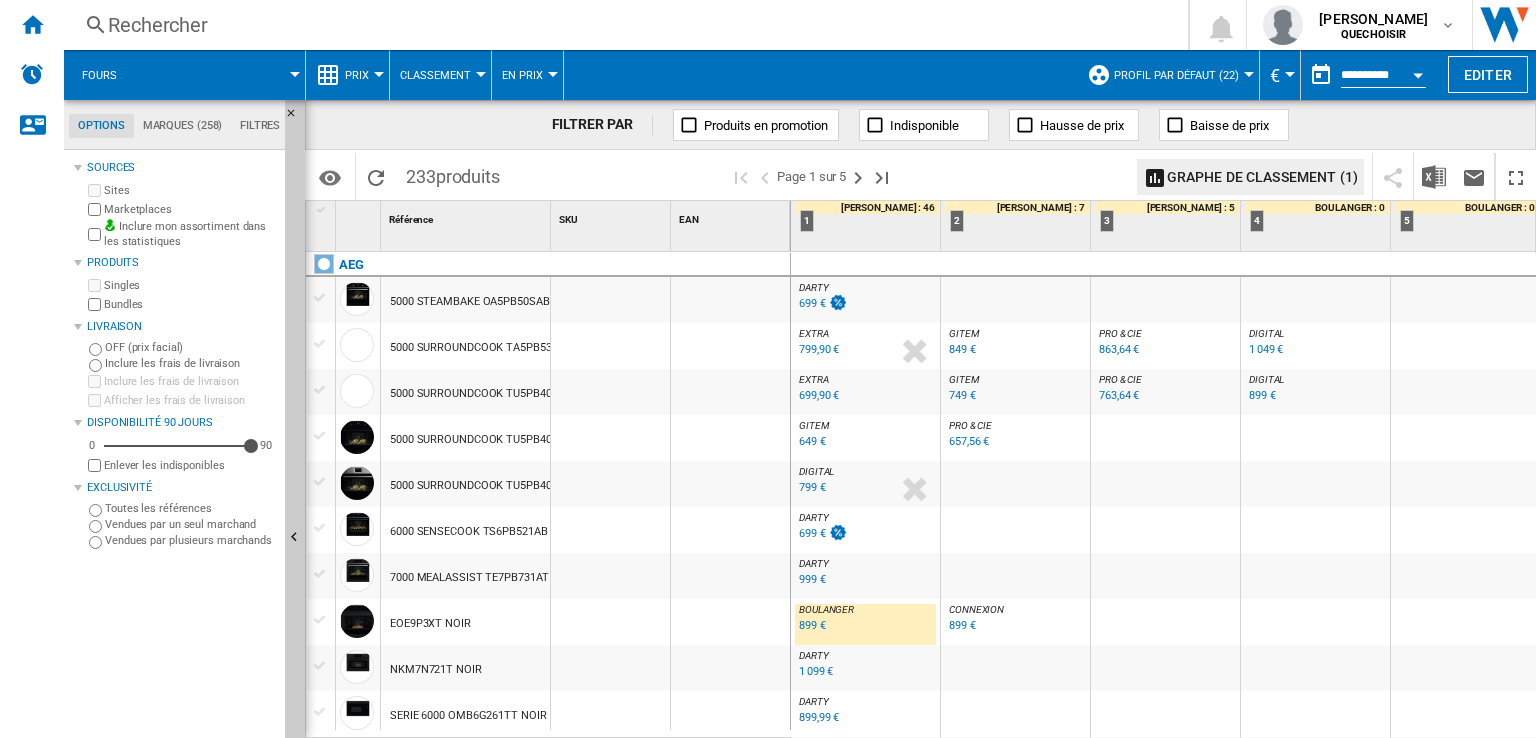 click on "Filtres" 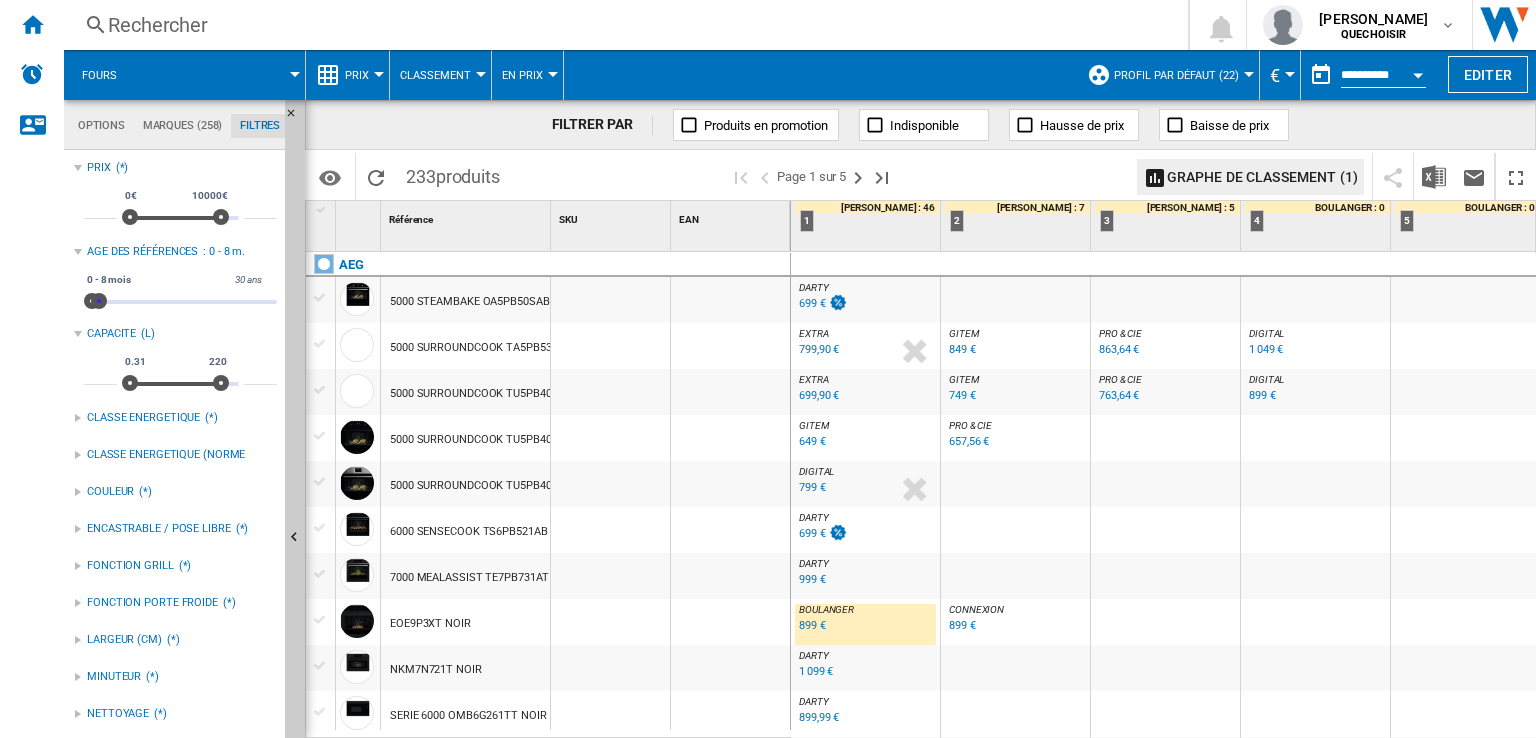 click at bounding box center [99, 301] 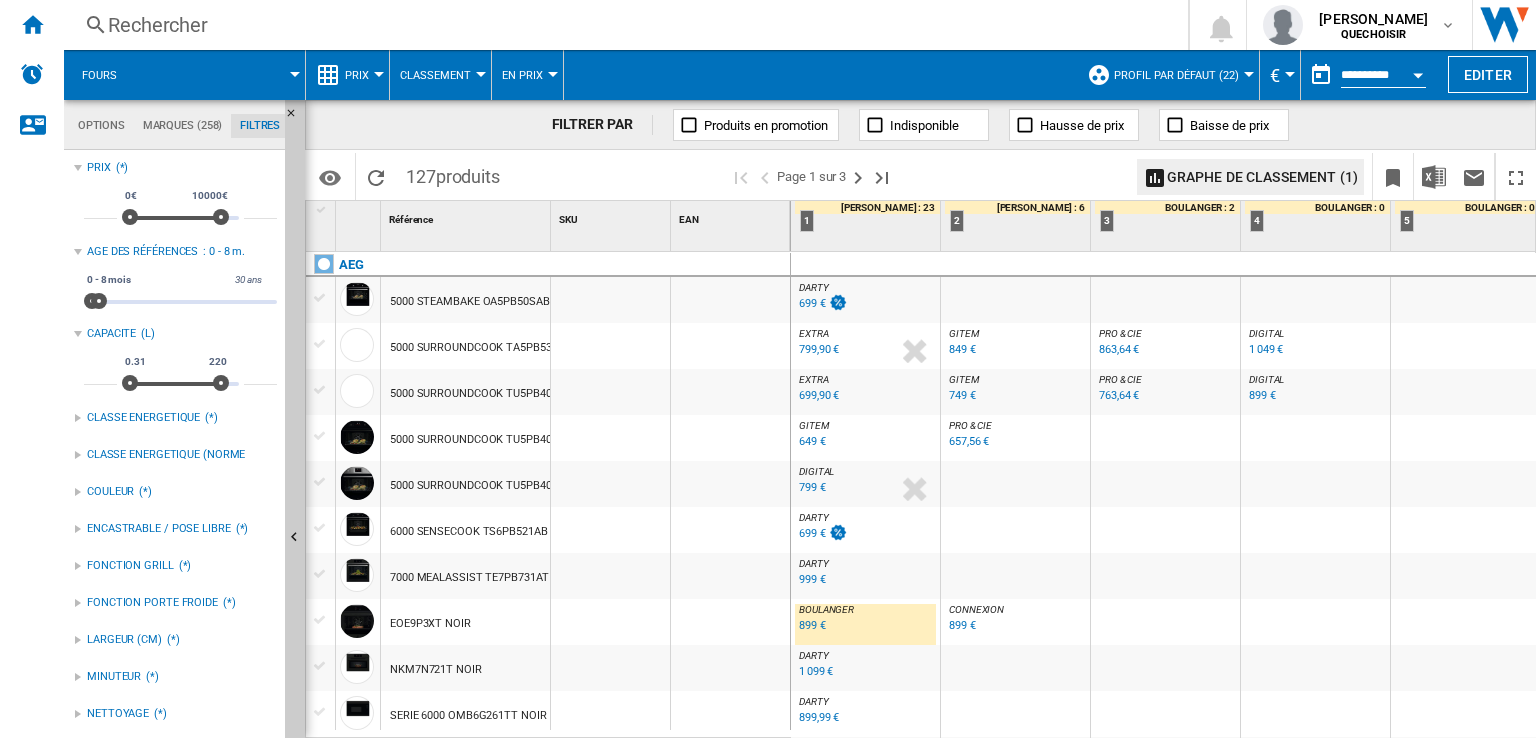 scroll, scrollTop: 500, scrollLeft: 0, axis: vertical 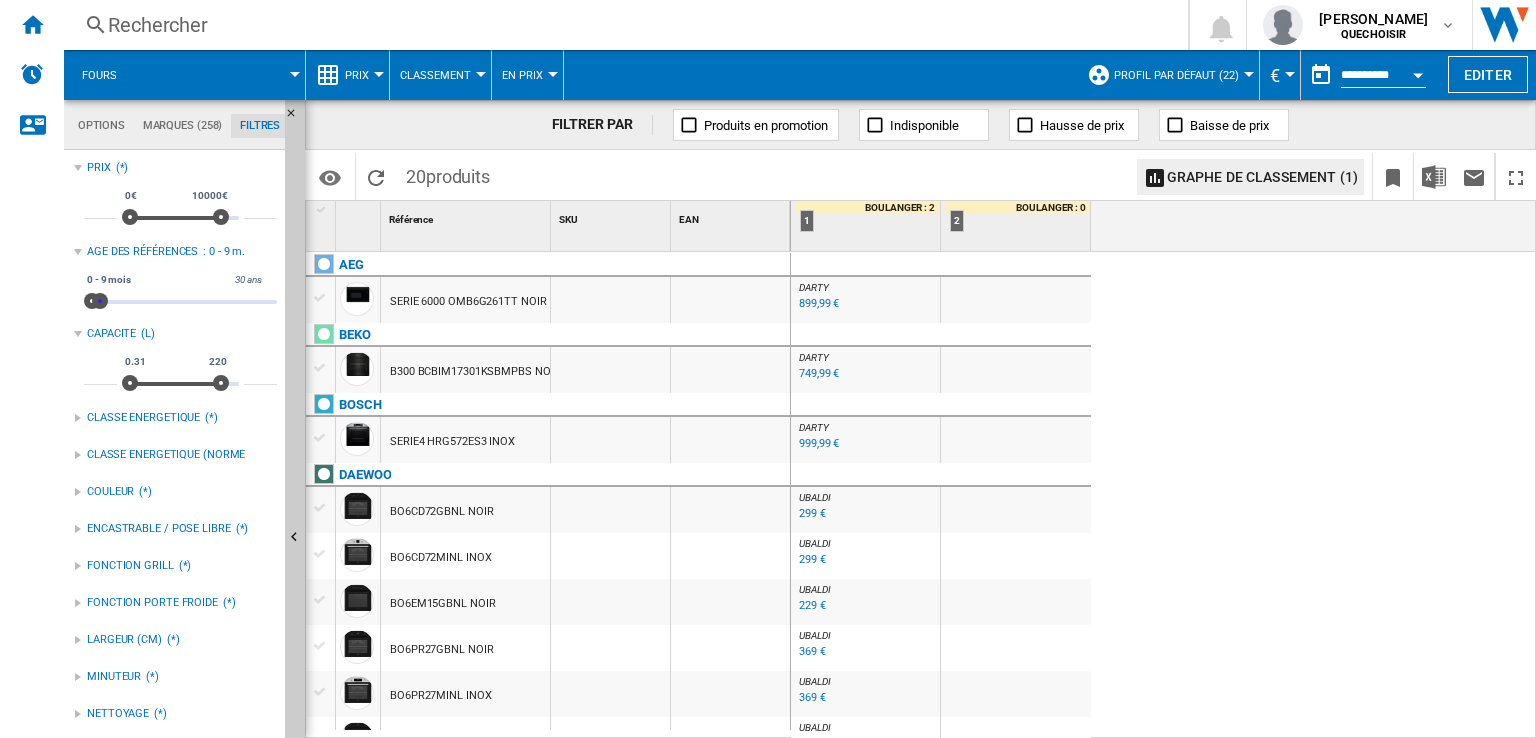 click at bounding box center [100, 301] 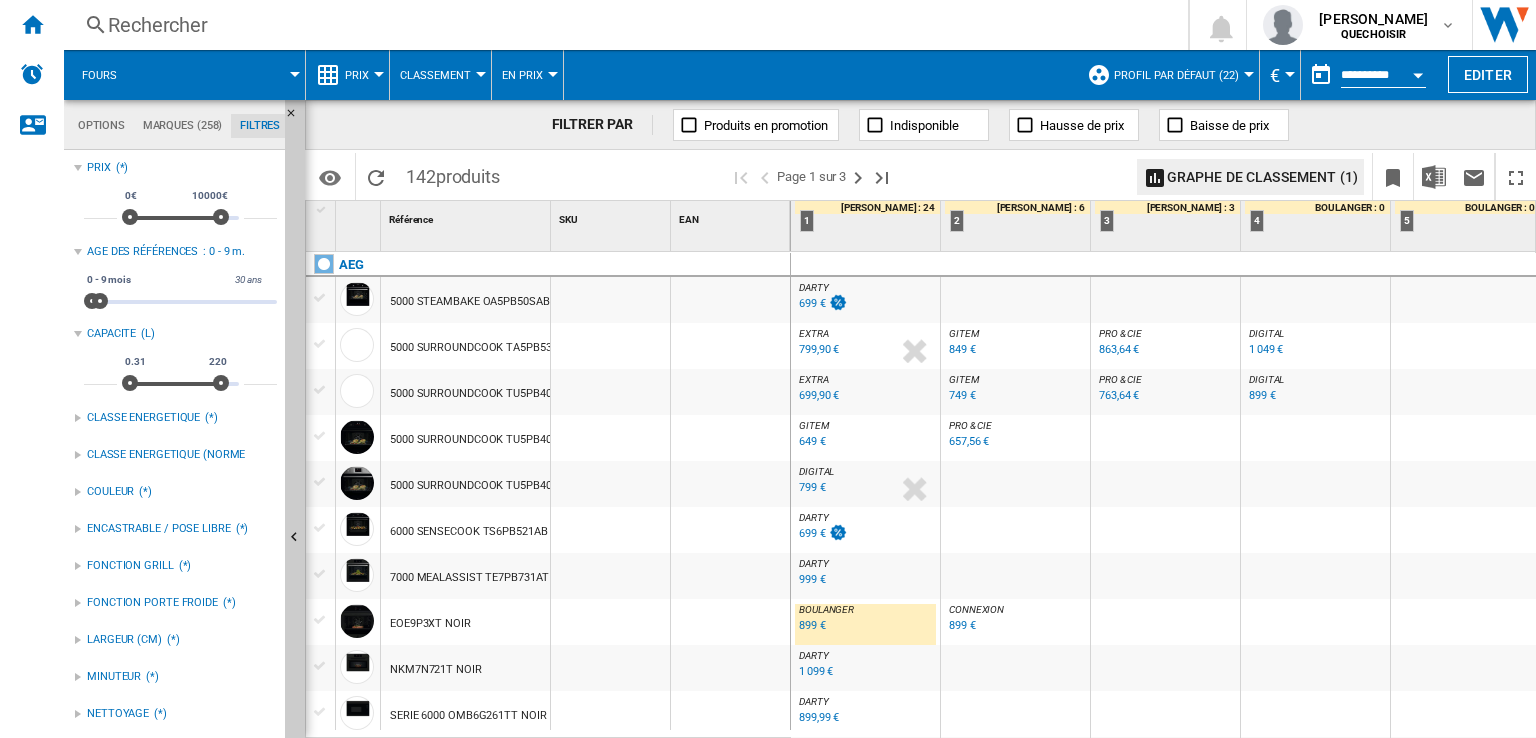 scroll, scrollTop: 500, scrollLeft: 0, axis: vertical 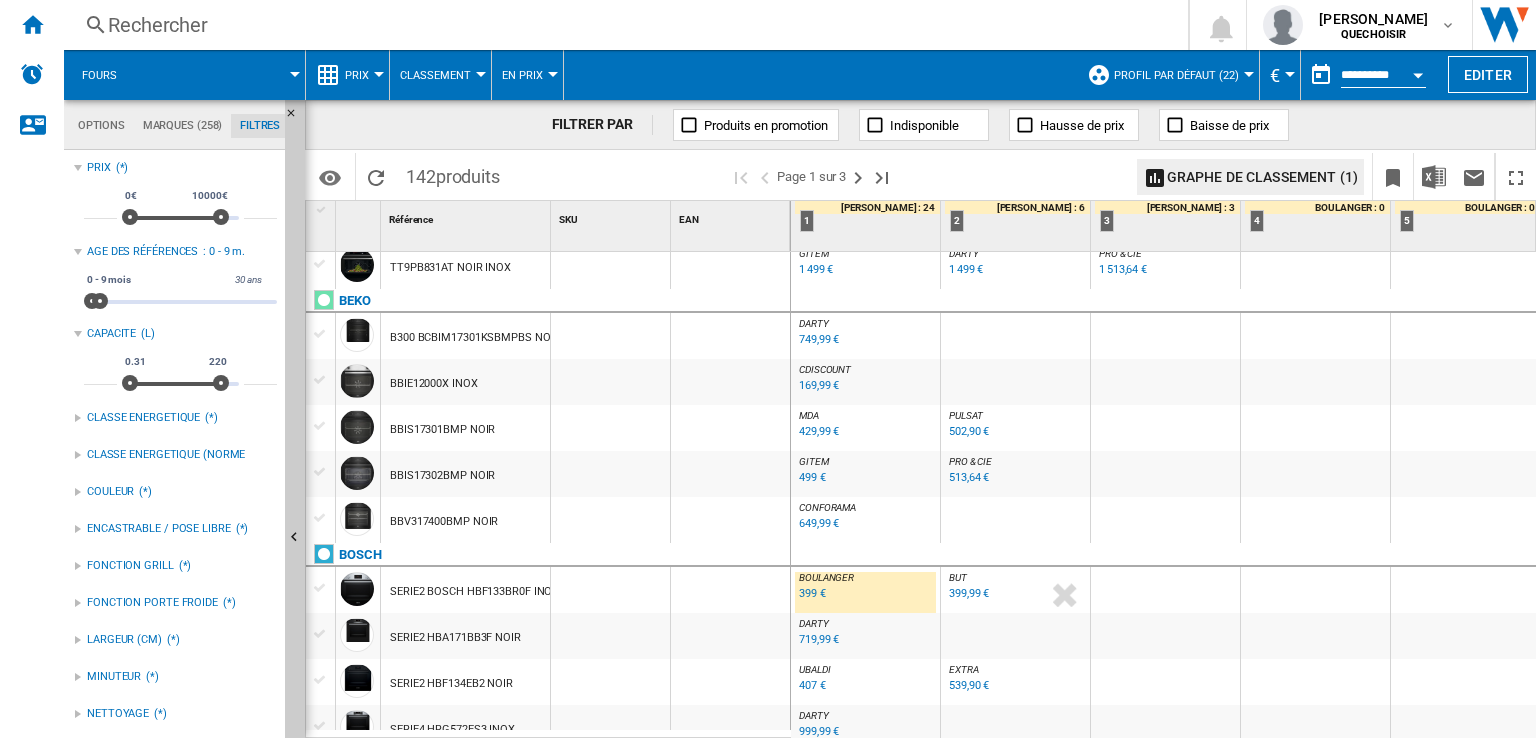 click on "DARTY" at bounding box center (814, 323) 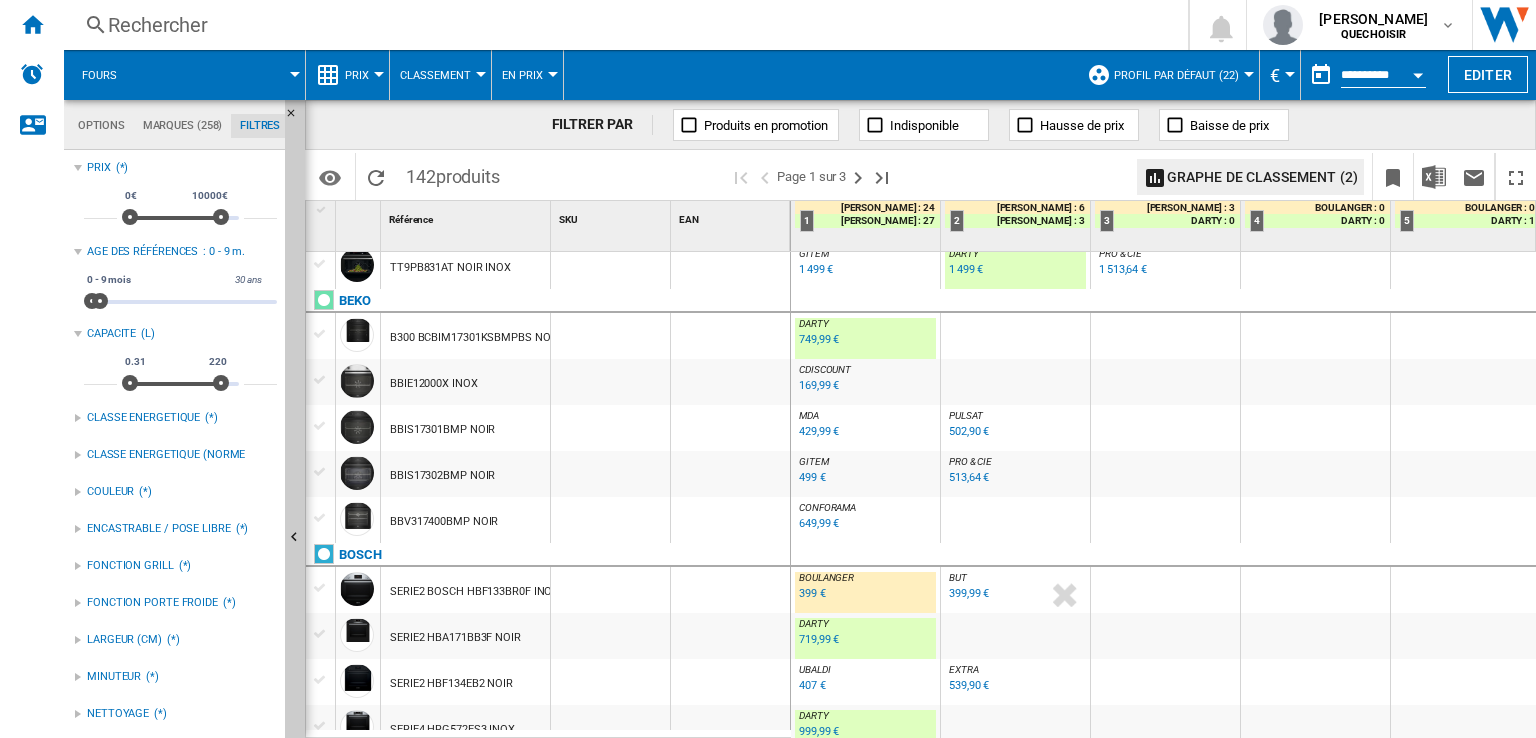 click on "749,99 €" at bounding box center [819, 339] 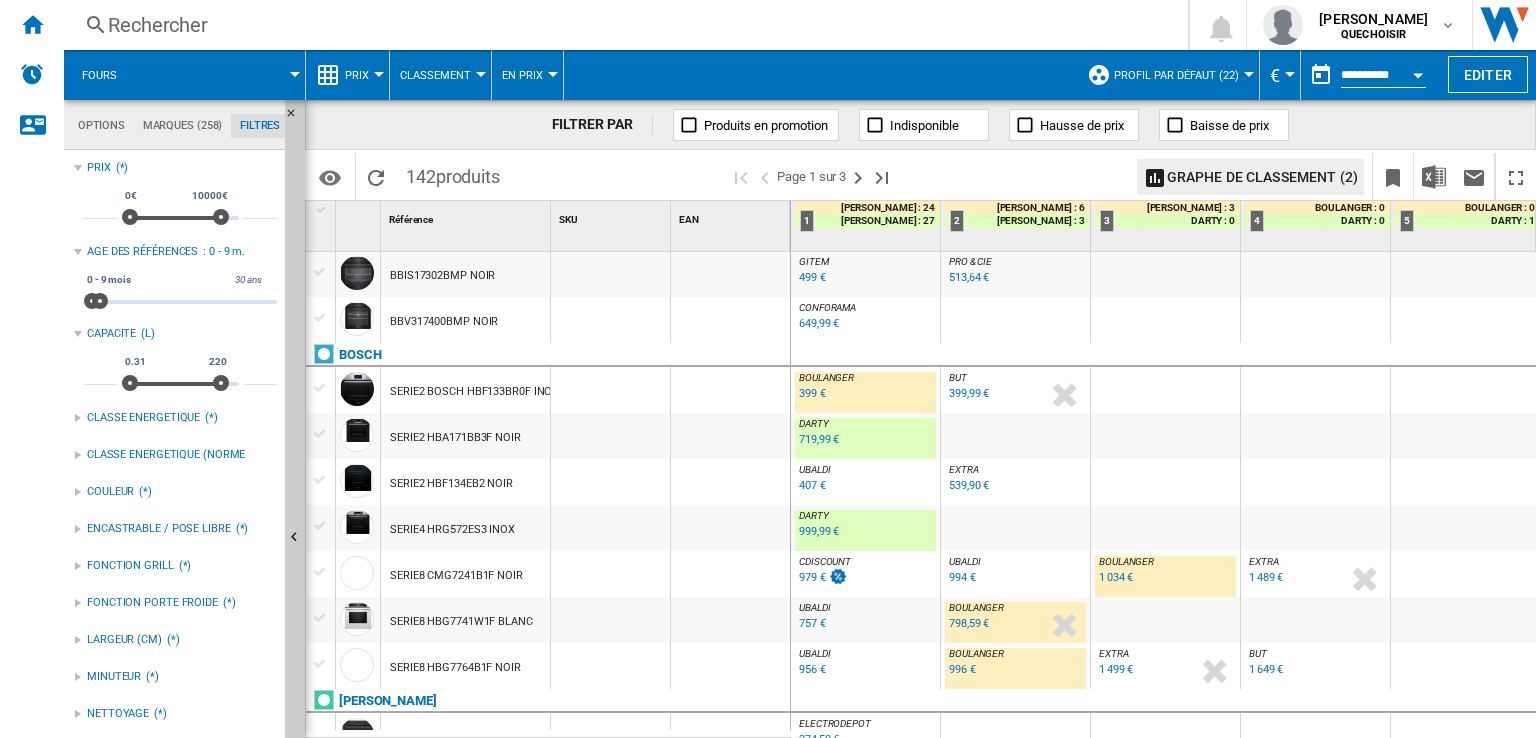 click on "719,99 €" at bounding box center [819, 439] 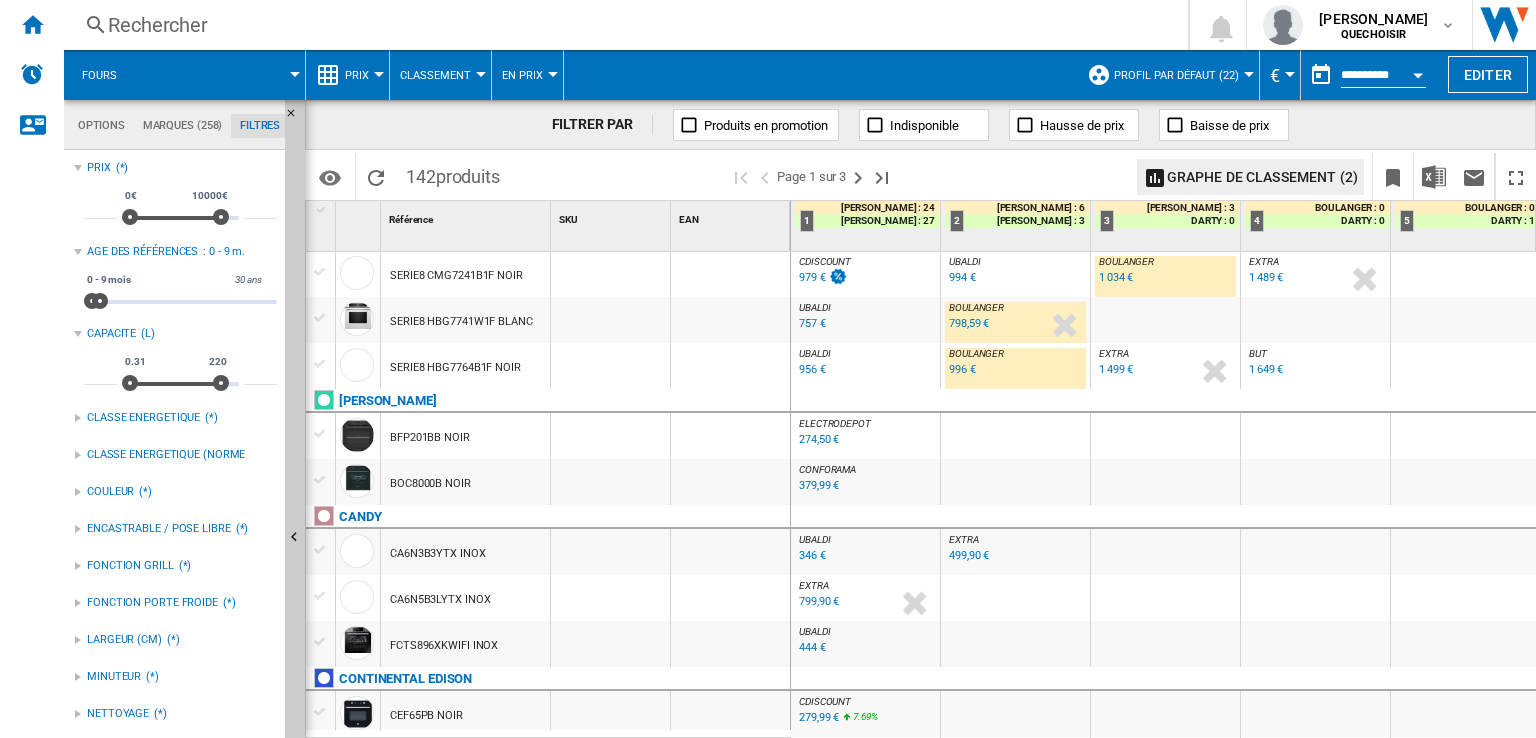click on "274,50 €" at bounding box center (817, 440) 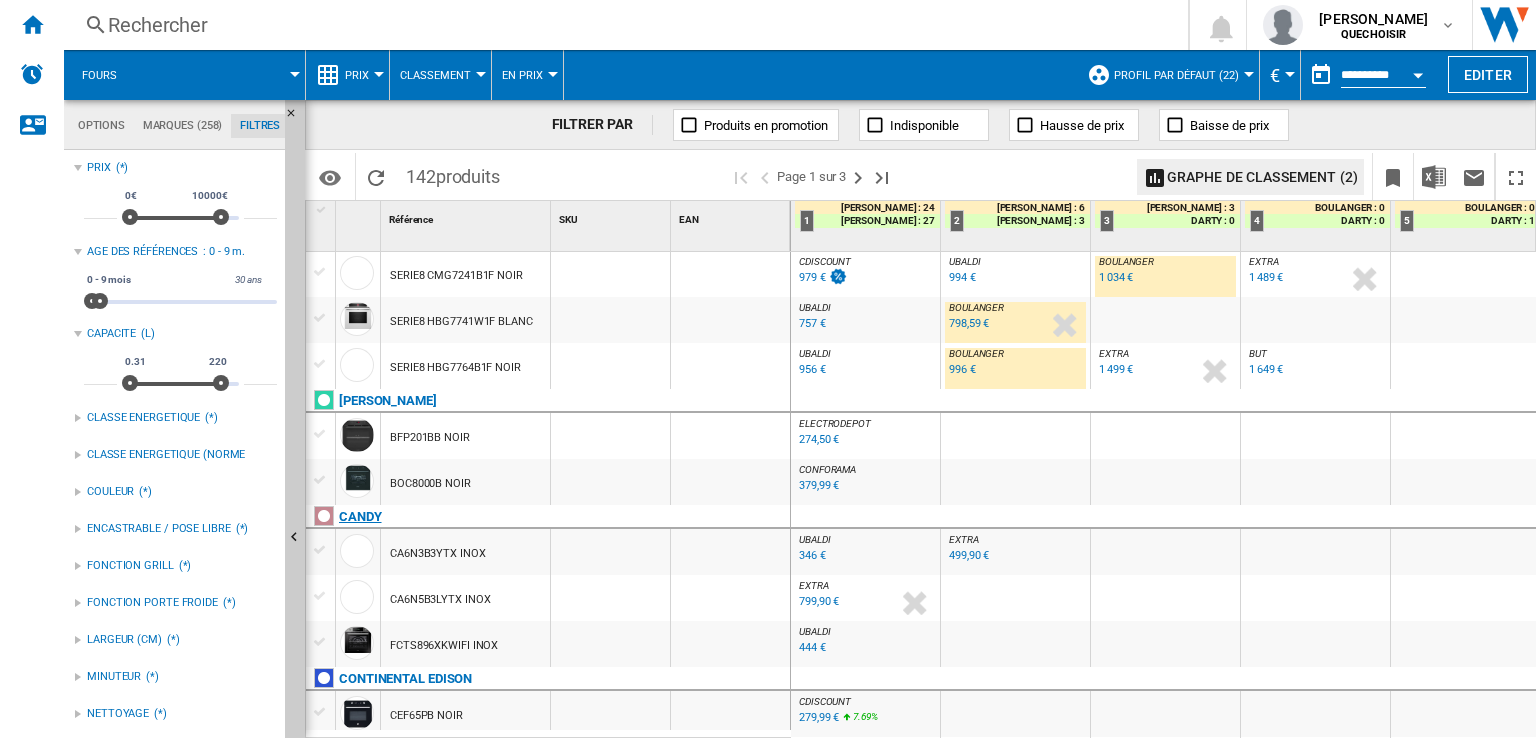scroll, scrollTop: 1600, scrollLeft: 0, axis: vertical 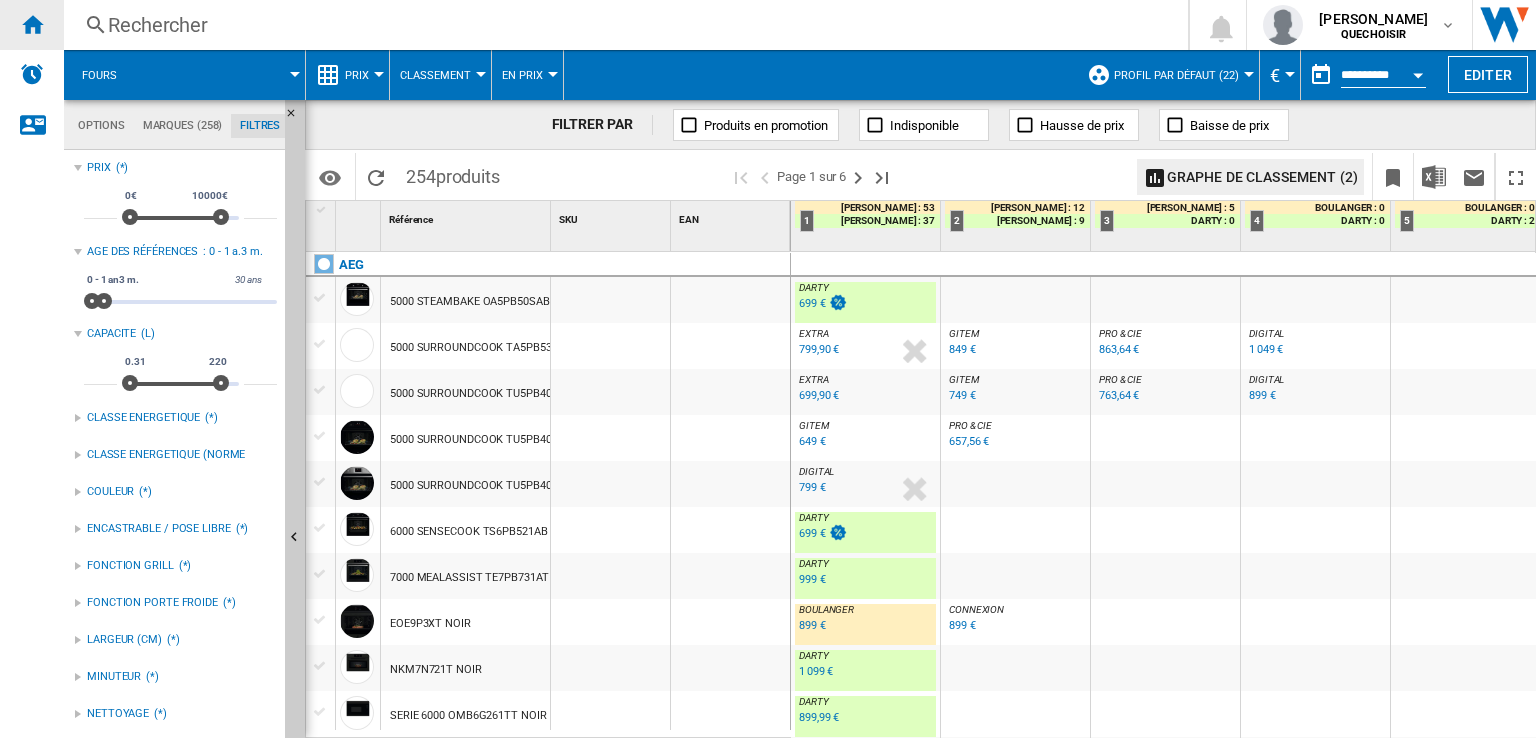 click at bounding box center [32, 25] 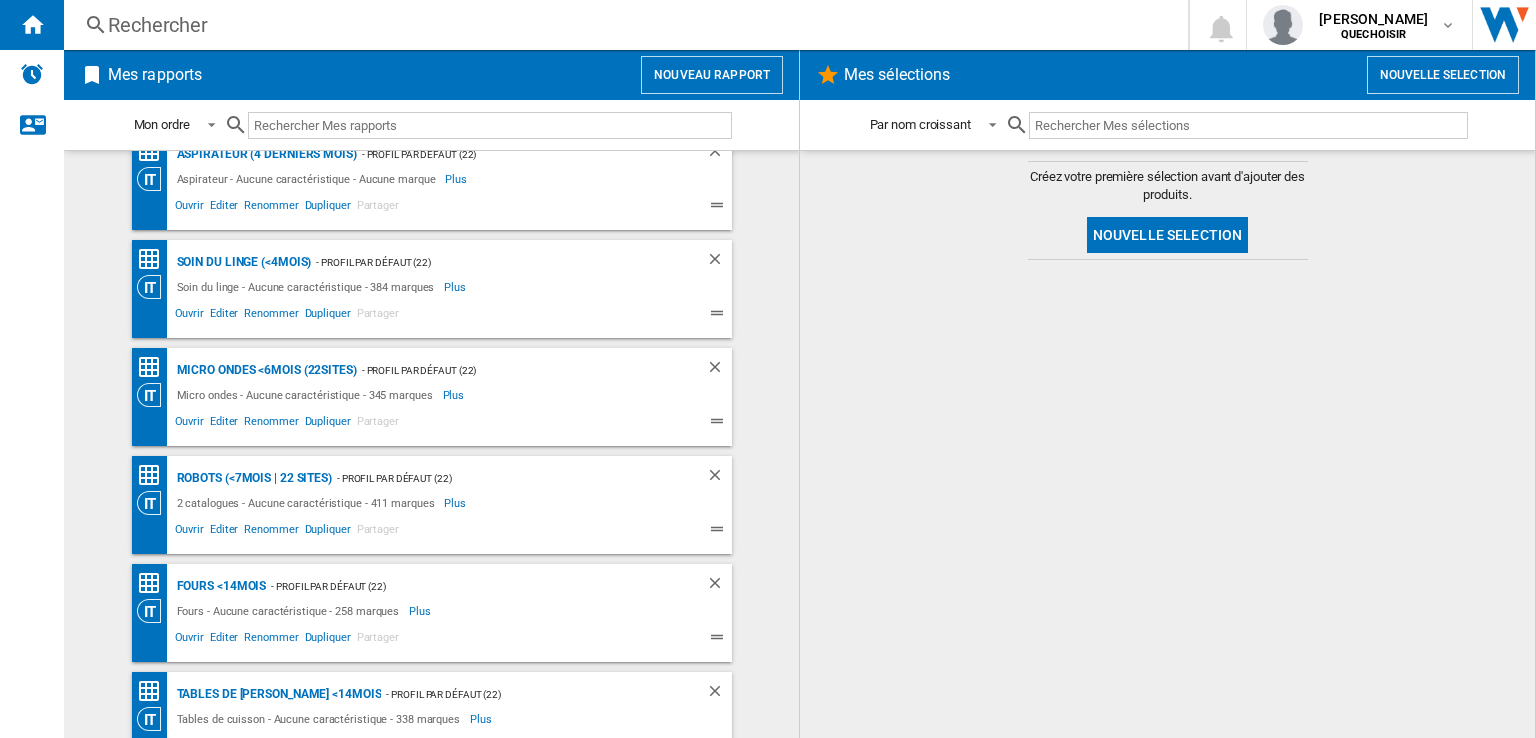 scroll, scrollTop: 400, scrollLeft: 0, axis: vertical 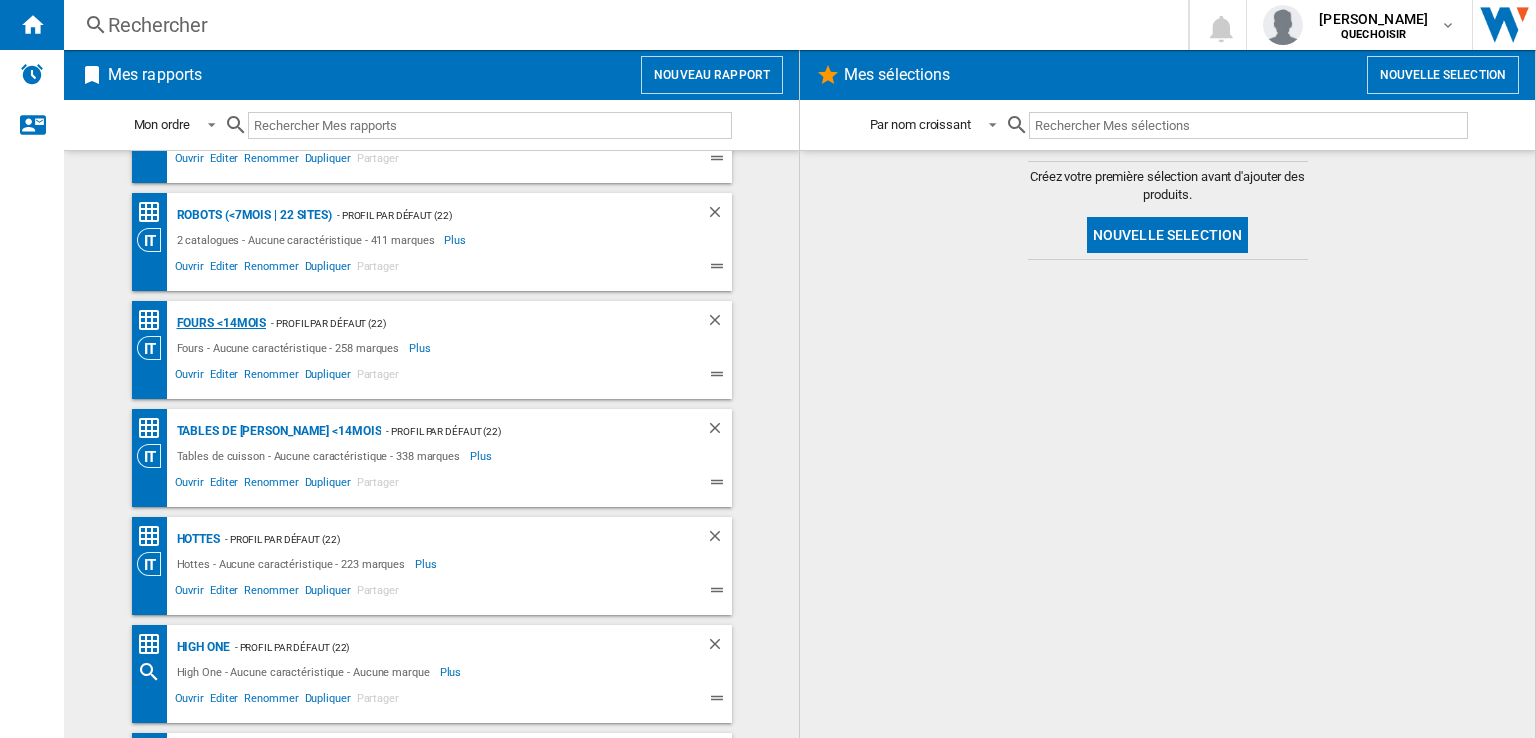 click on "Fours <14mois" 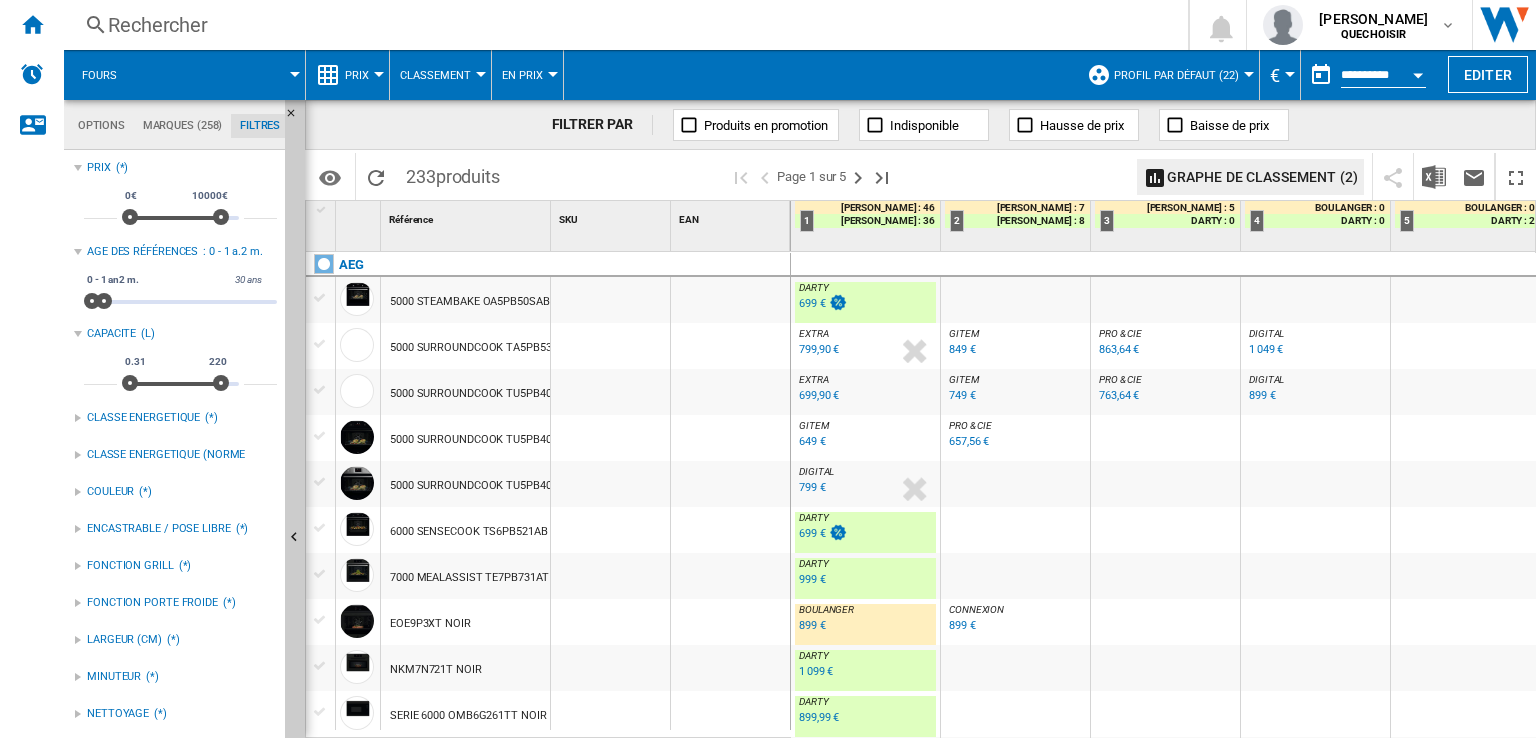 click on "Marques (258)" 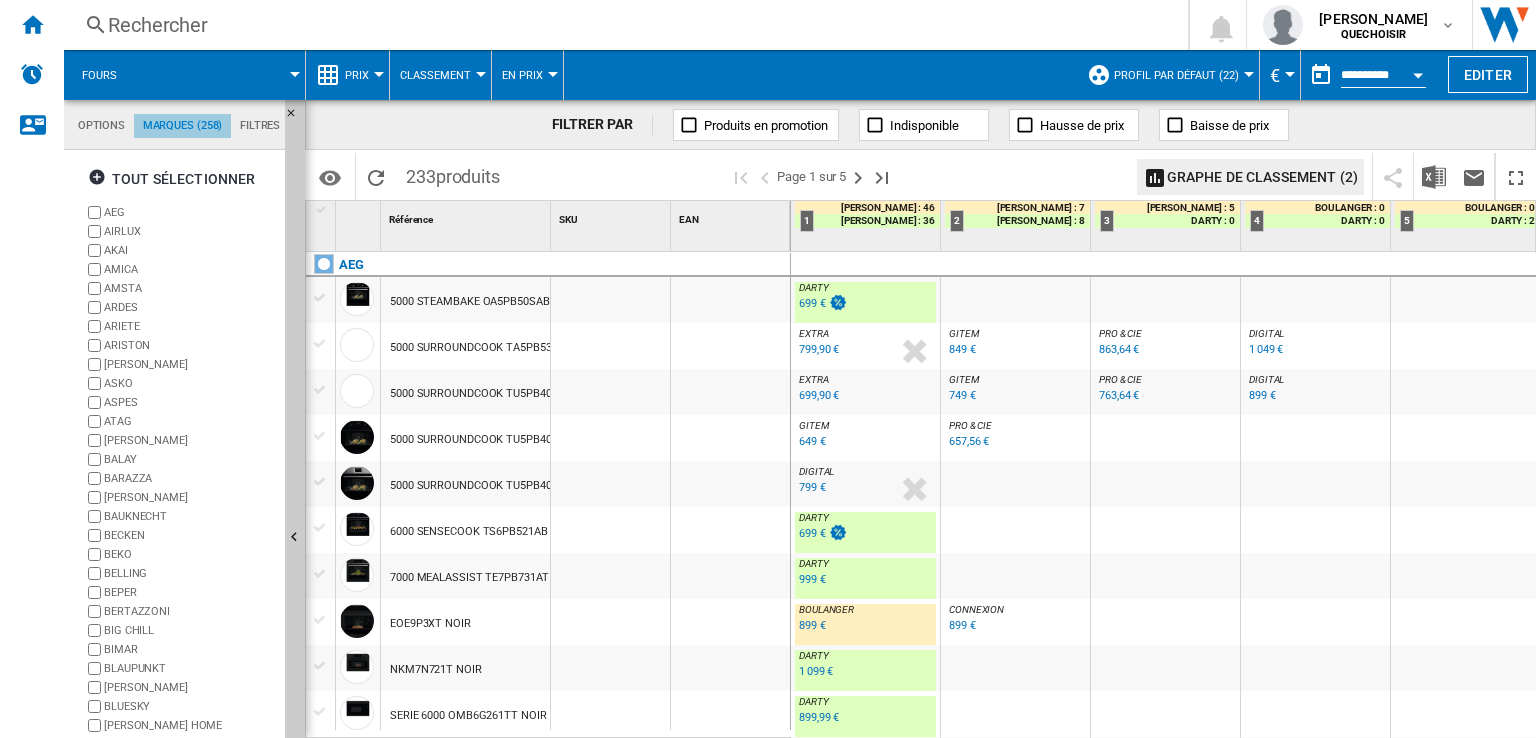 scroll, scrollTop: 76, scrollLeft: 0, axis: vertical 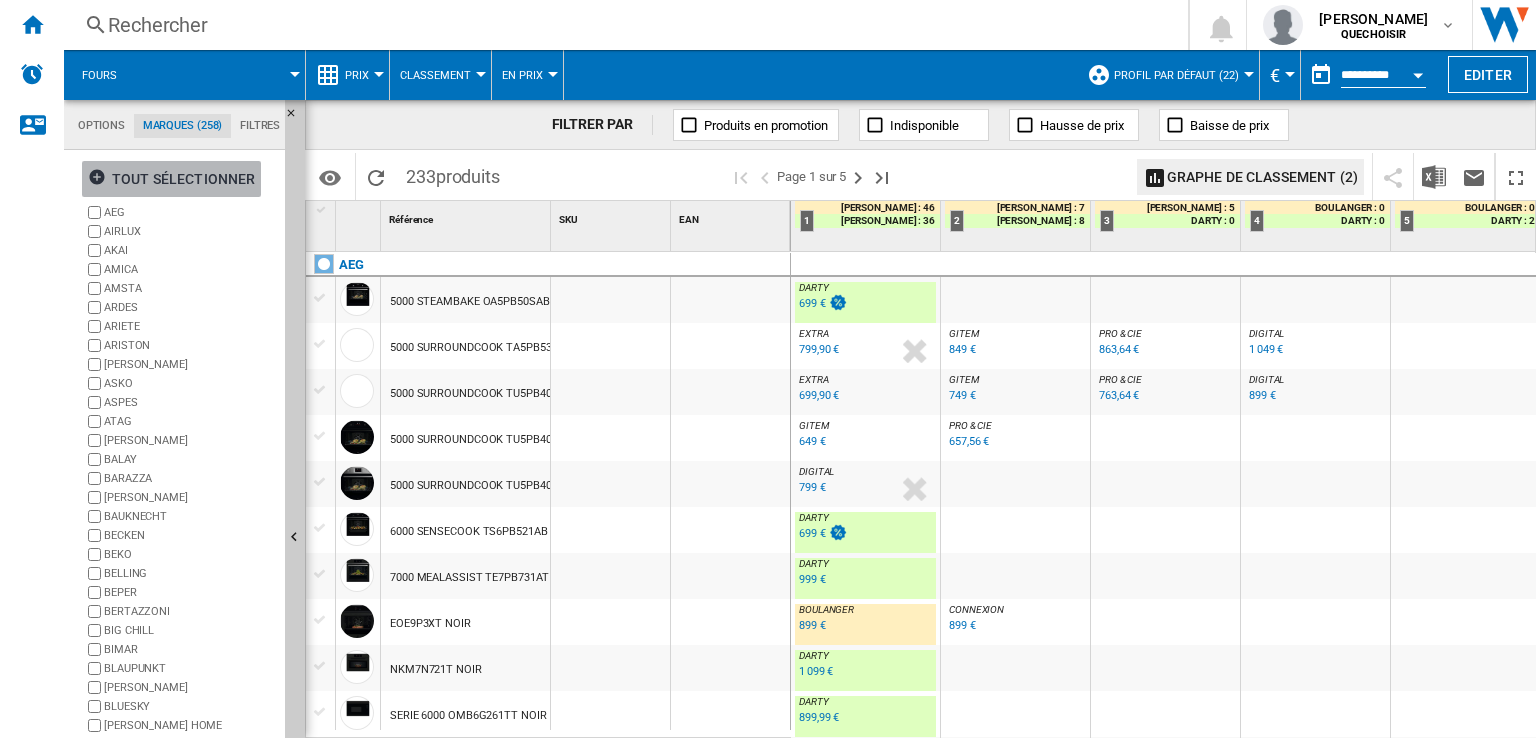 click on "tout sélectionner" at bounding box center [171, 179] 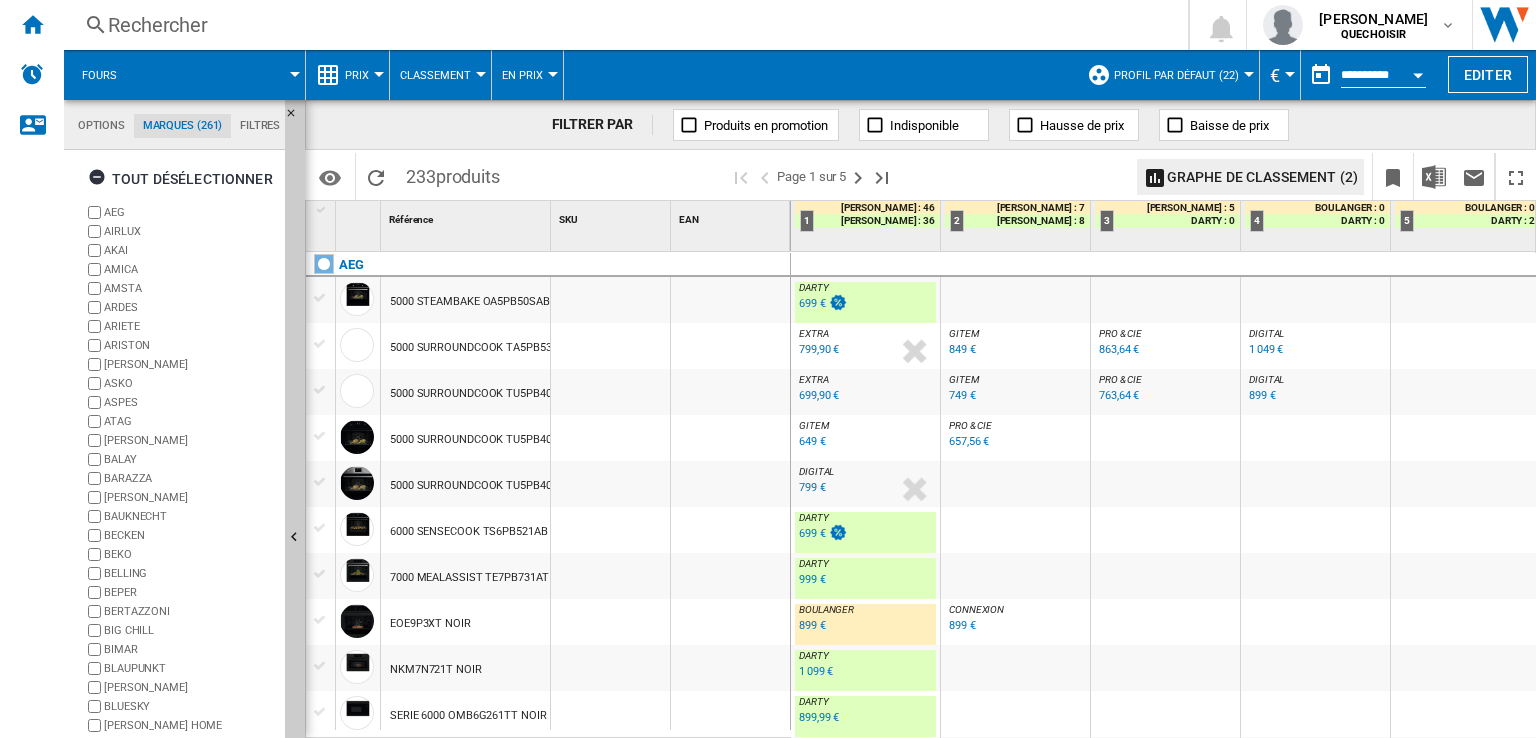 scroll, scrollTop: 300, scrollLeft: 0, axis: vertical 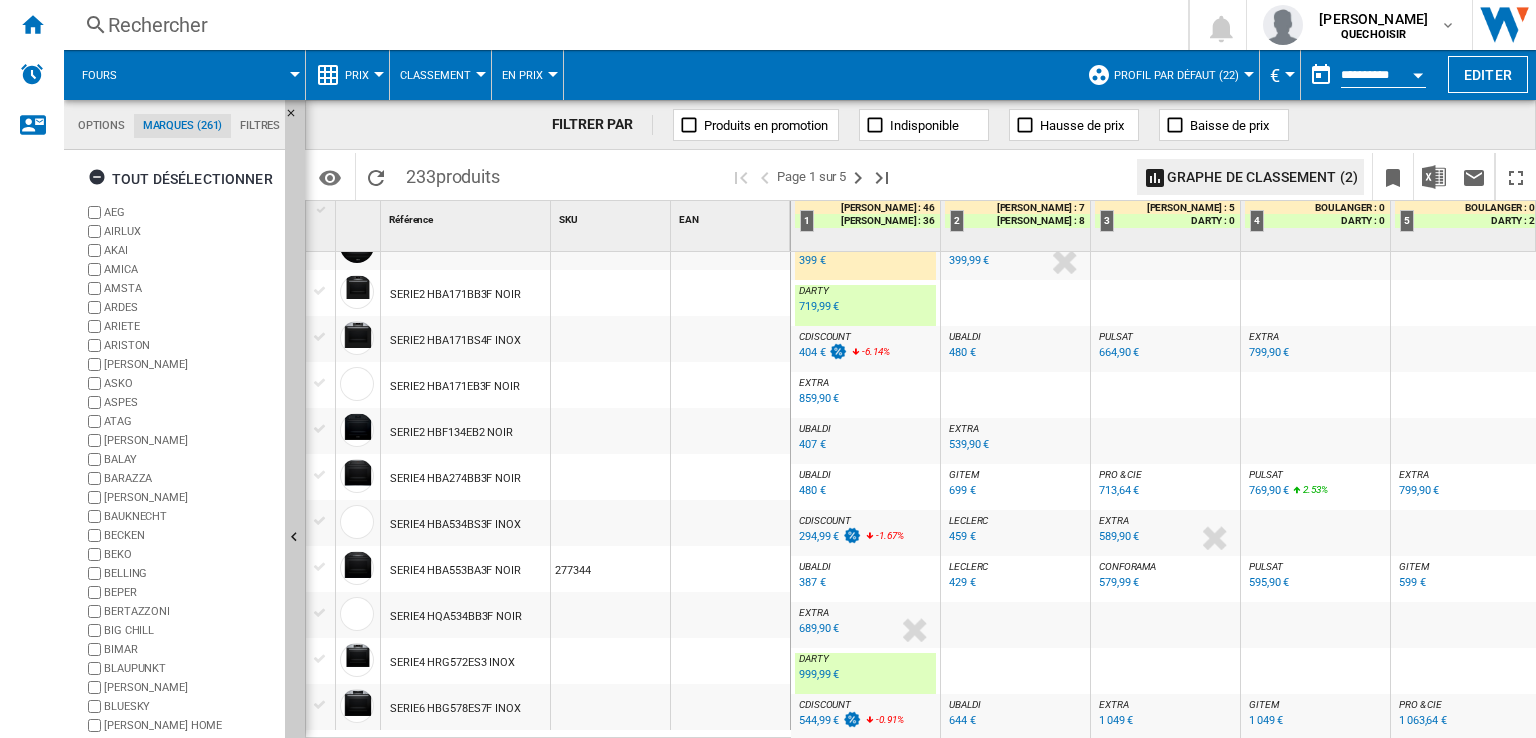 click on "544,99 €" at bounding box center [819, 720] 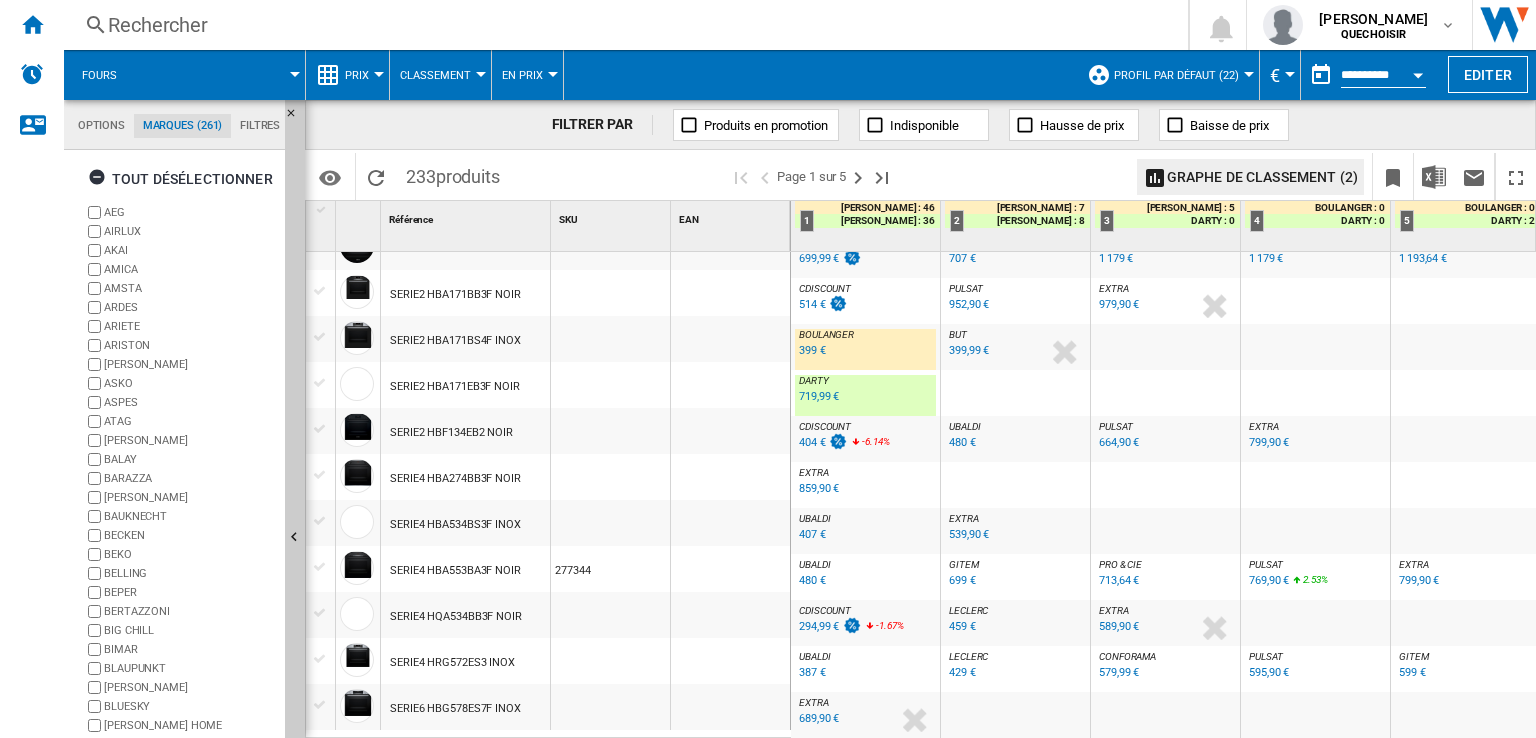 scroll, scrollTop: 1819, scrollLeft: 0, axis: vertical 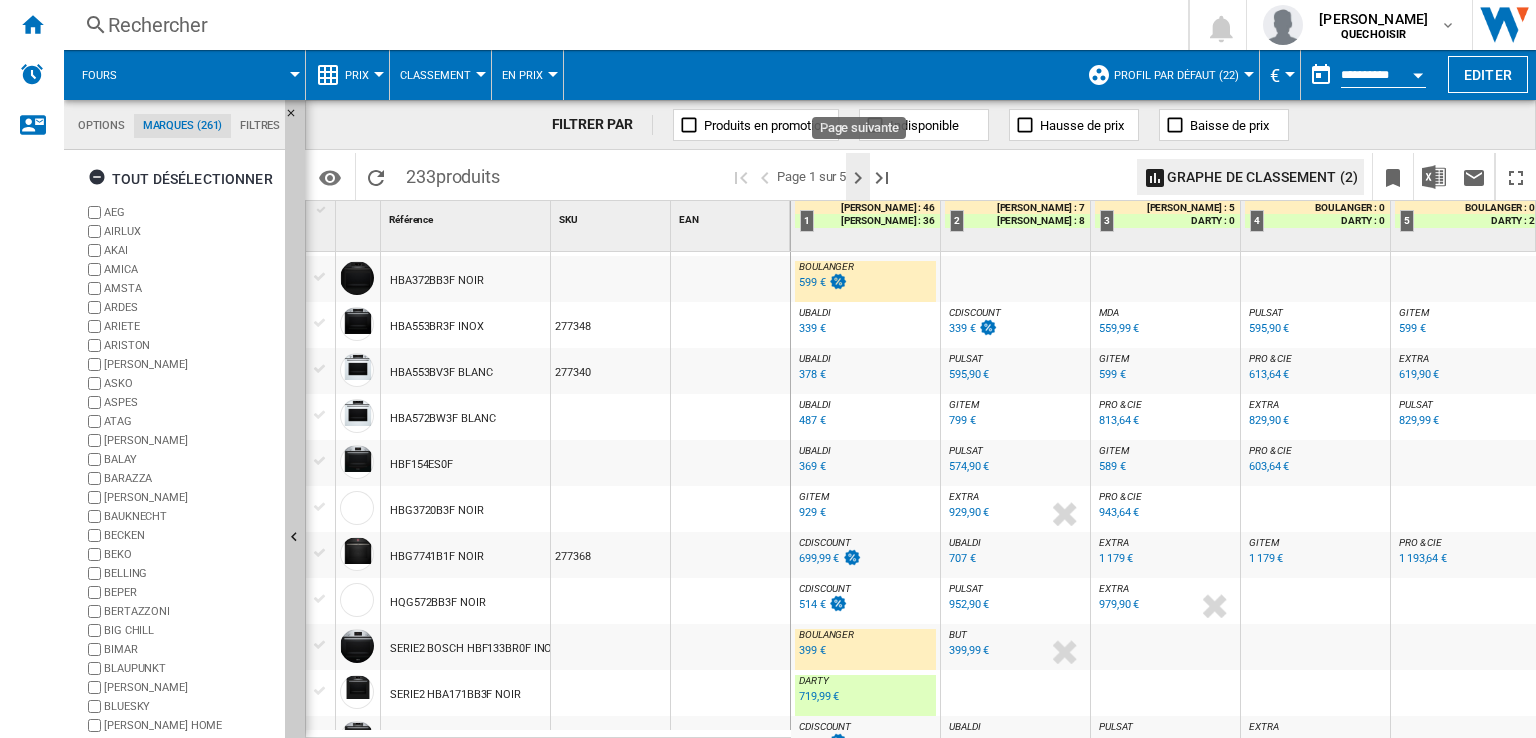 click at bounding box center (858, 178) 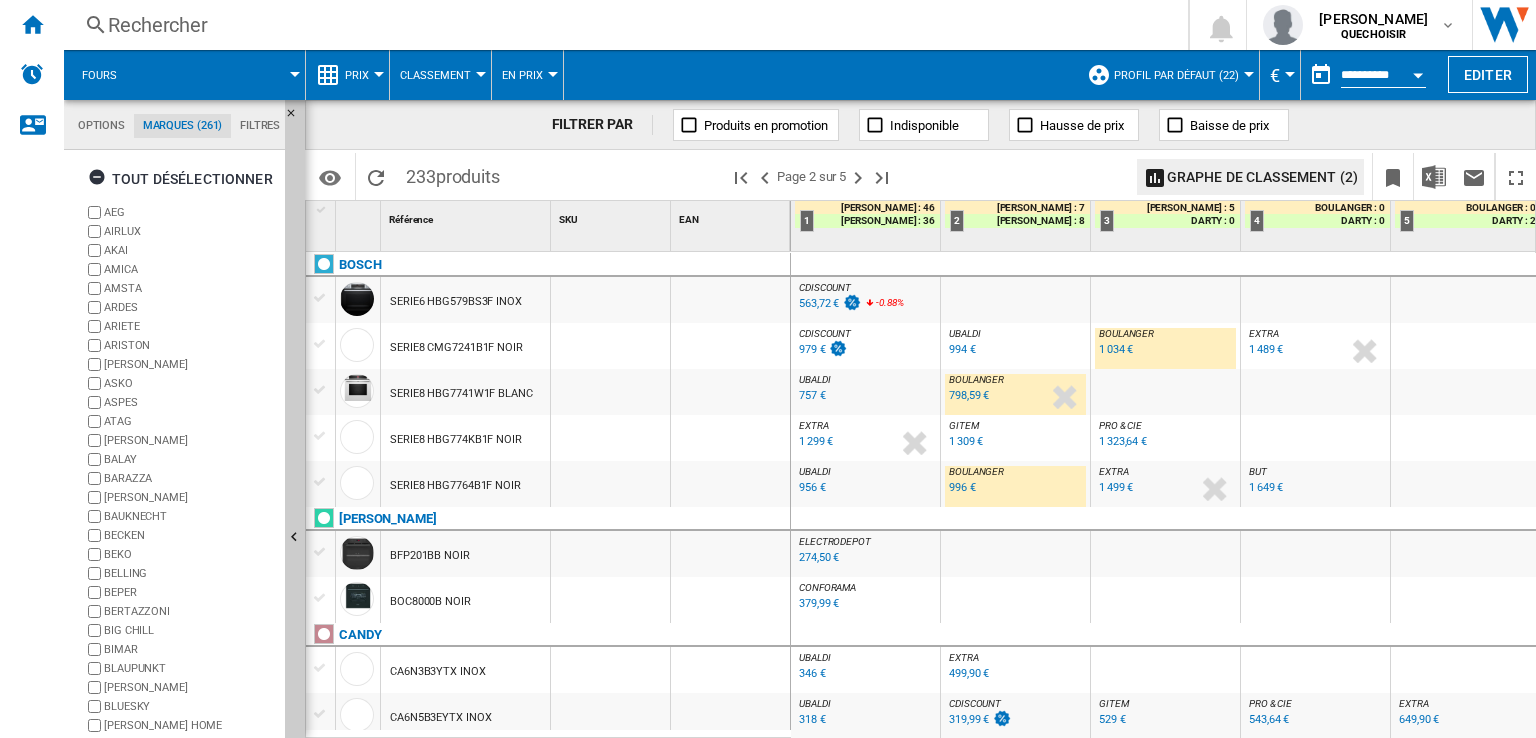 scroll, scrollTop: 100, scrollLeft: 0, axis: vertical 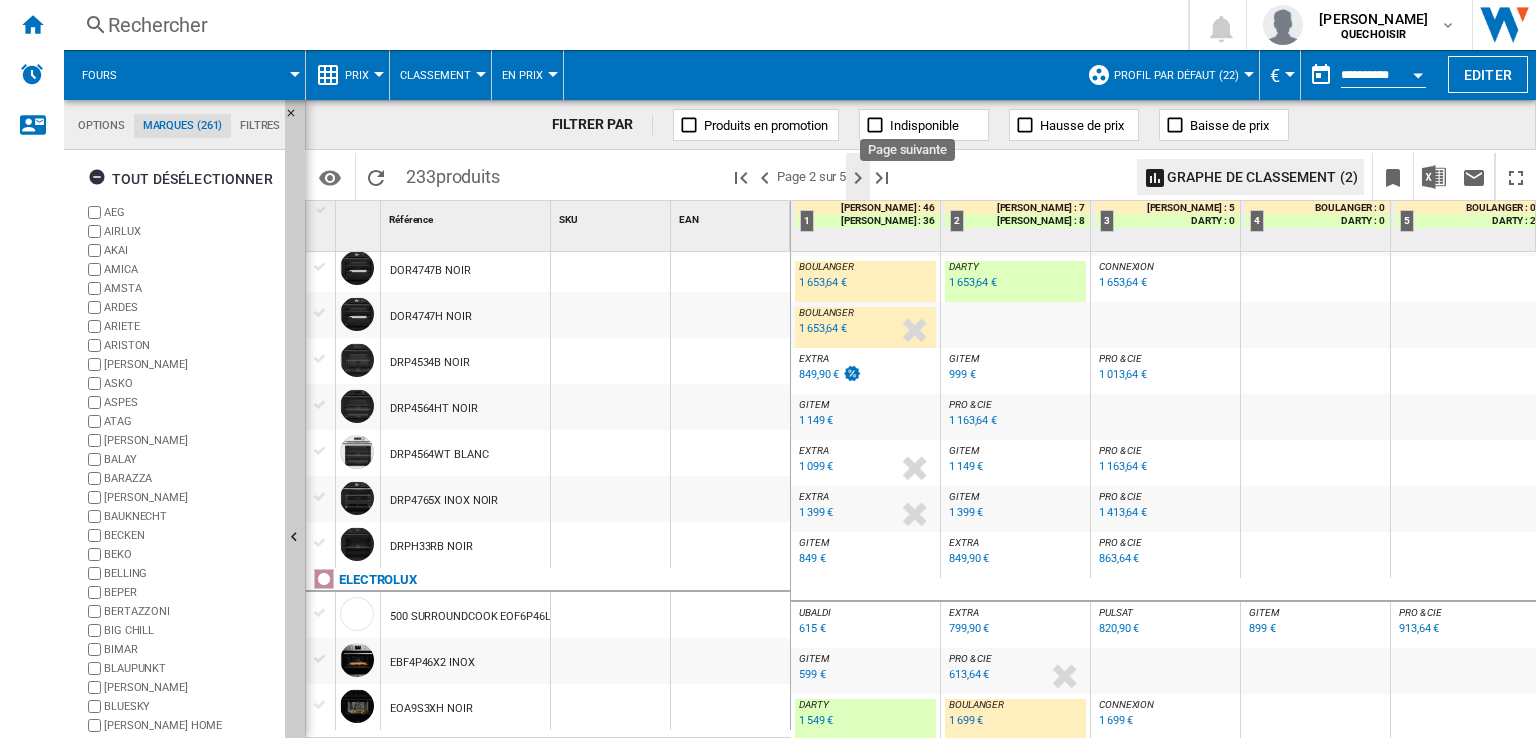 click at bounding box center [858, 178] 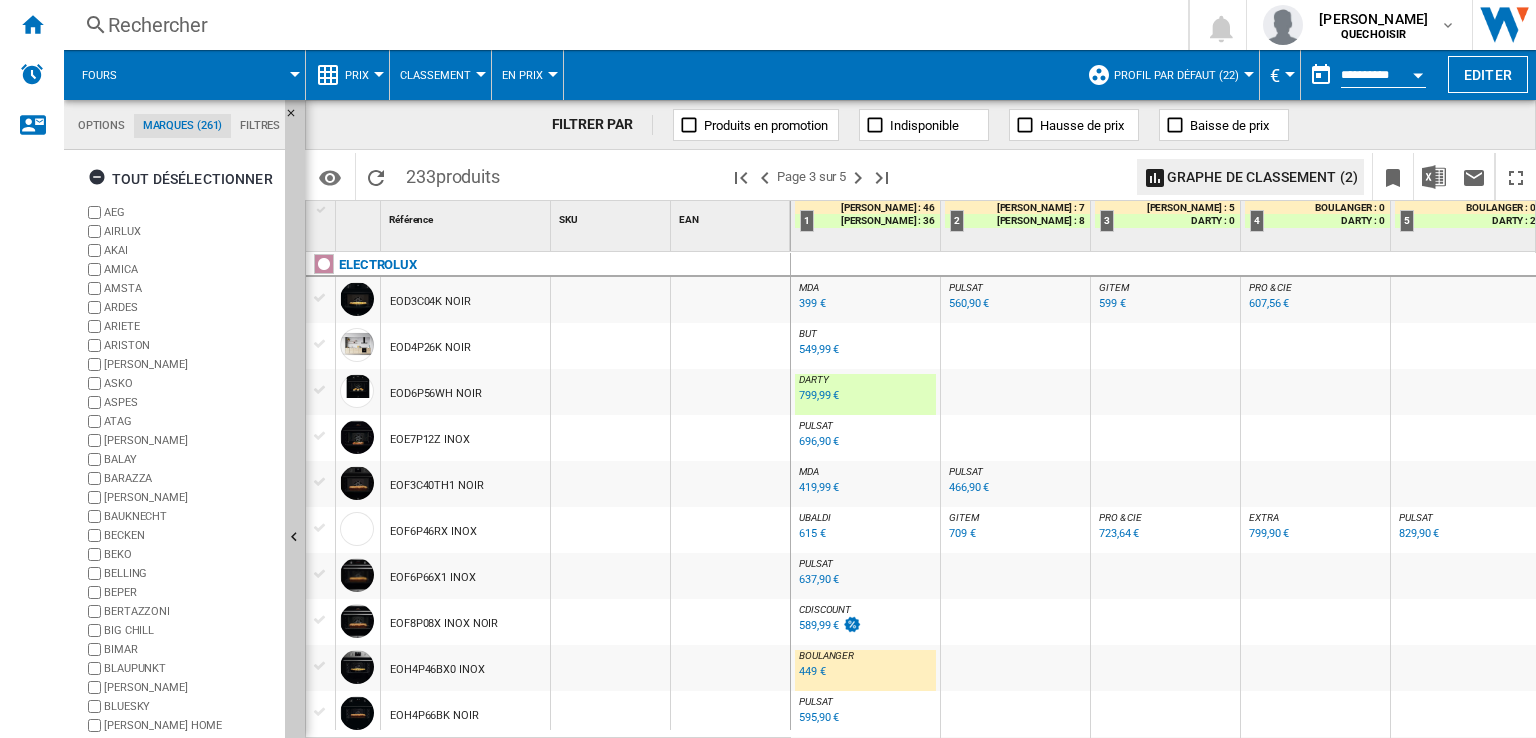 scroll, scrollTop: 0, scrollLeft: 0, axis: both 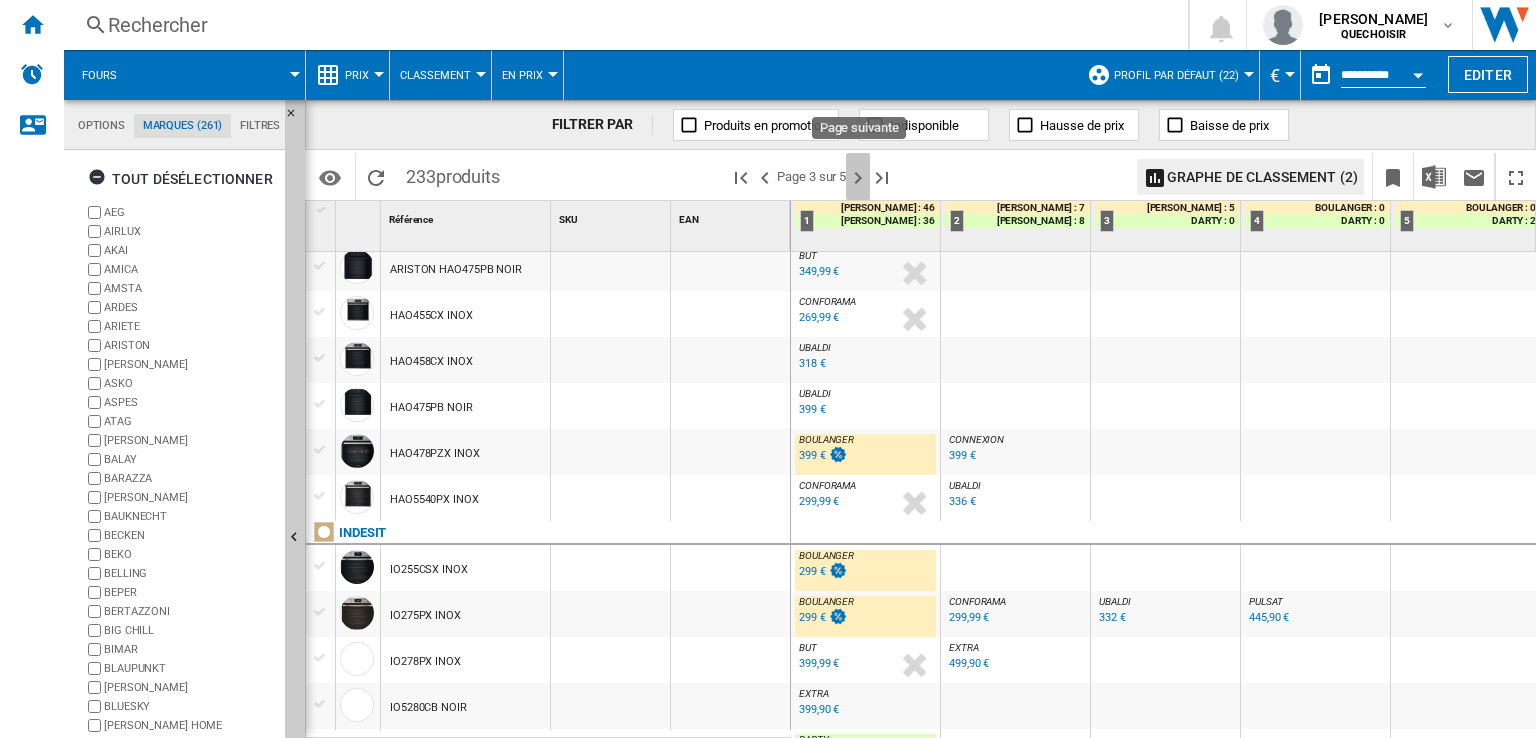 click at bounding box center [858, 178] 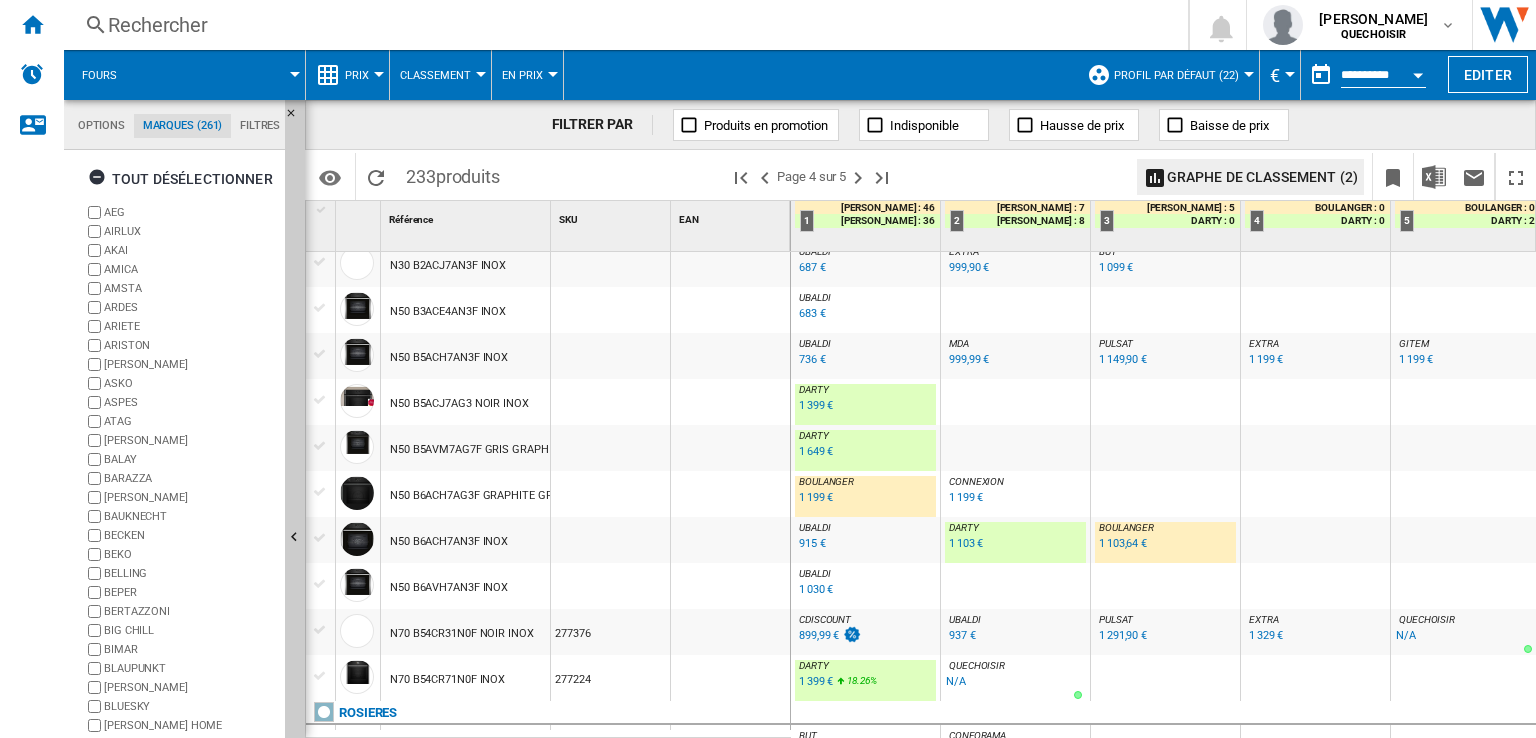 click on "1 103 €" at bounding box center [966, 543] 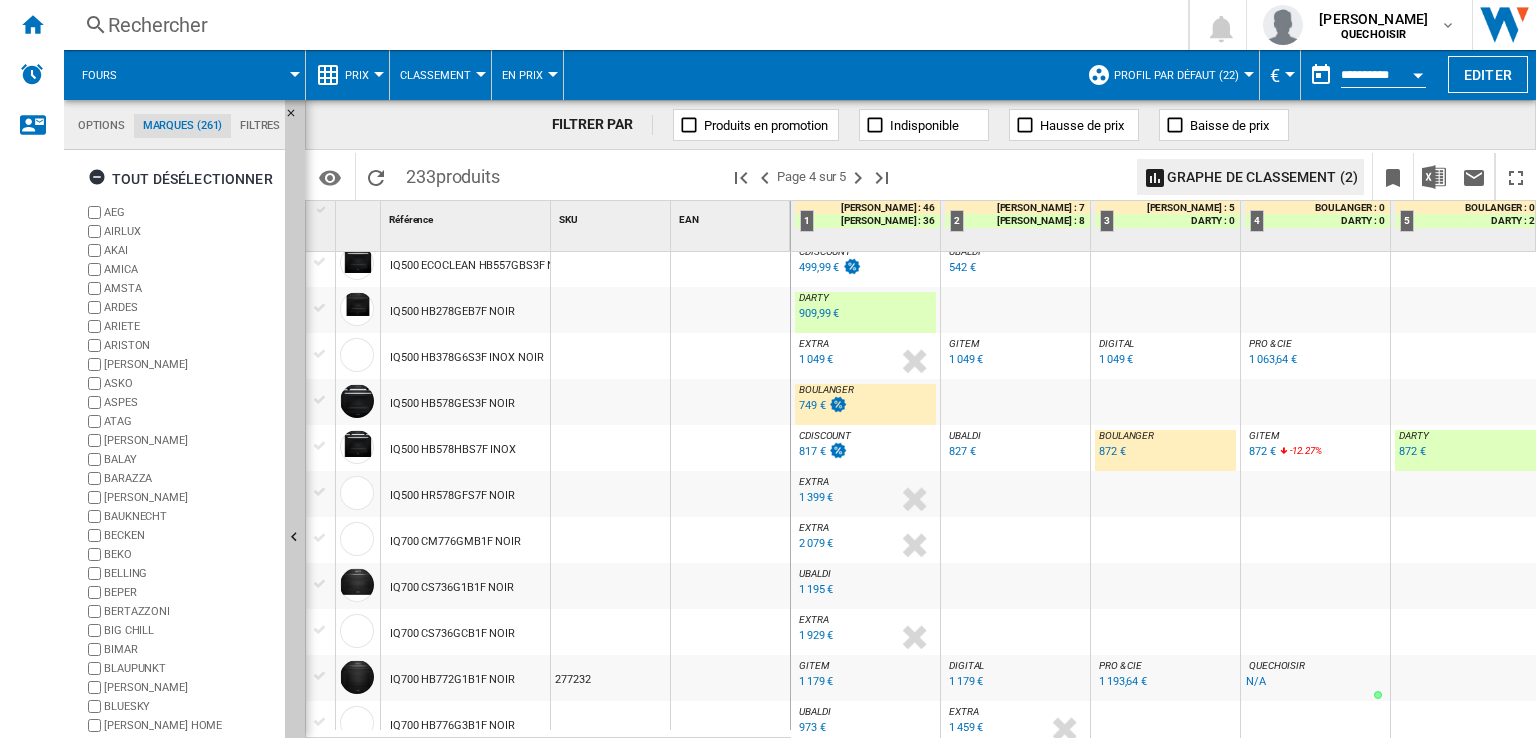 click on "872 €" at bounding box center (1411, 452) 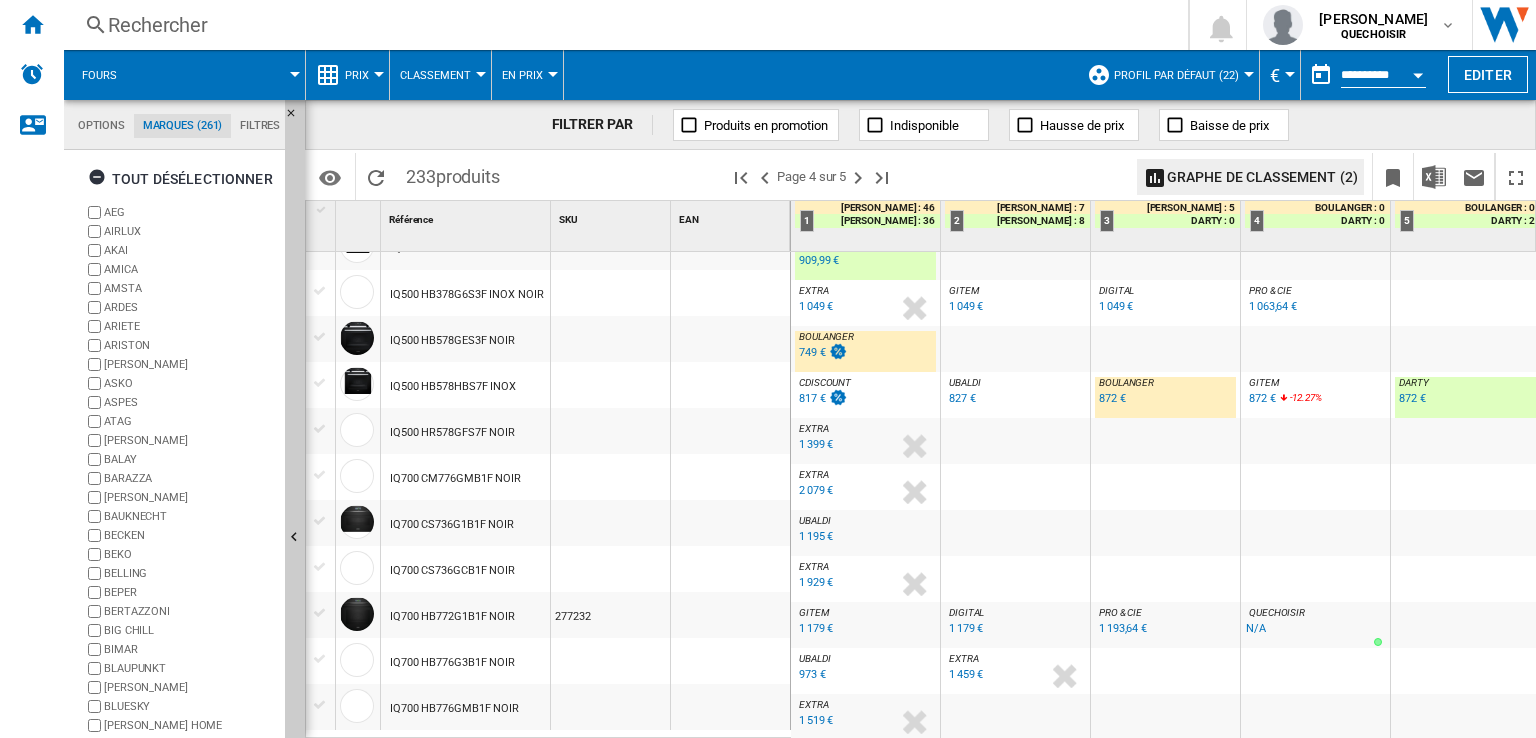 click on "827 €" at bounding box center [962, 398] 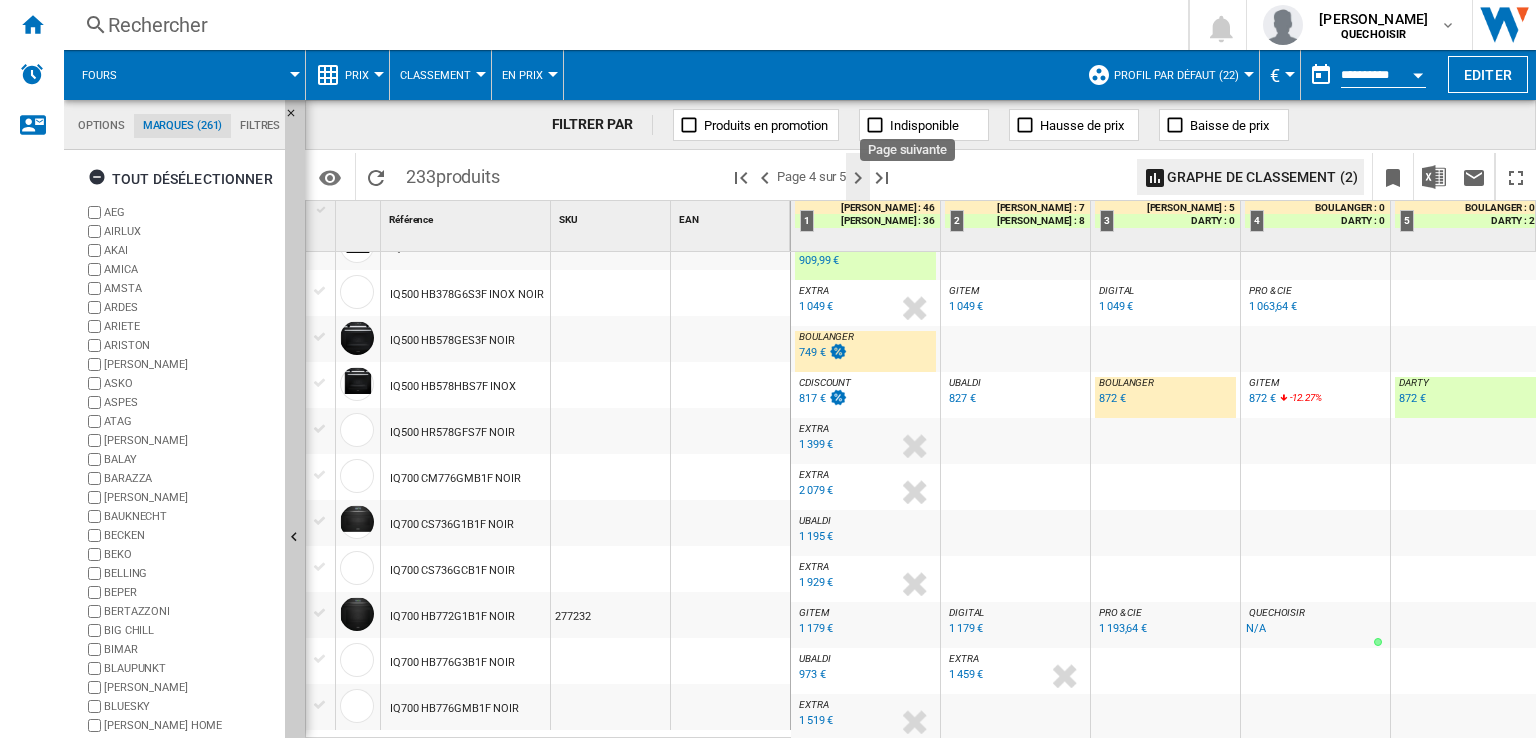 click at bounding box center [858, 178] 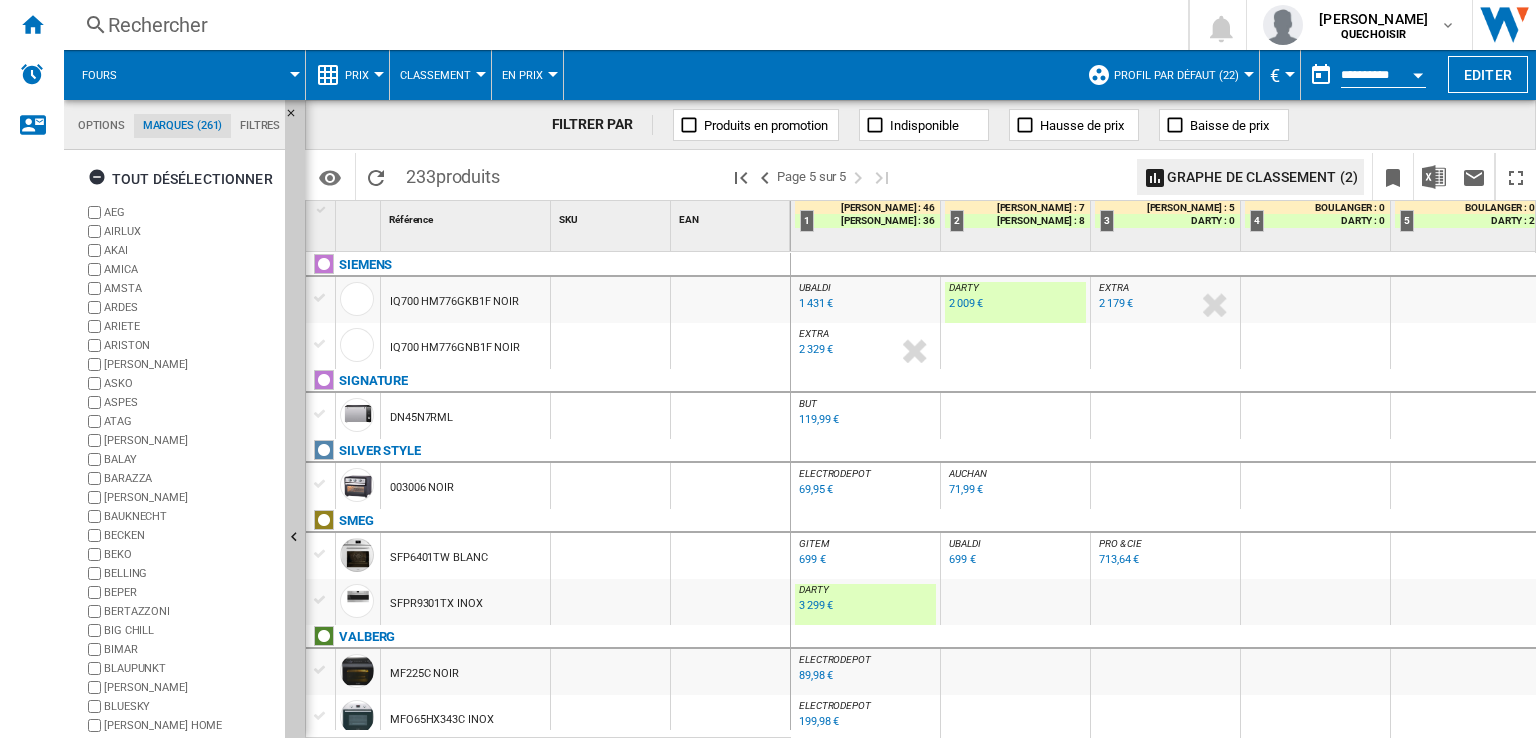click on "2 009 €" at bounding box center (966, 303) 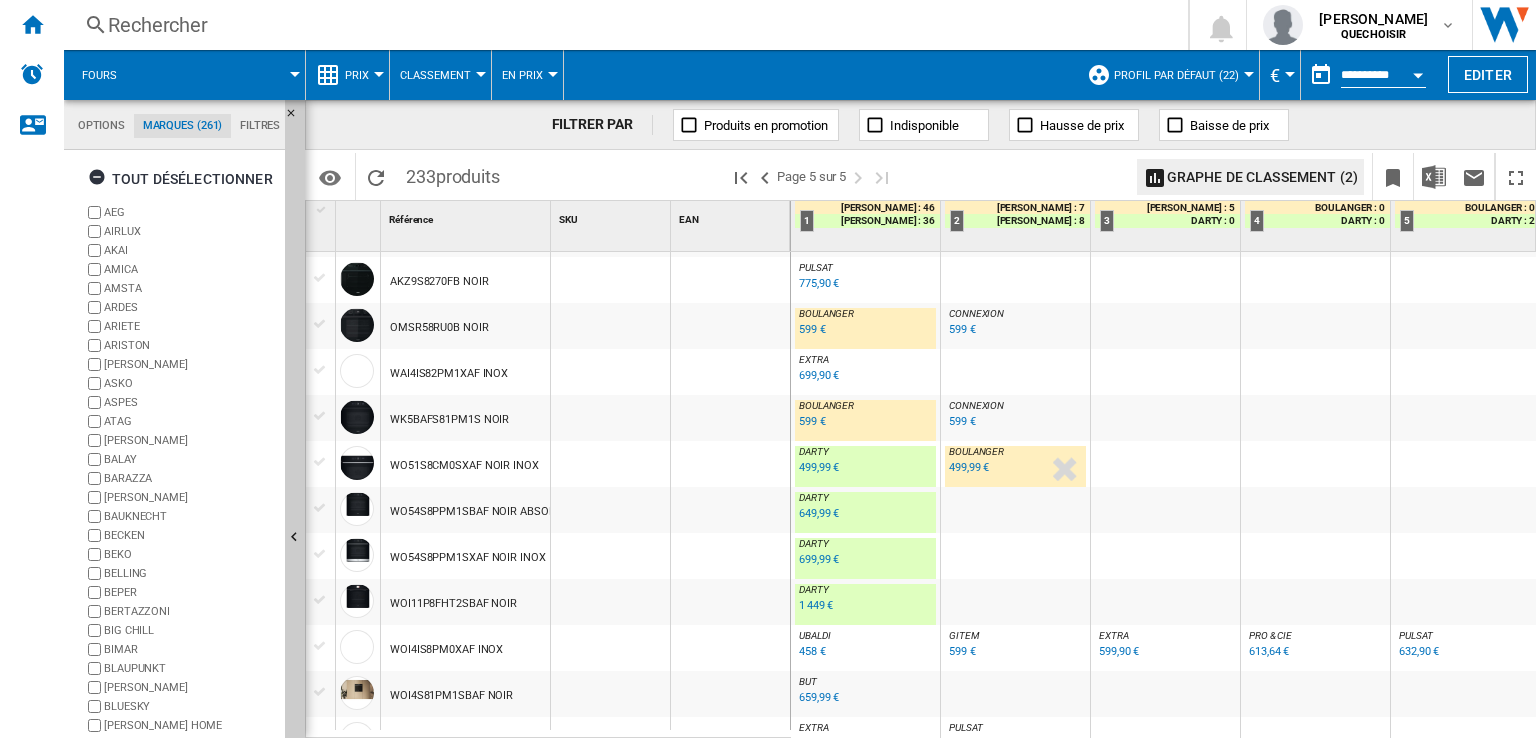 click on "499,99 €" at bounding box center (819, 467) 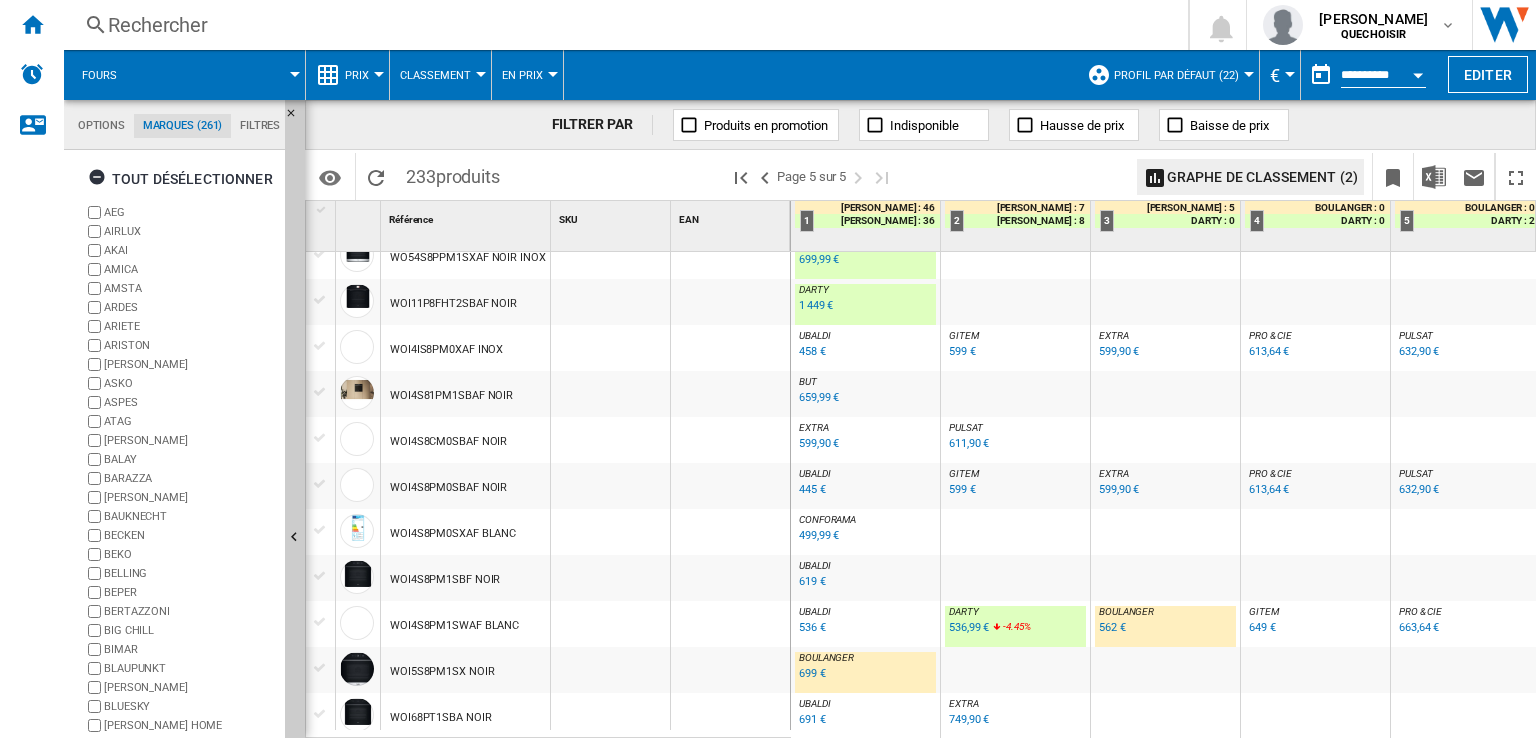 scroll, scrollTop: 1100, scrollLeft: 0, axis: vertical 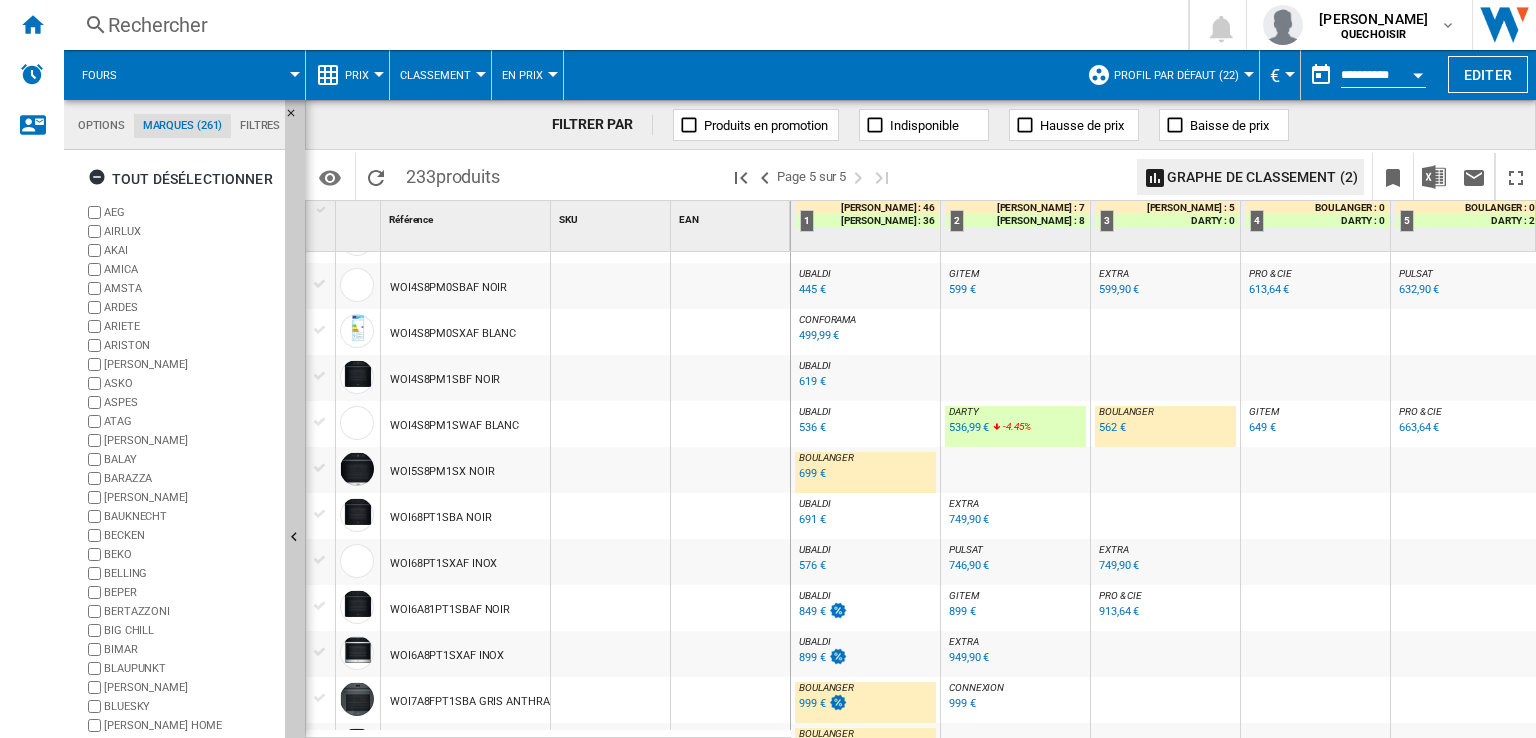click on "536,99 €" at bounding box center (969, 427) 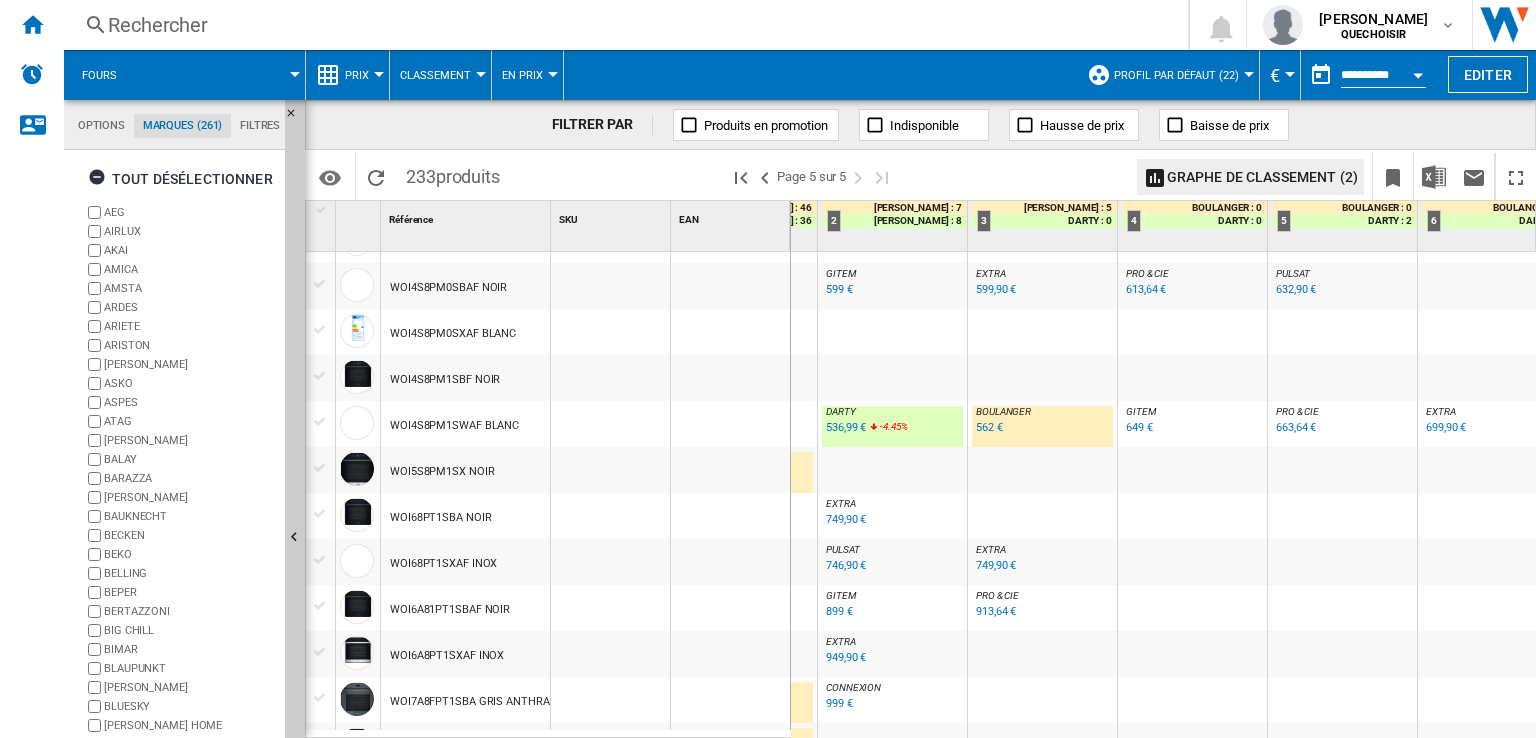 scroll, scrollTop: 1100, scrollLeft: 152, axis: both 